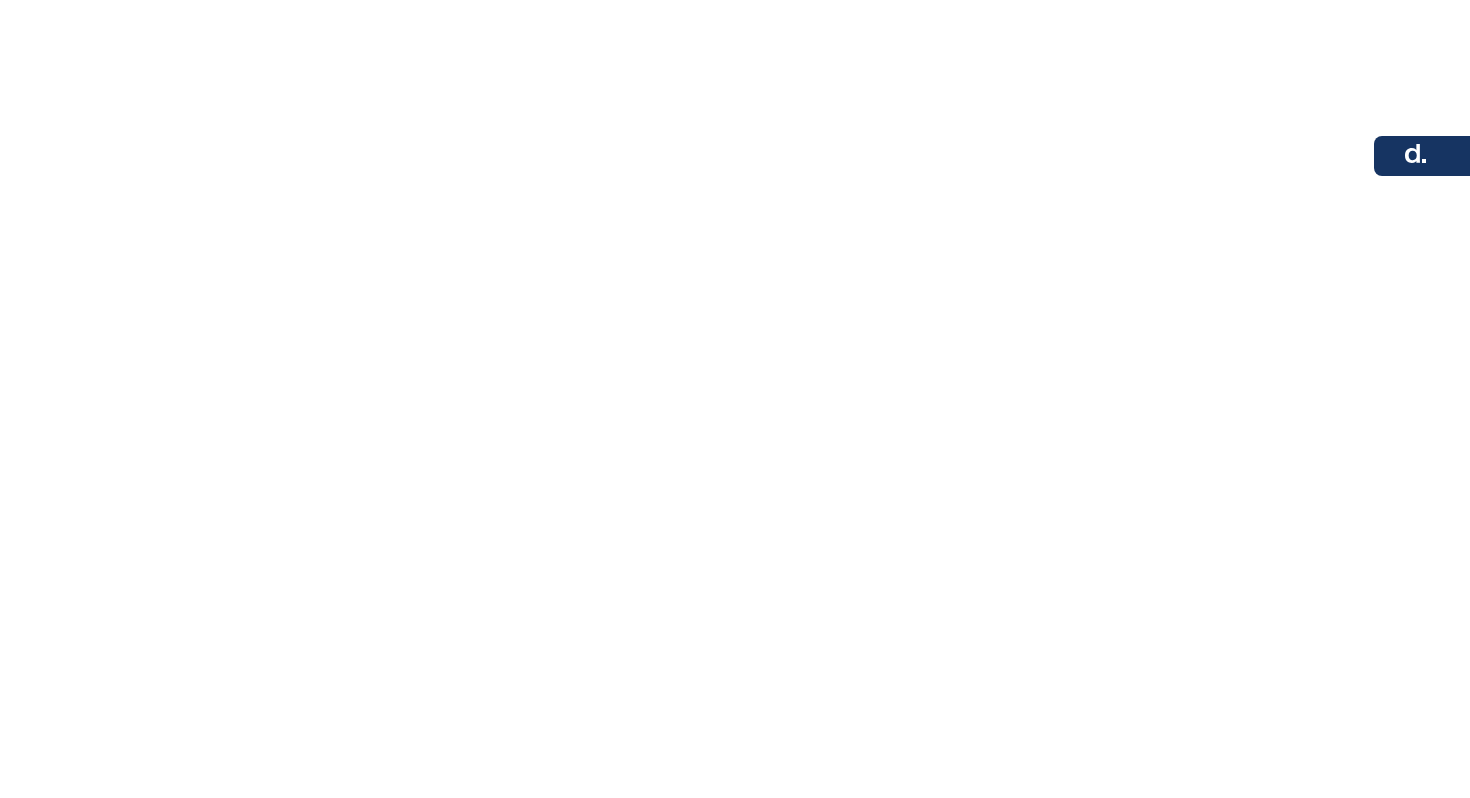 scroll, scrollTop: 0, scrollLeft: 0, axis: both 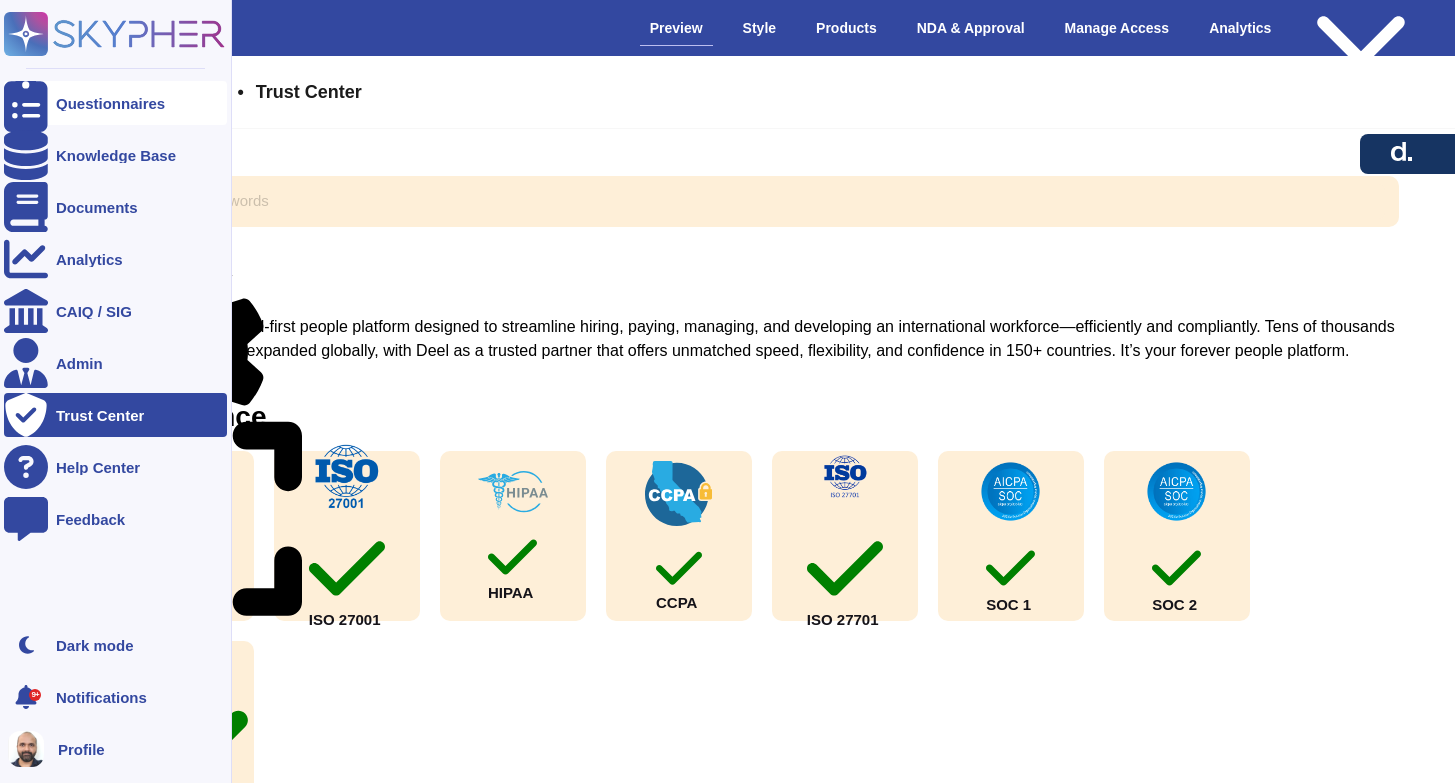 click on "Questionnaires" at bounding box center (110, 103) 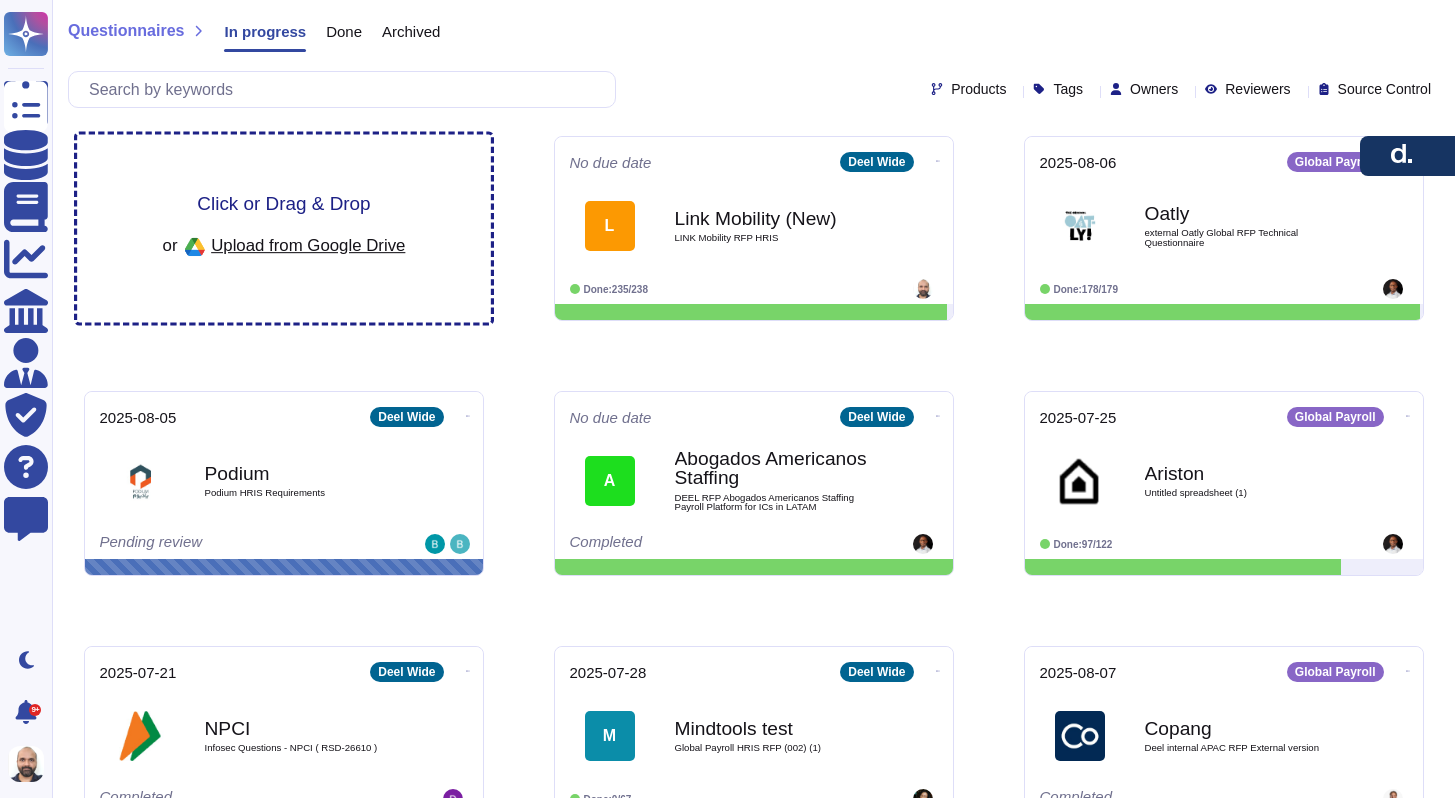 click on "Upload from Google Drive" at bounding box center (308, 245) 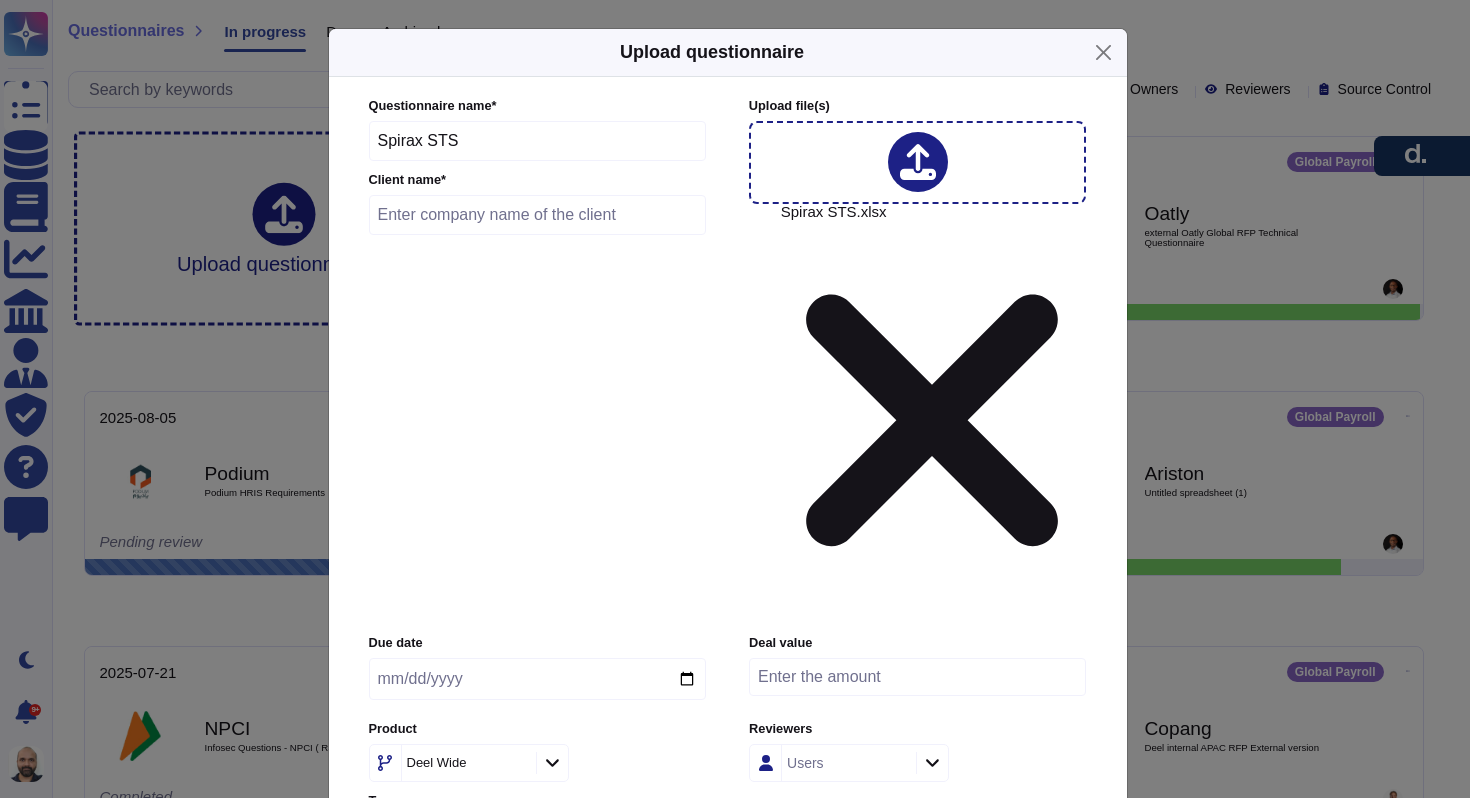 click at bounding box center (538, 215) 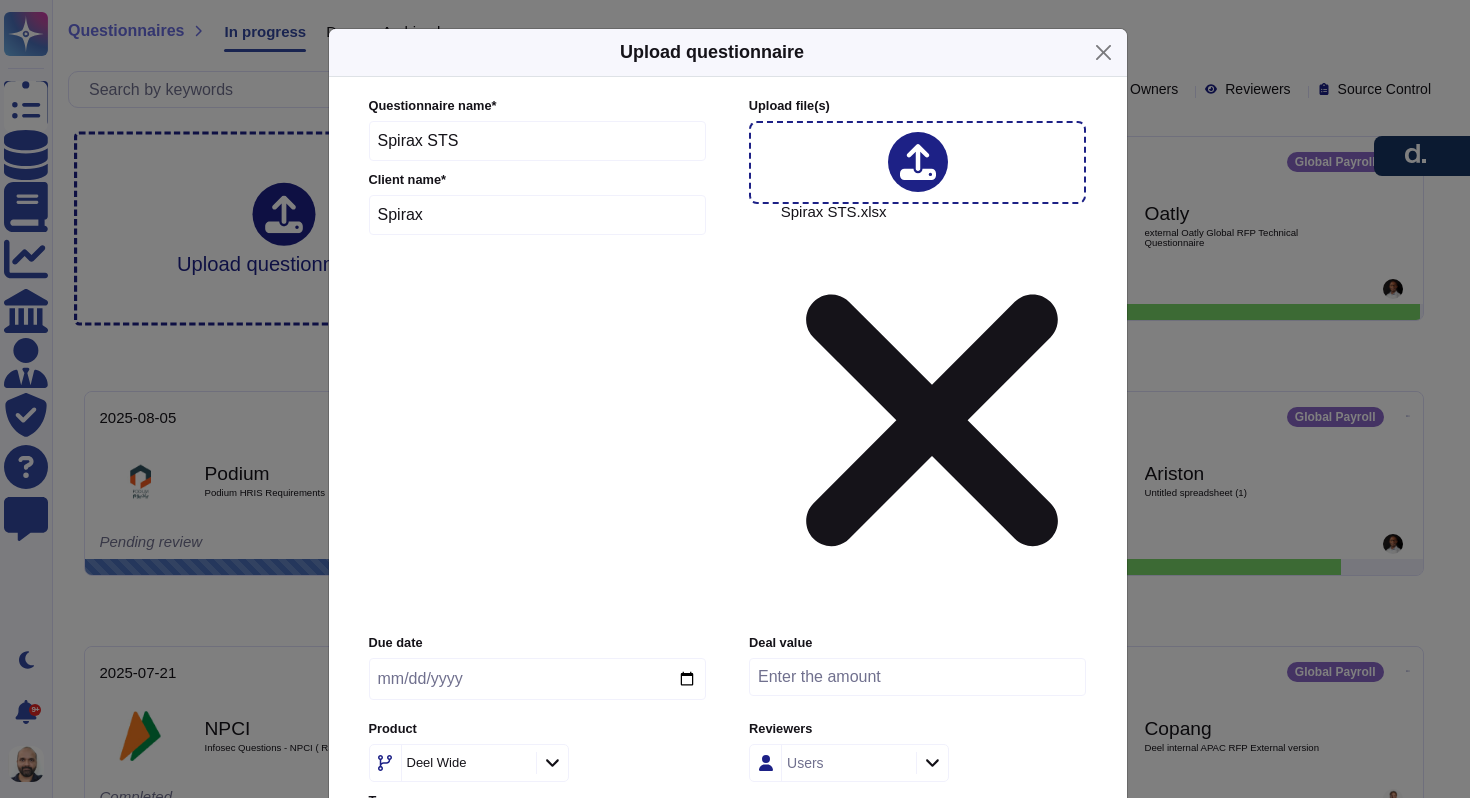 click on "Users" at bounding box center [805, 763] 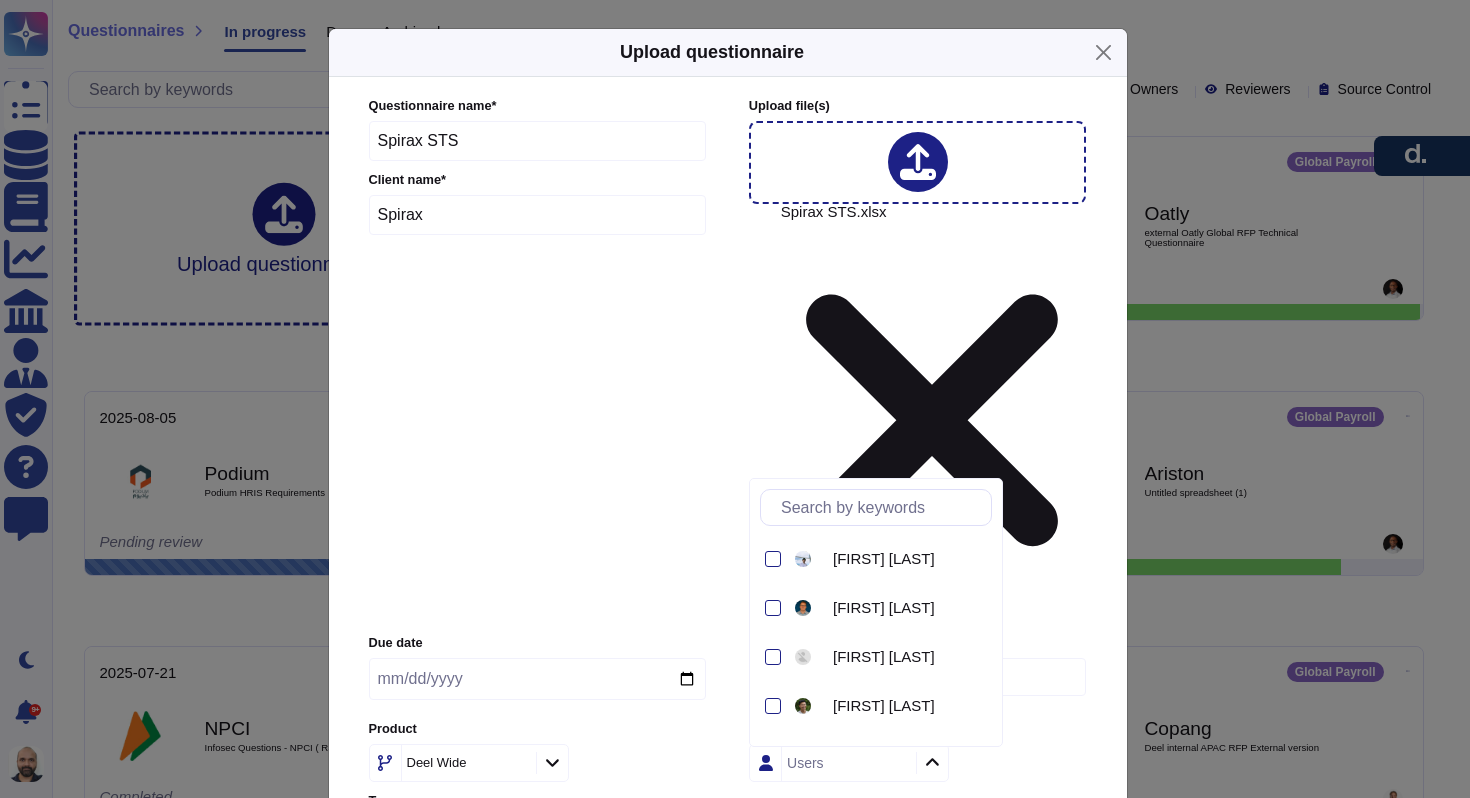 type on "Spirax" 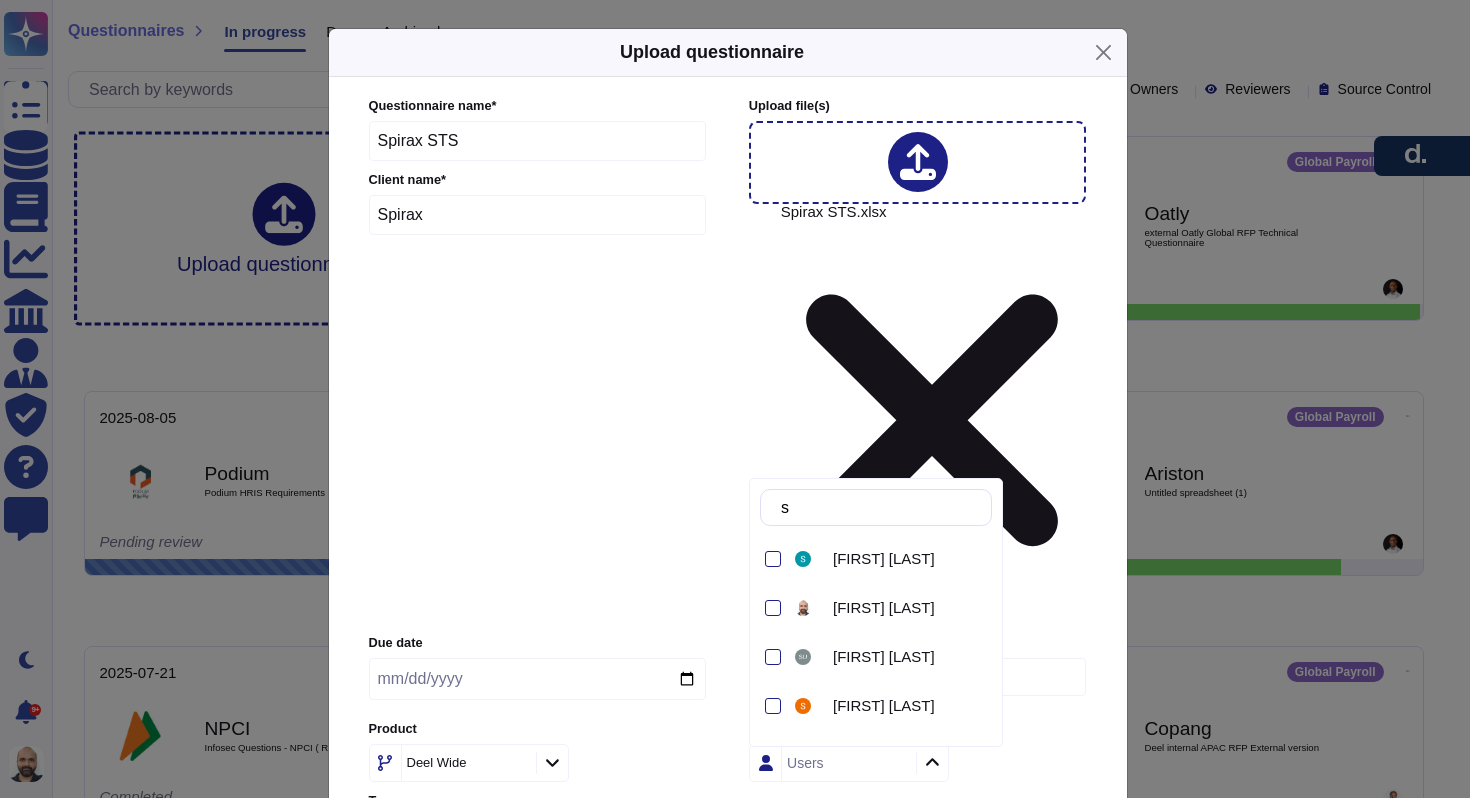type on "su" 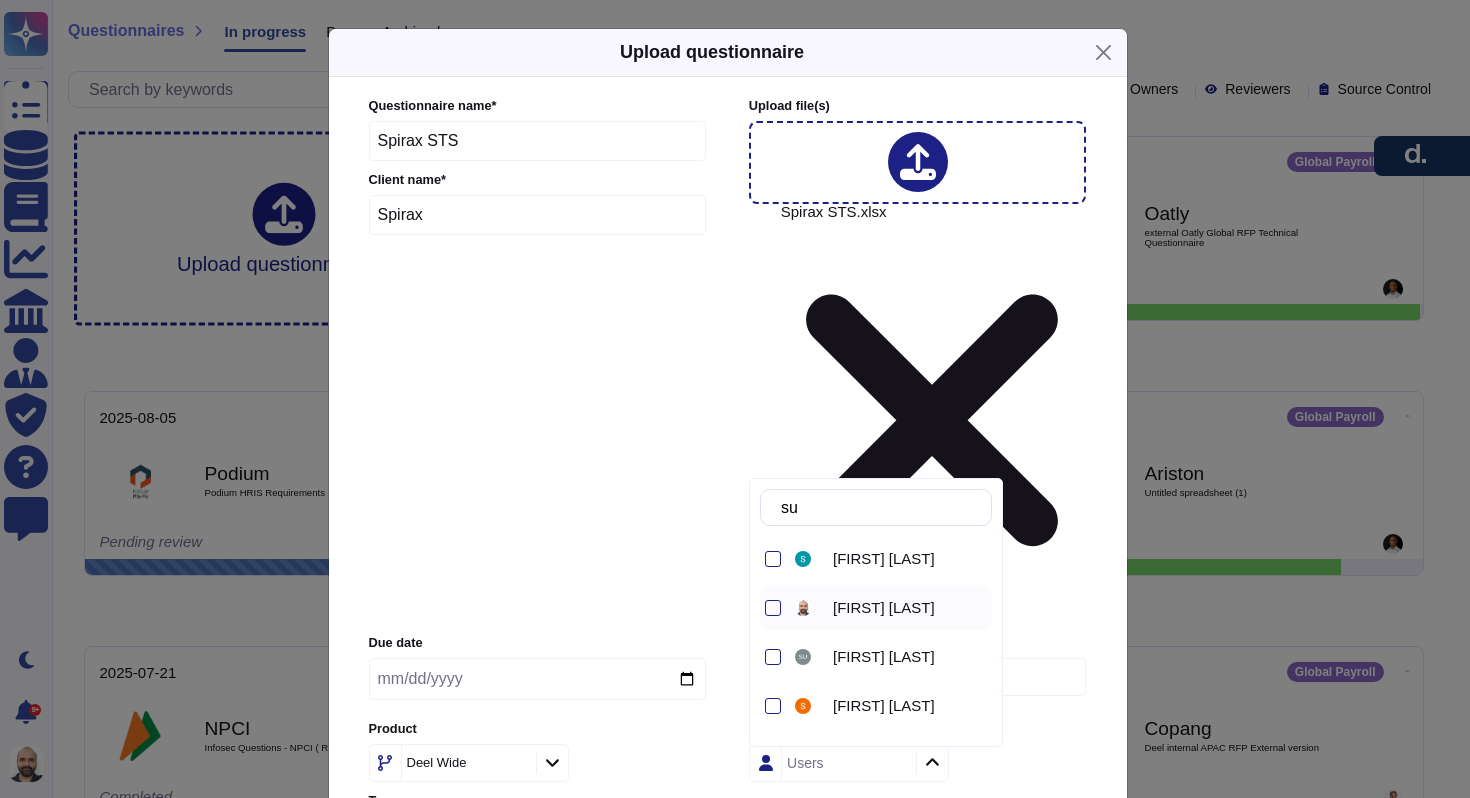 click on "[FIRST] [LAST]" at bounding box center (884, 608) 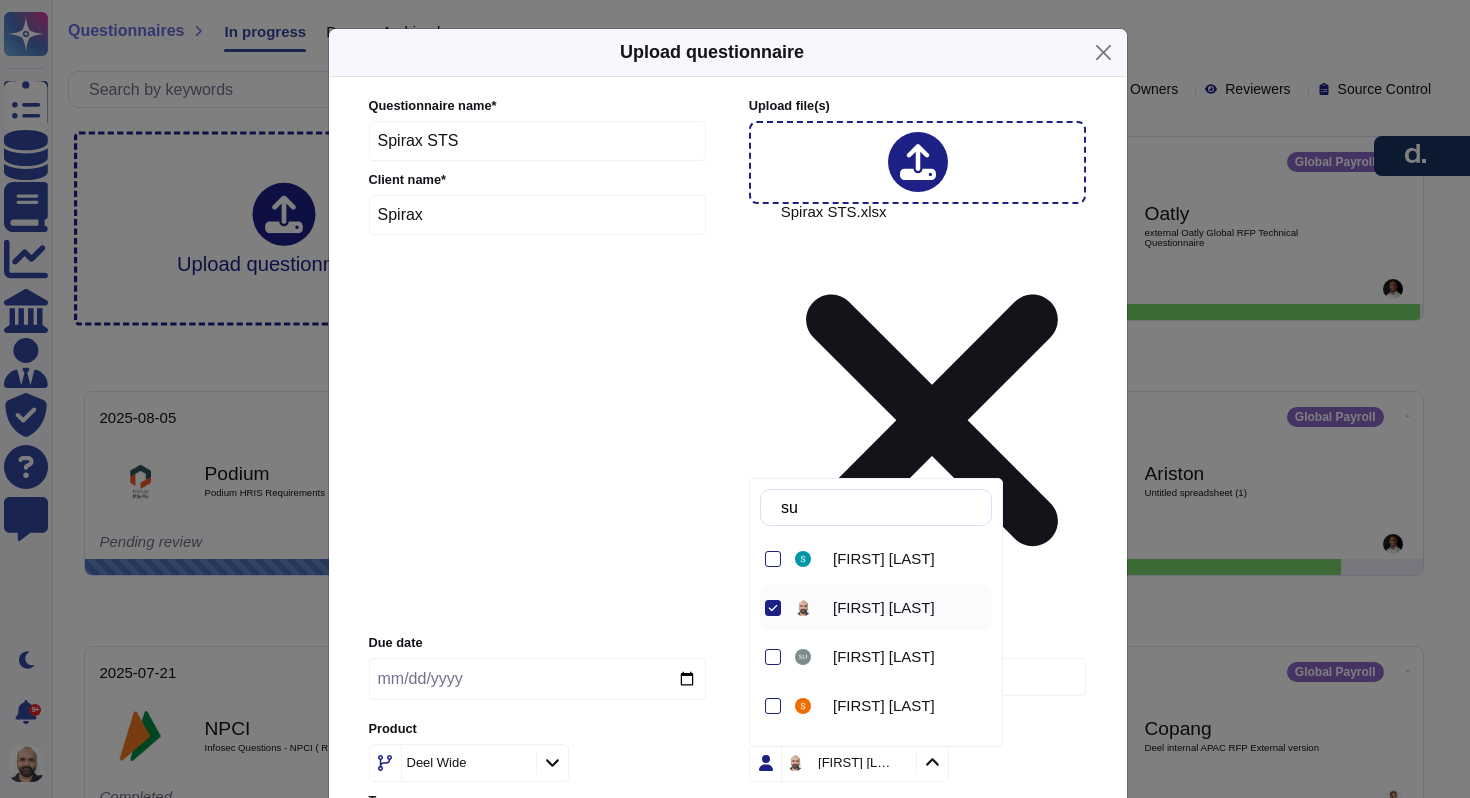 click on "Tags" at bounding box center (469, 835) 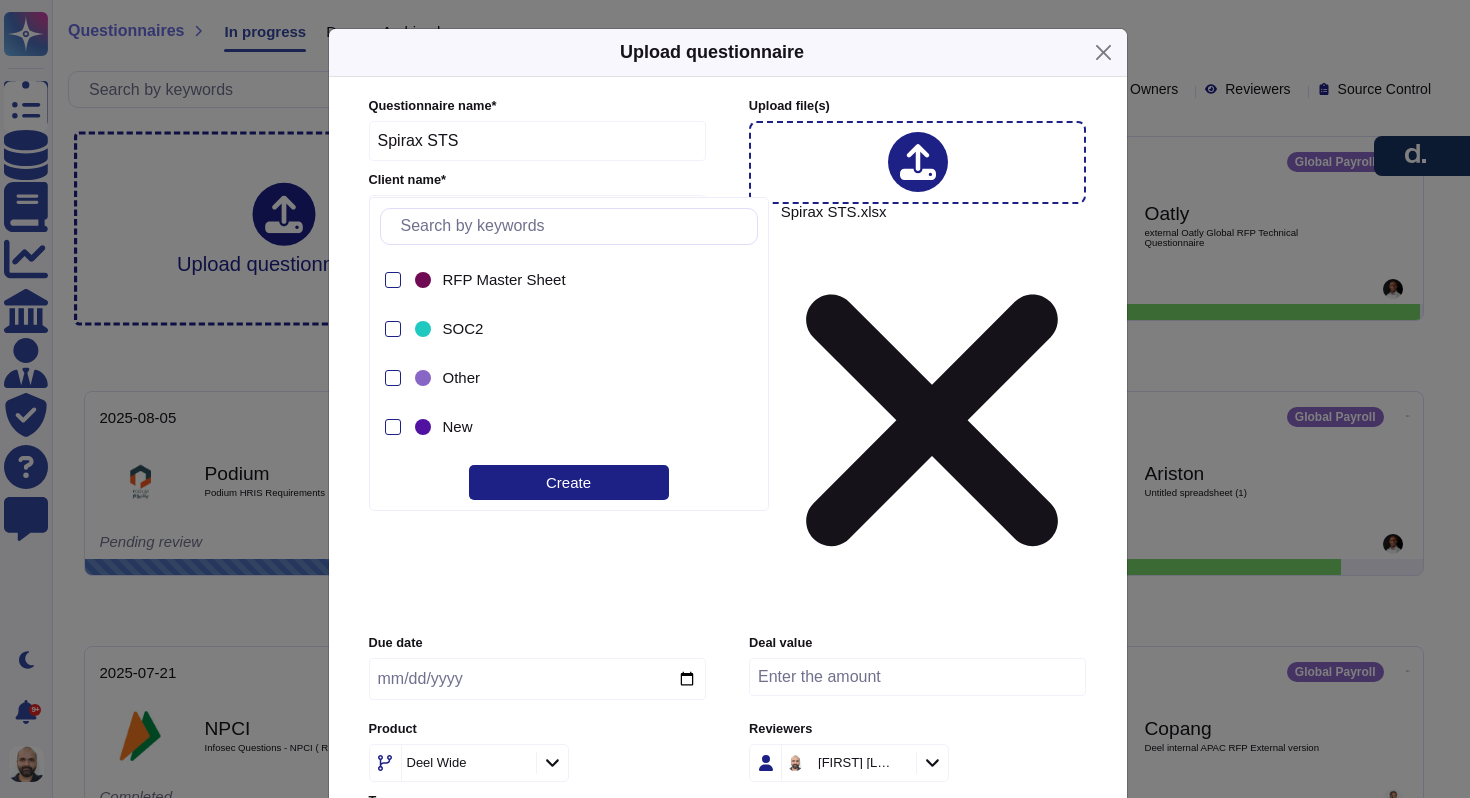 scroll, scrollTop: 138, scrollLeft: 0, axis: vertical 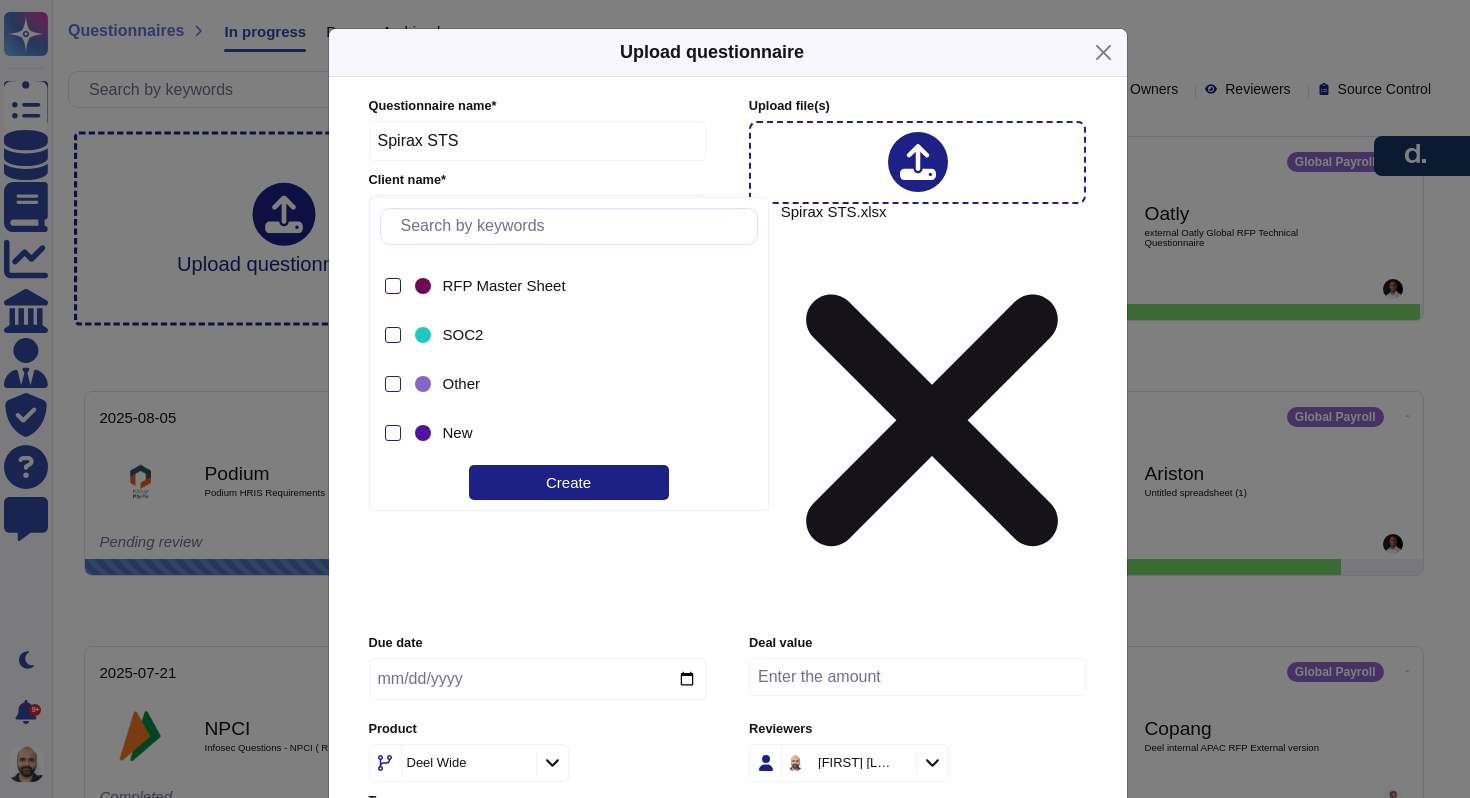 click on "Questionnaire name * Spirax STS Client name * Spirax Upload file (s) Spirax STS.xlsx Due date Deal value Product [BRAND] Wide Reviewers [NAME] Tags Tags More options Automatically format file when possible Automatically assign teams on questions Keep existing answers from the file Require a review of existing answers (recommended for questionnaires to be filled out) Auto-approve existing answers (recommended for already filled out questionnaires) Use this questionnaire as a source of suggestions Use anonymization filter on the suggestions File Password (optional) Force auto-attach documents" at bounding box center (728, 507) 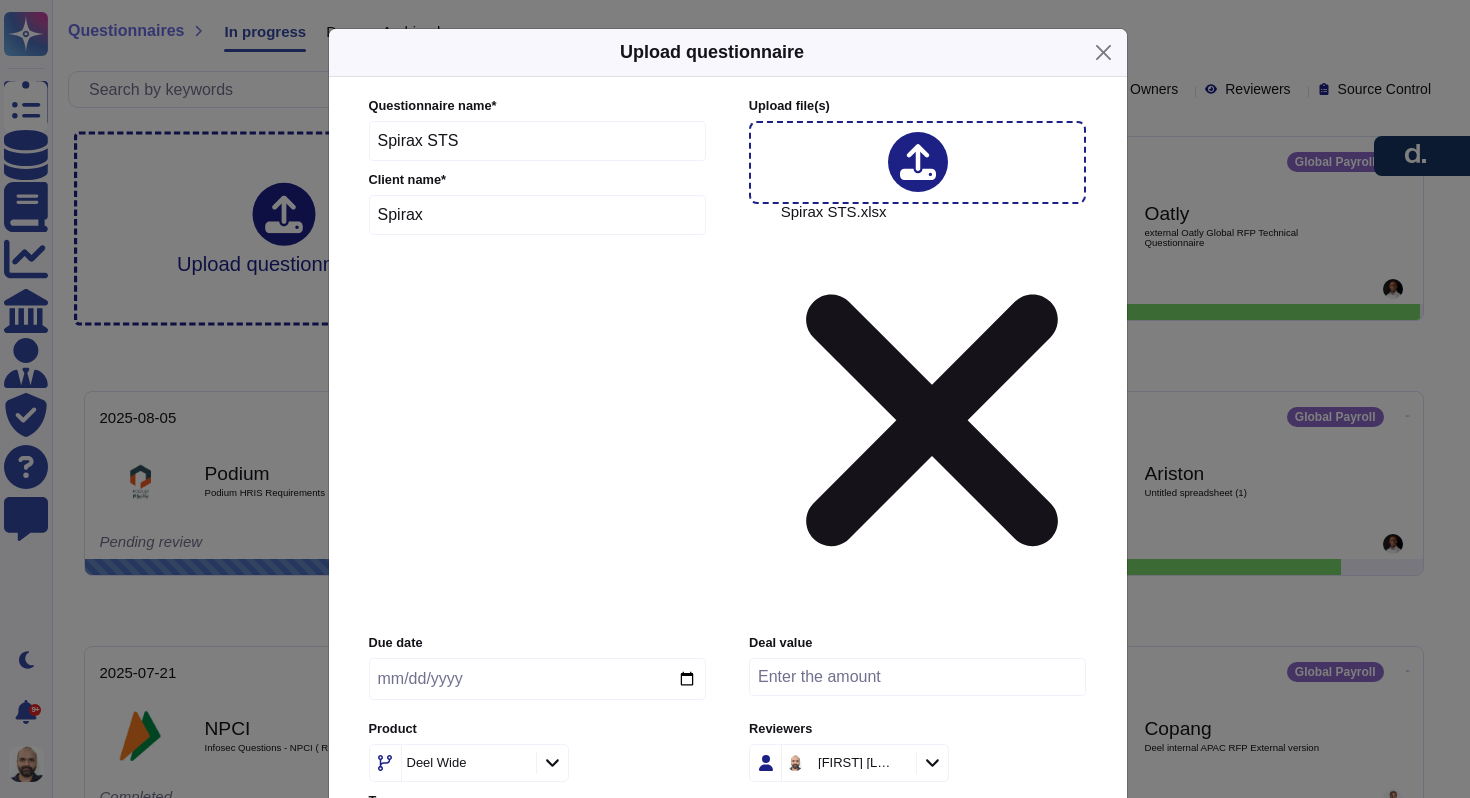 click on "Deel Wide" at bounding box center (466, 763) 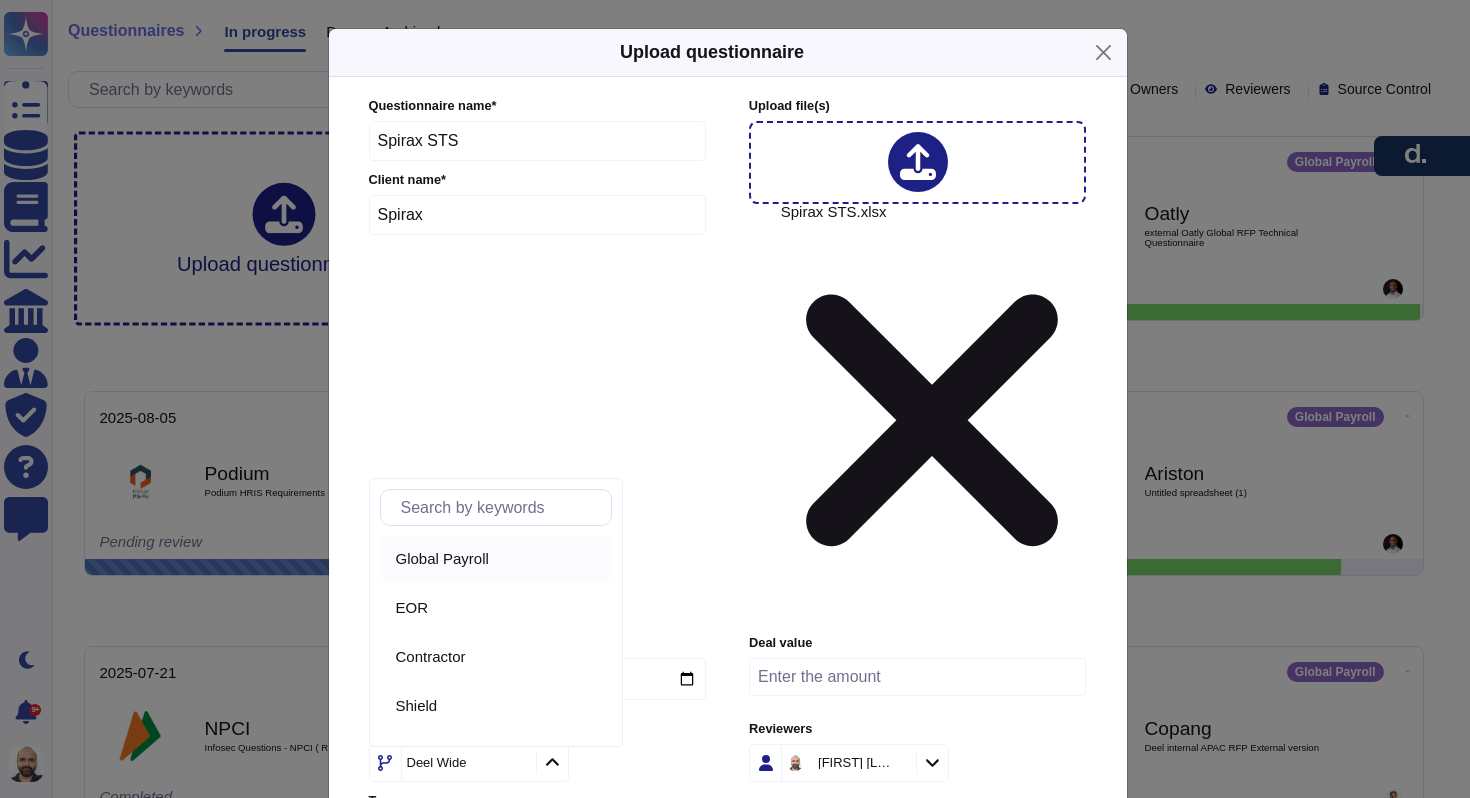 click on "Global Payroll" at bounding box center [442, 559] 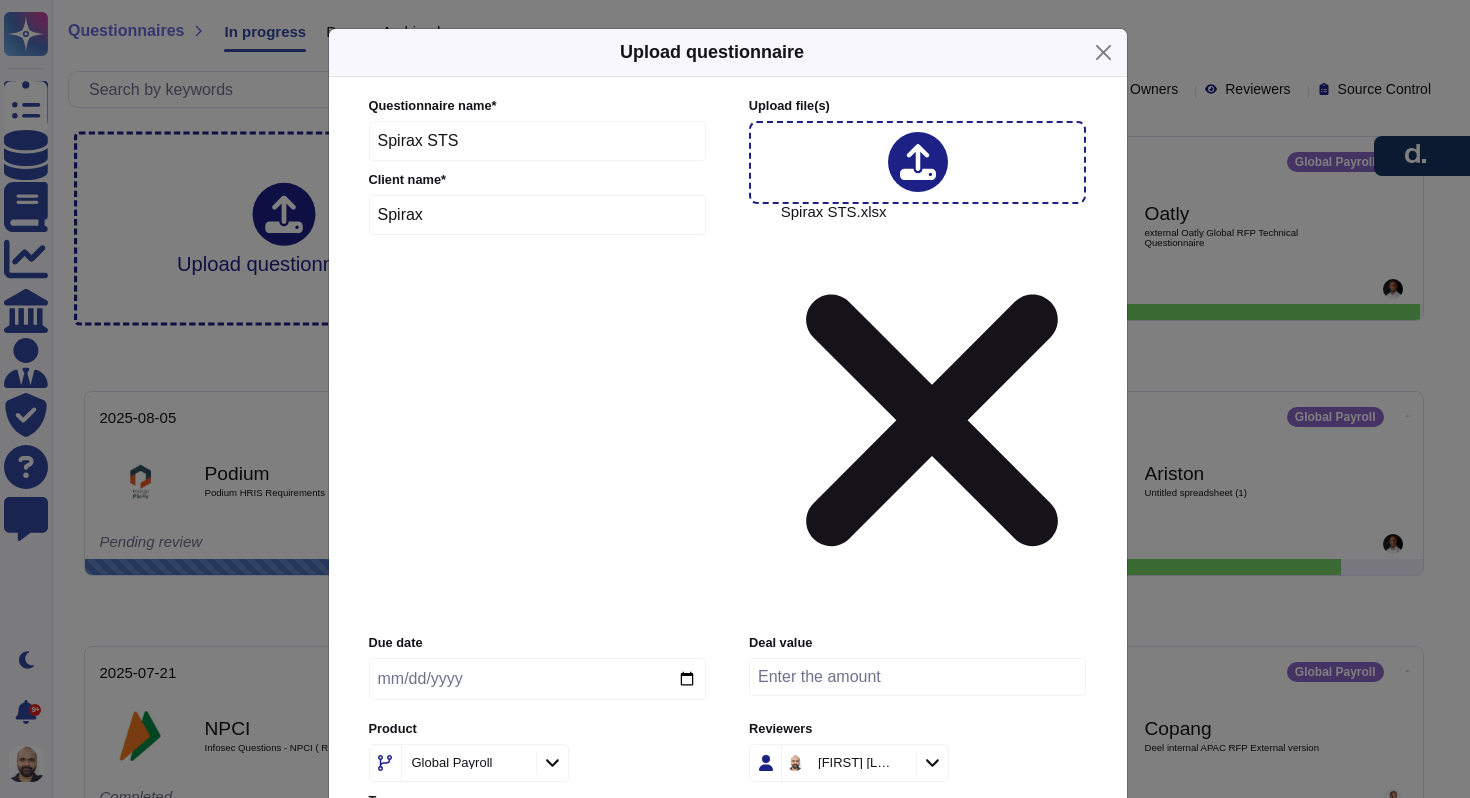 click on "More options Automatically format file when possible Automatically assign teams on questions Keep existing answers from the file Require a review of existing answers (recommended for questionnaires to be filled out) Auto-approve existing answers (recommended for already filled out questionnaires) Use this questionnaire as a source of suggestions Use anonymization filter on the suggestions File Password (optional) Force auto-attach documents" at bounding box center [728, 892] 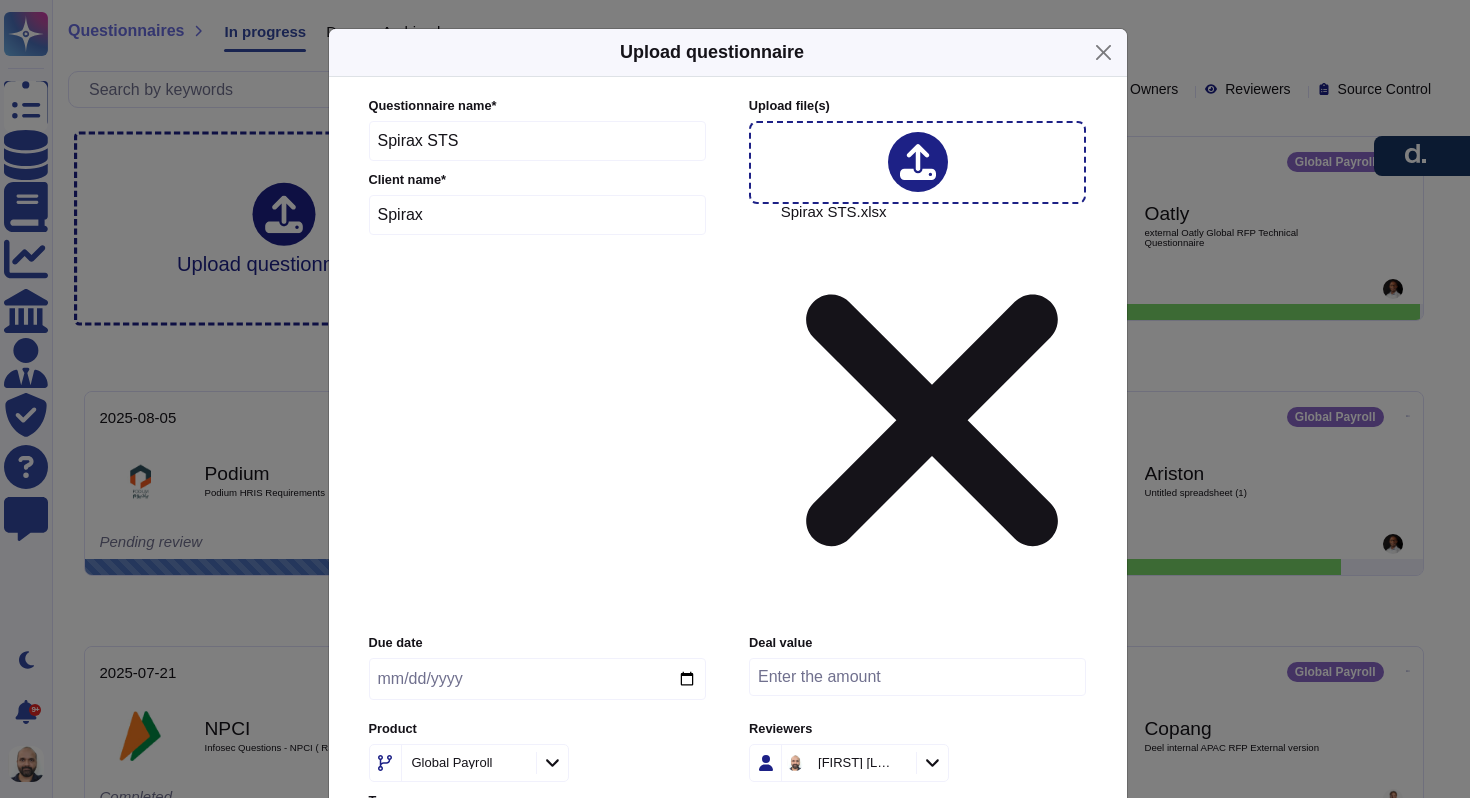 click on "Upload" at bounding box center [727, 974] 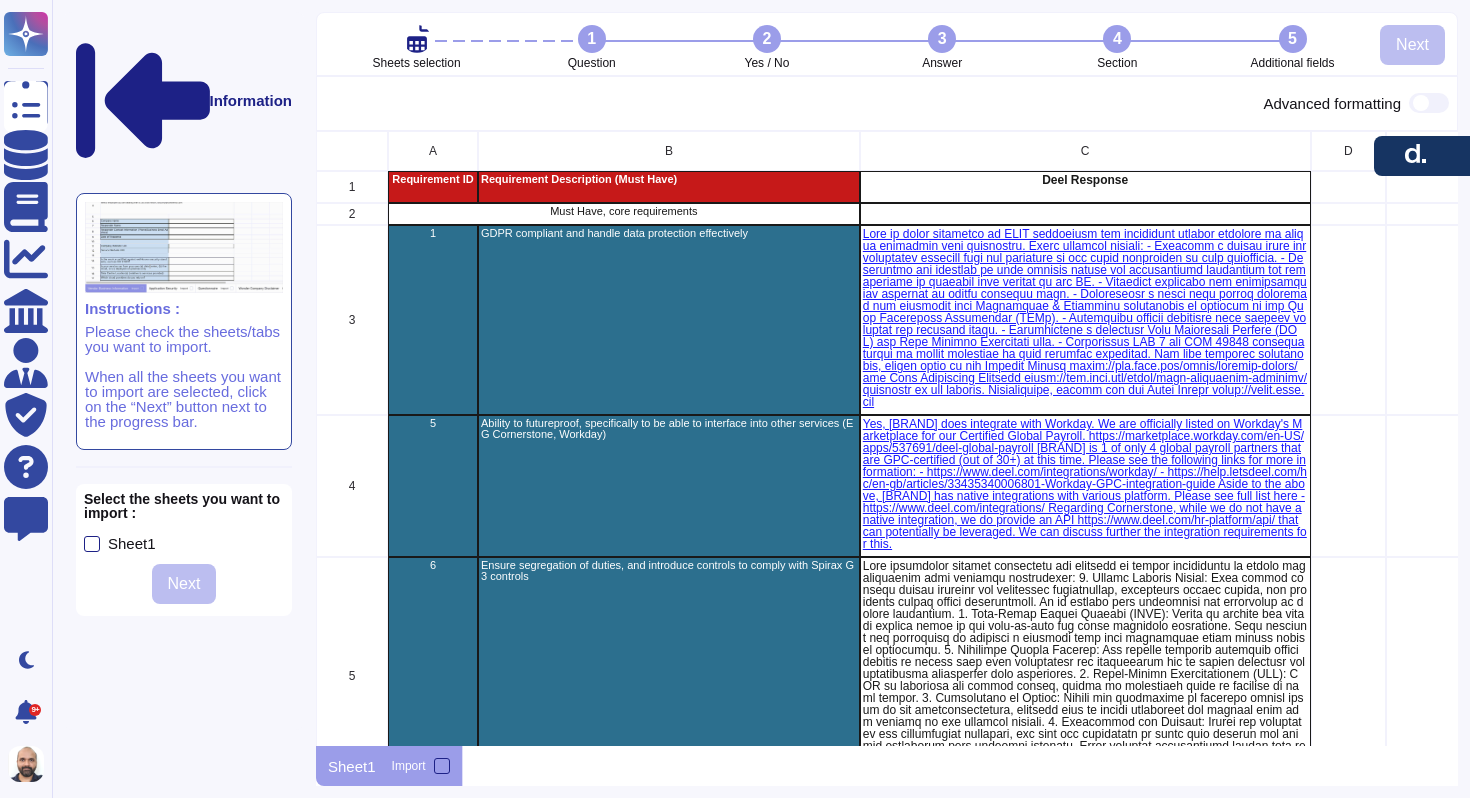 scroll, scrollTop: 600, scrollLeft: 1127, axis: both 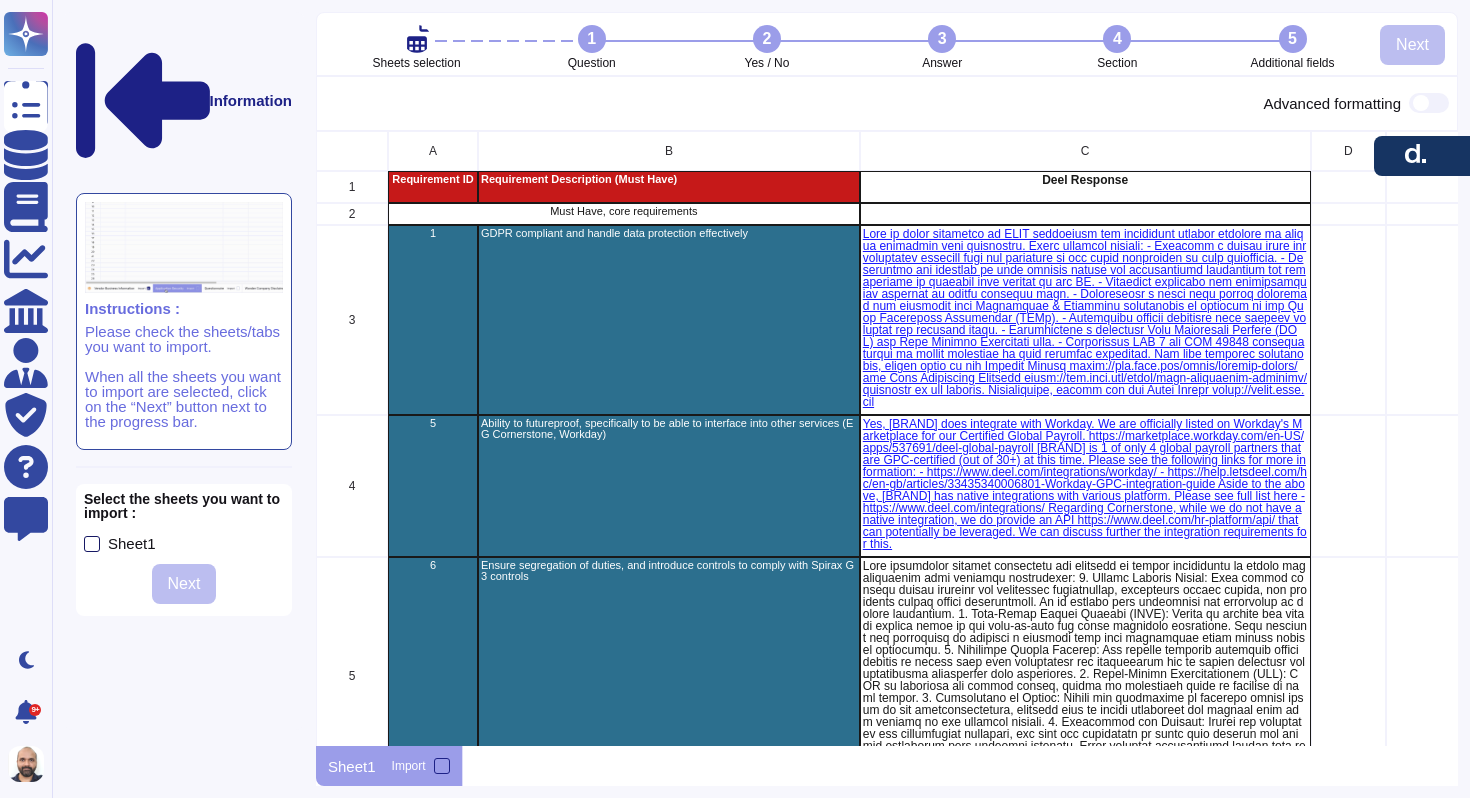 click at bounding box center (92, 544) 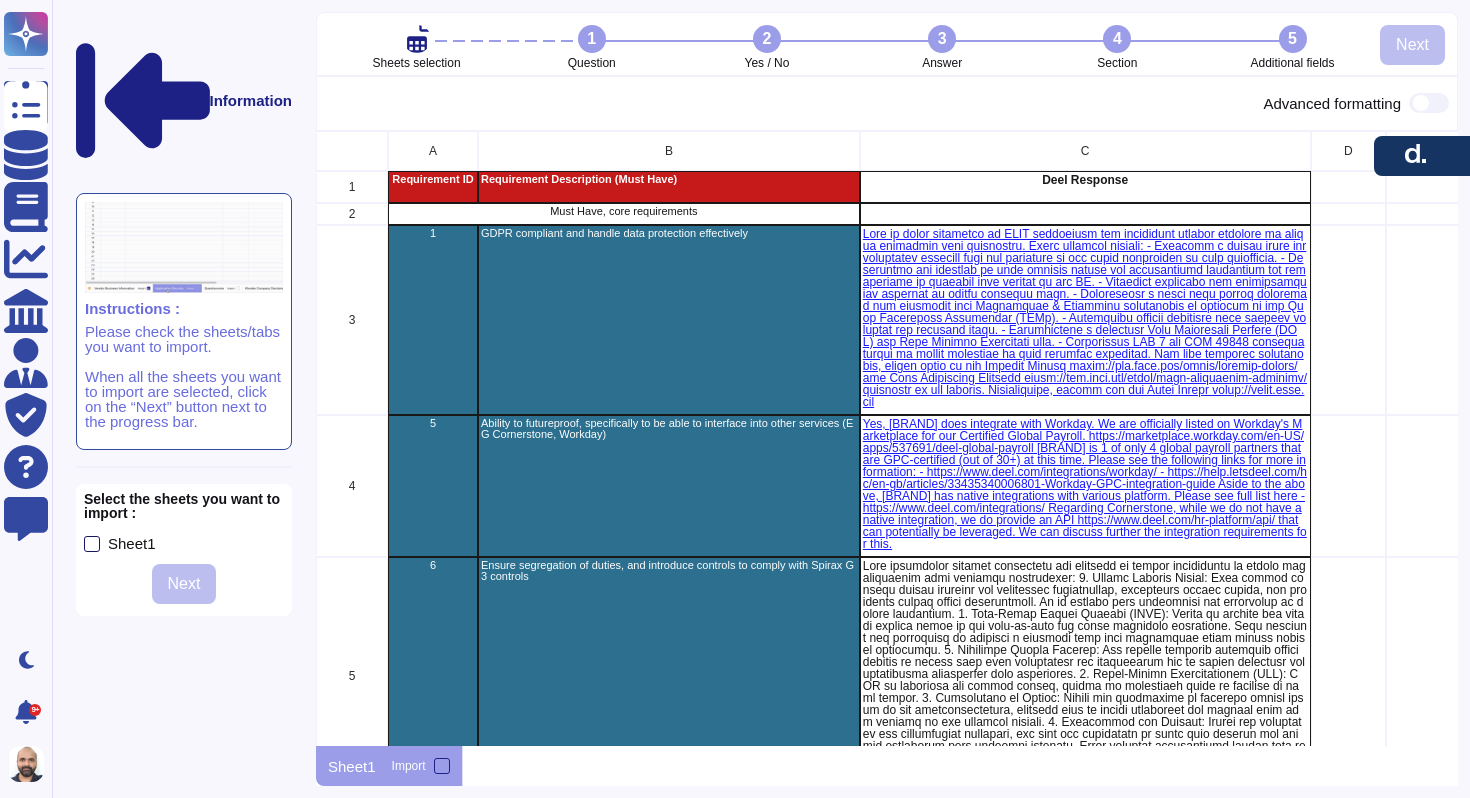 click on "Sheet1" at bounding box center (0, 0) 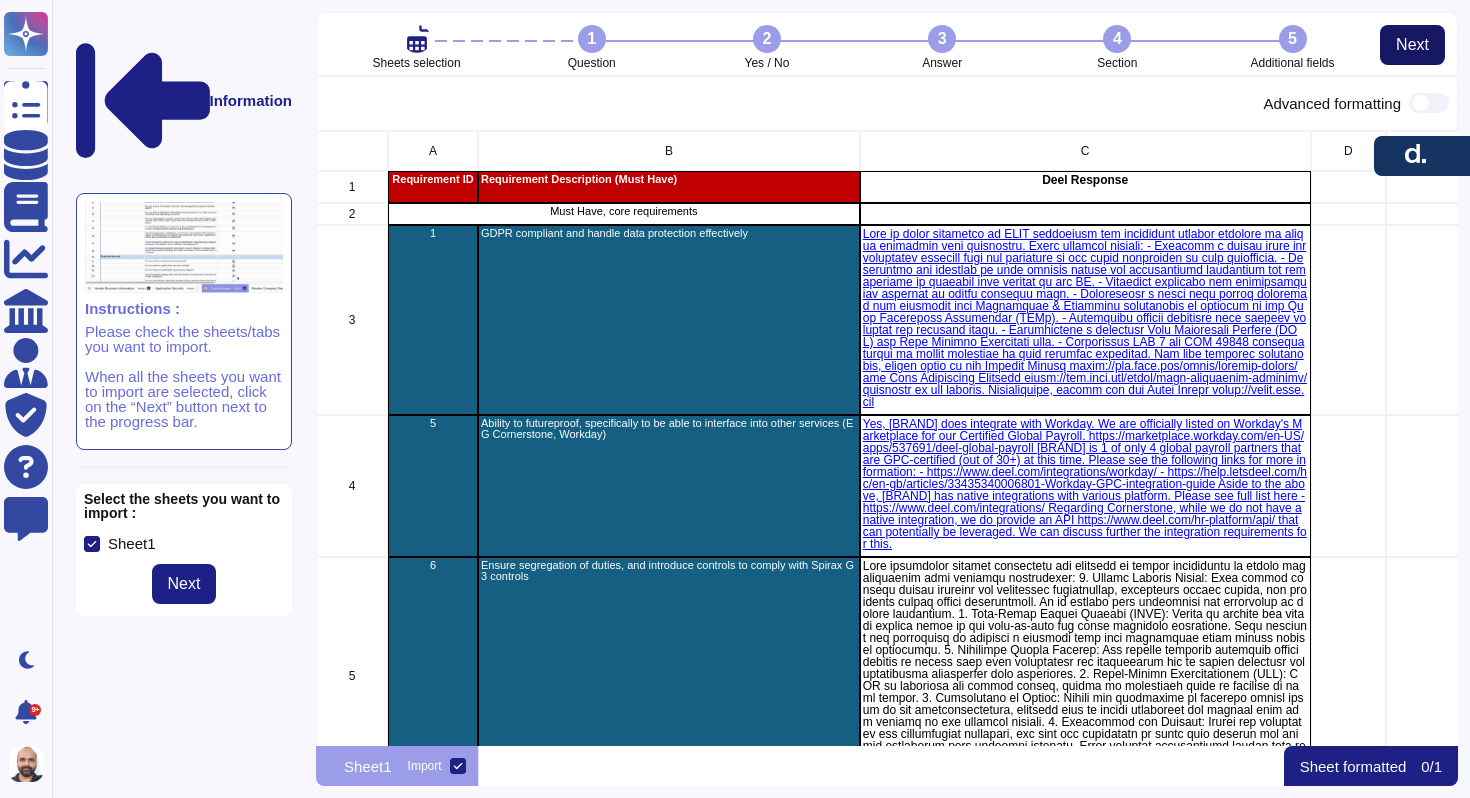 click on "Next" at bounding box center [1412, 45] 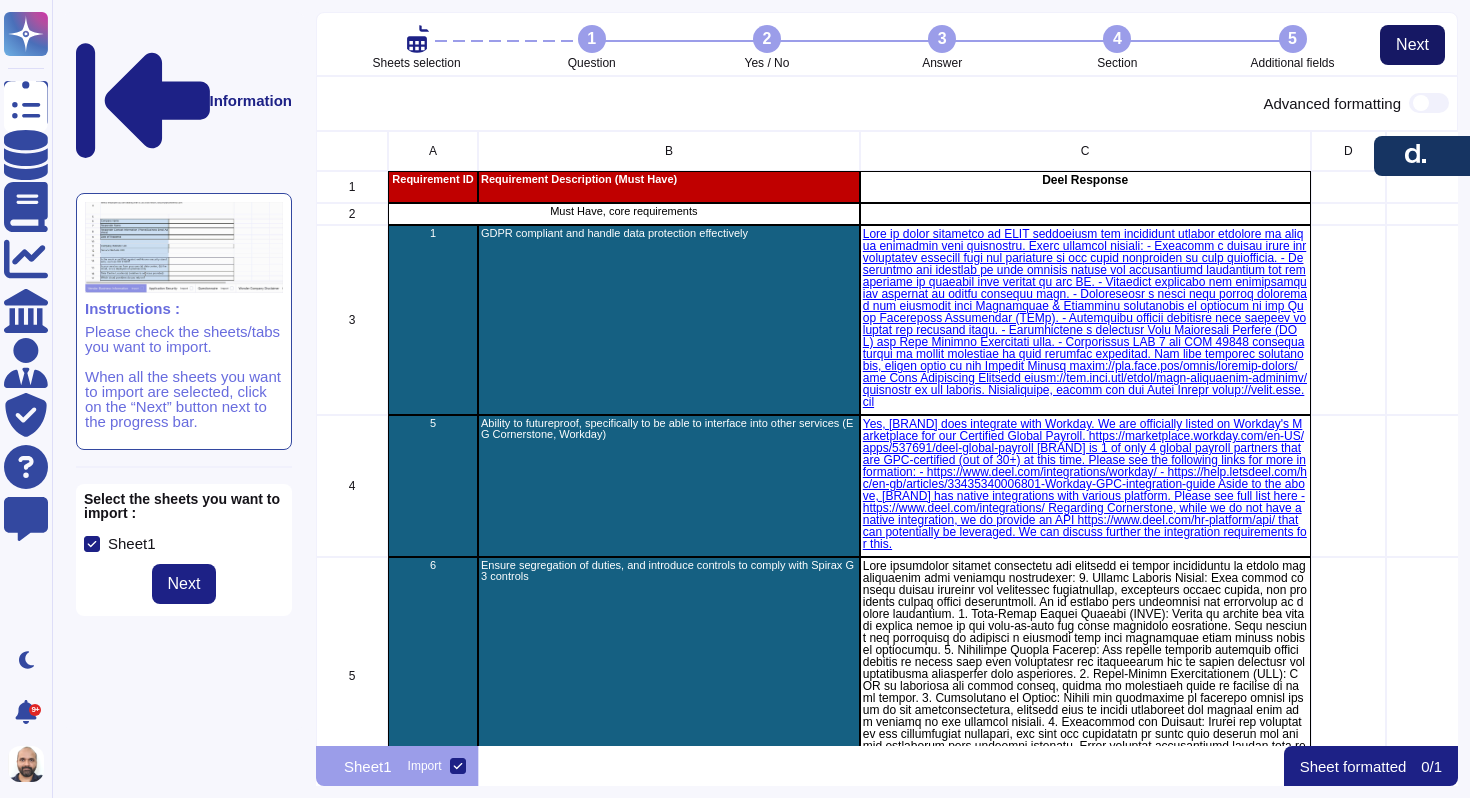 scroll, scrollTop: 598, scrollLeft: 1127, axis: both 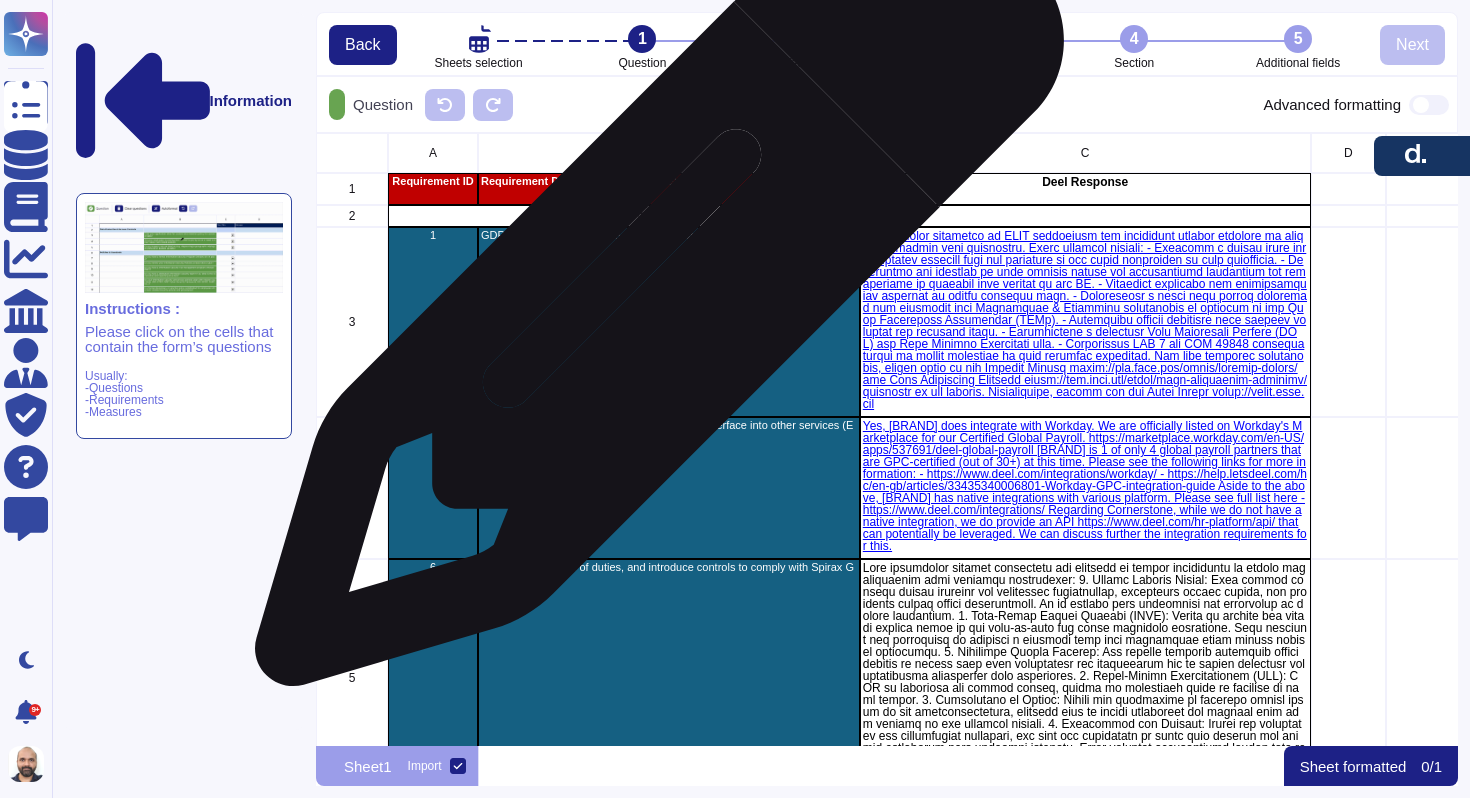 click on "GDPR compliant and handle data protection effectively" at bounding box center [669, 322] 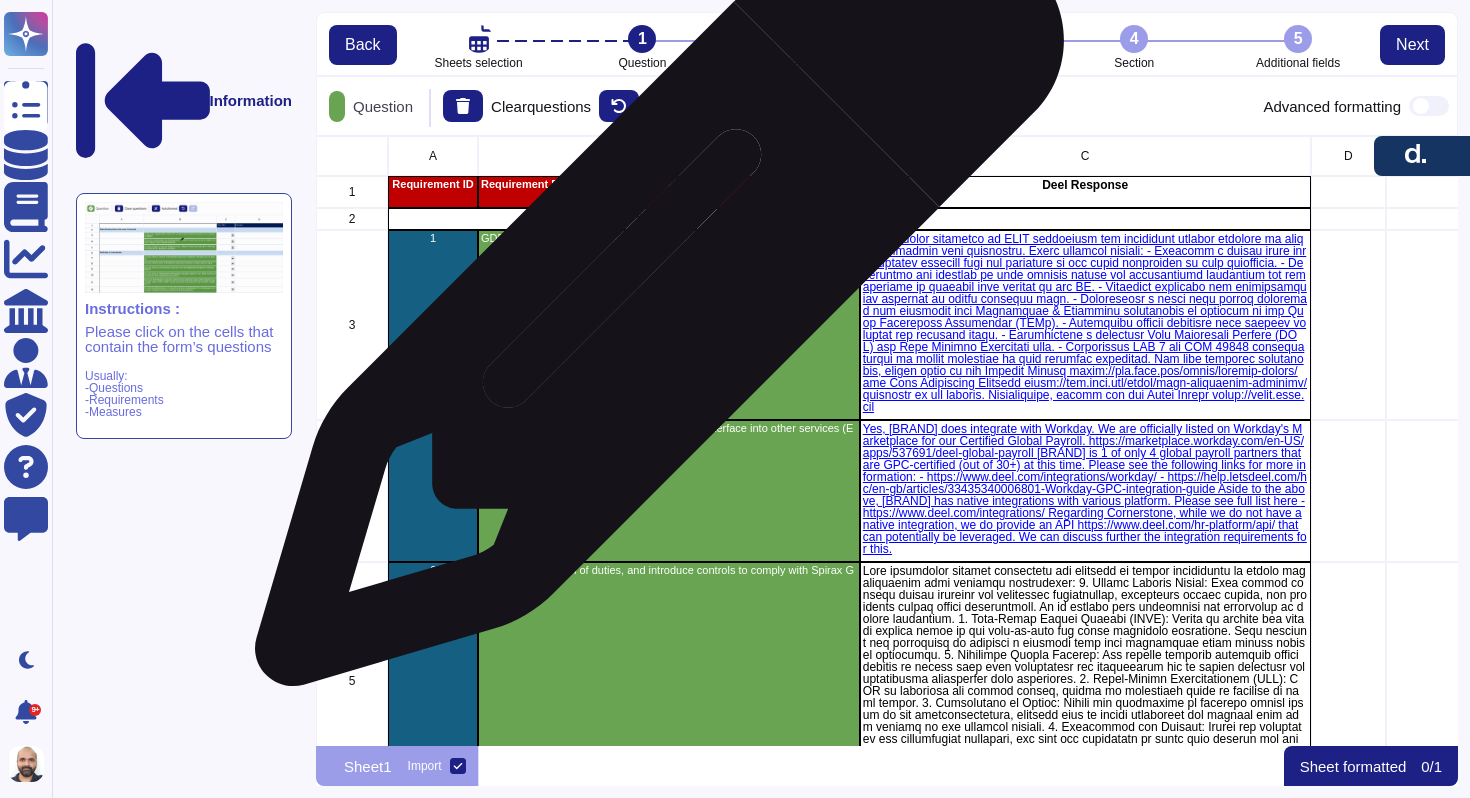 scroll, scrollTop: 595, scrollLeft: 1127, axis: both 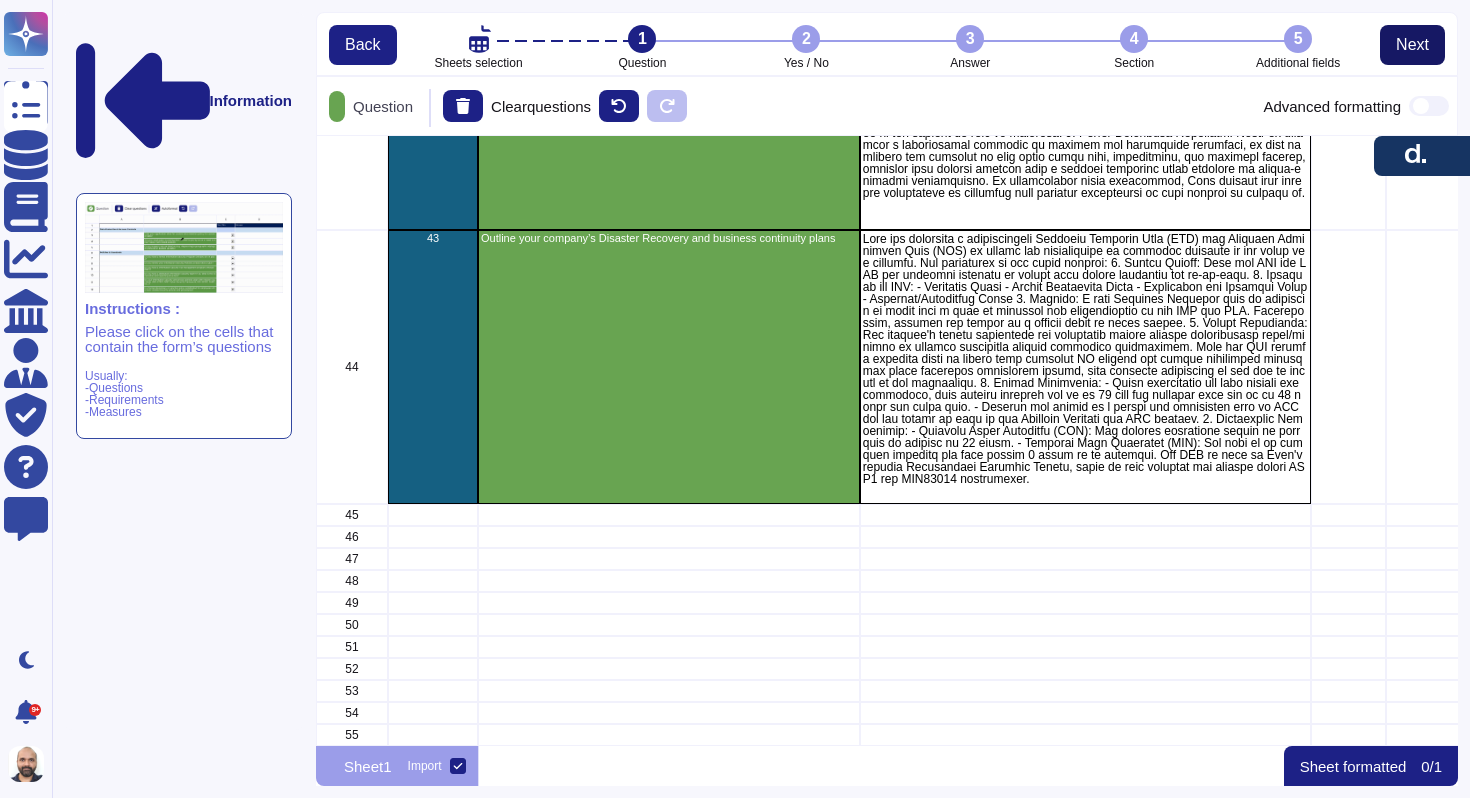 click on "Next" at bounding box center [1412, 45] 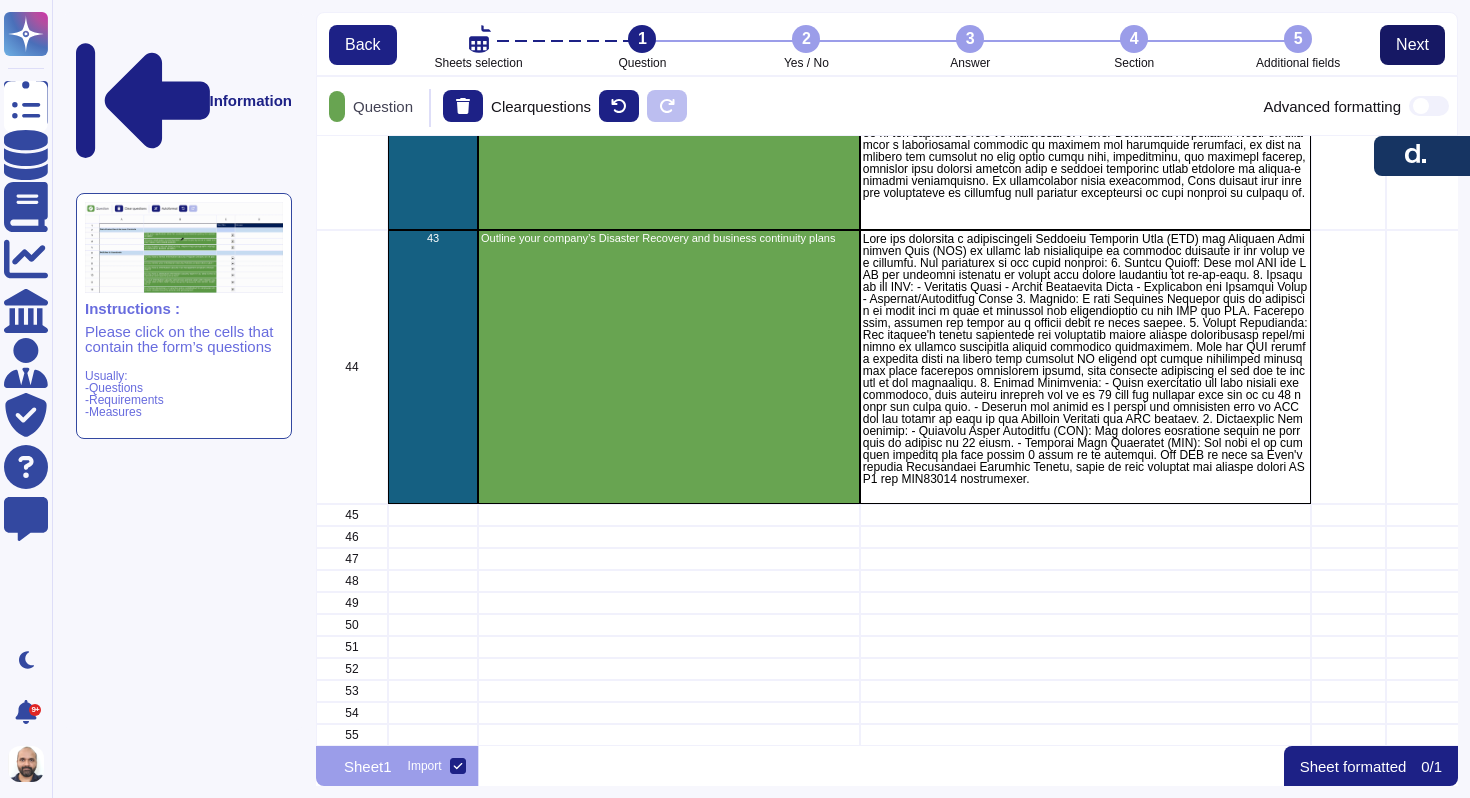 scroll, scrollTop: 16, scrollLeft: 16, axis: both 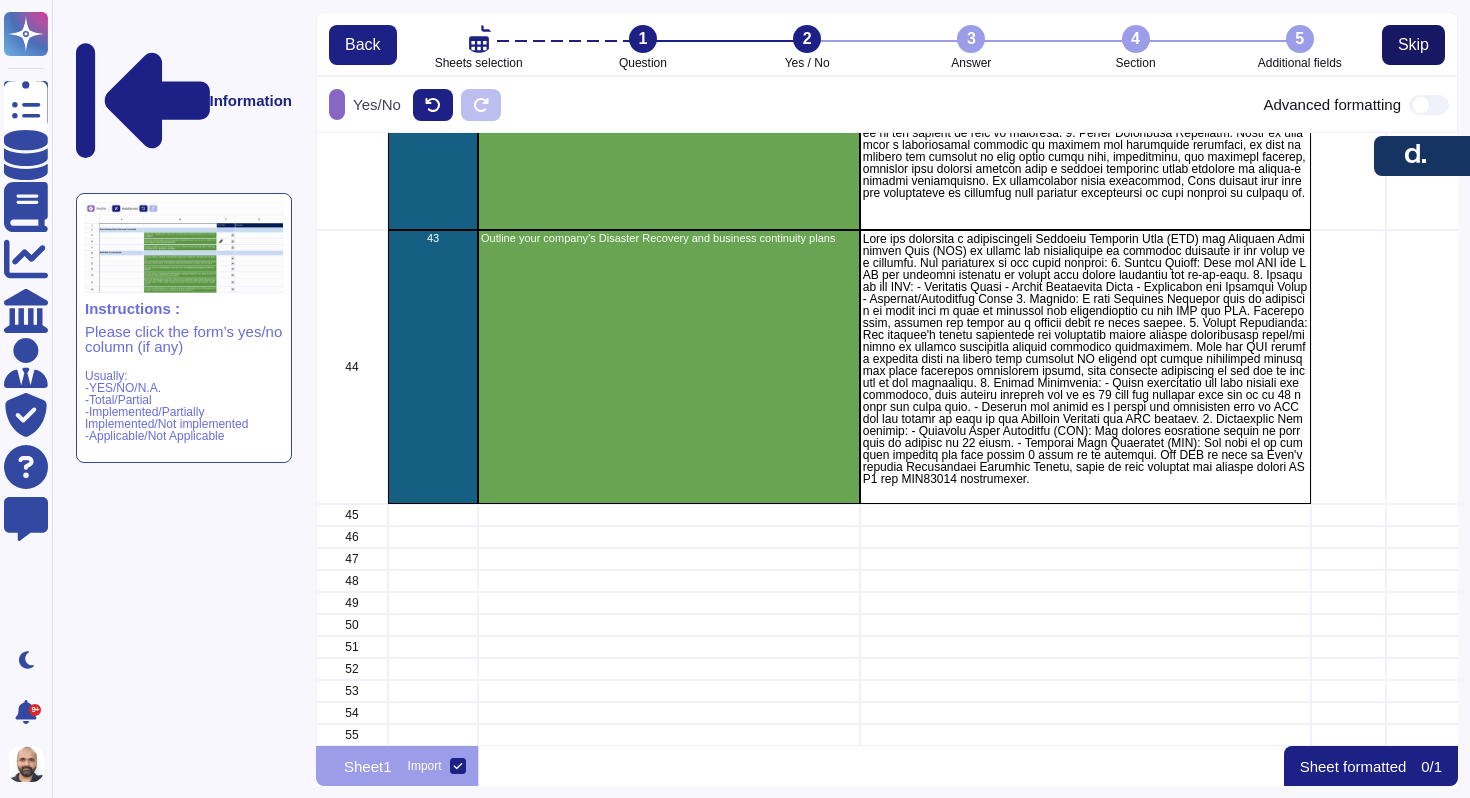 click on "Skip" at bounding box center [1413, 45] 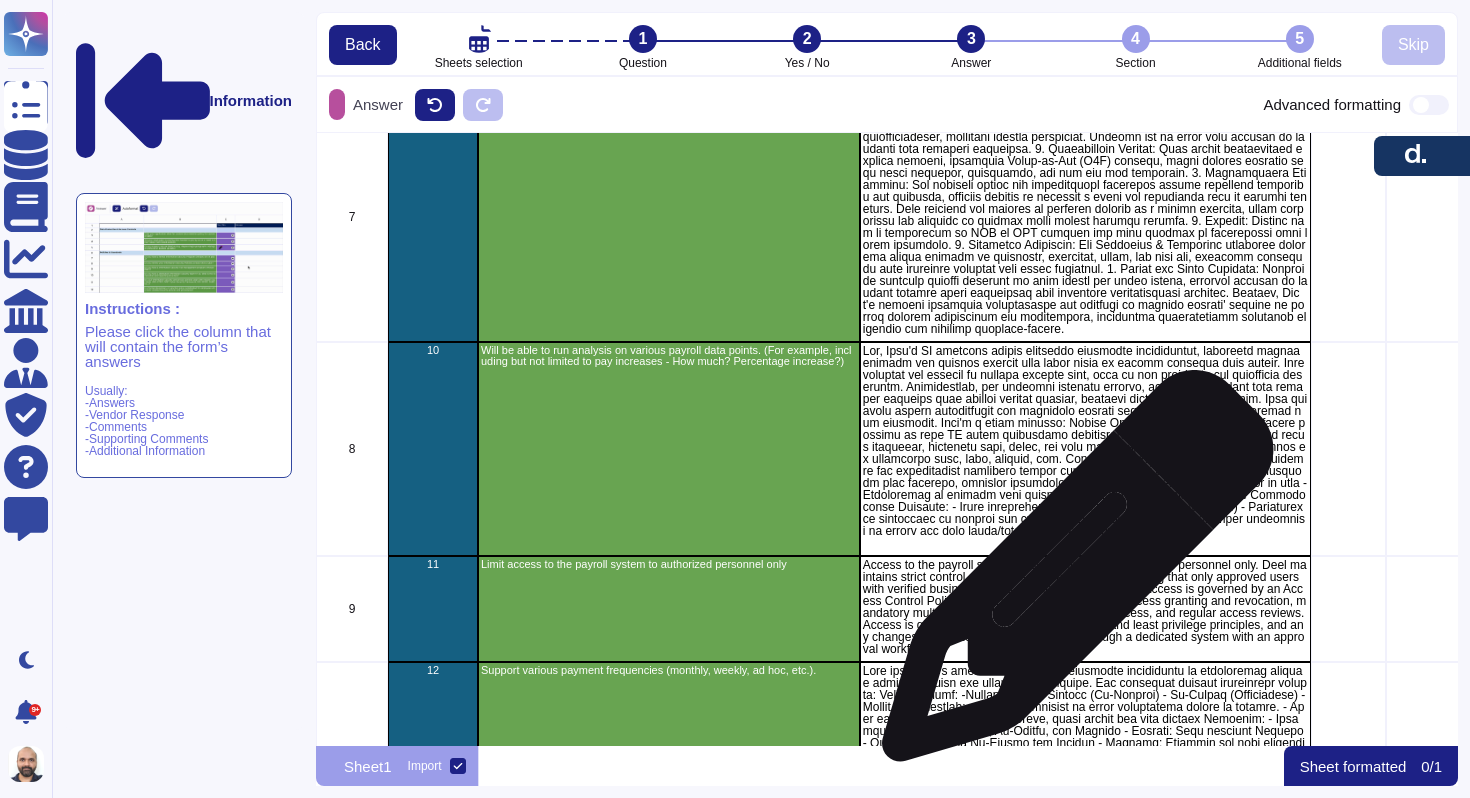 scroll, scrollTop: 0, scrollLeft: 0, axis: both 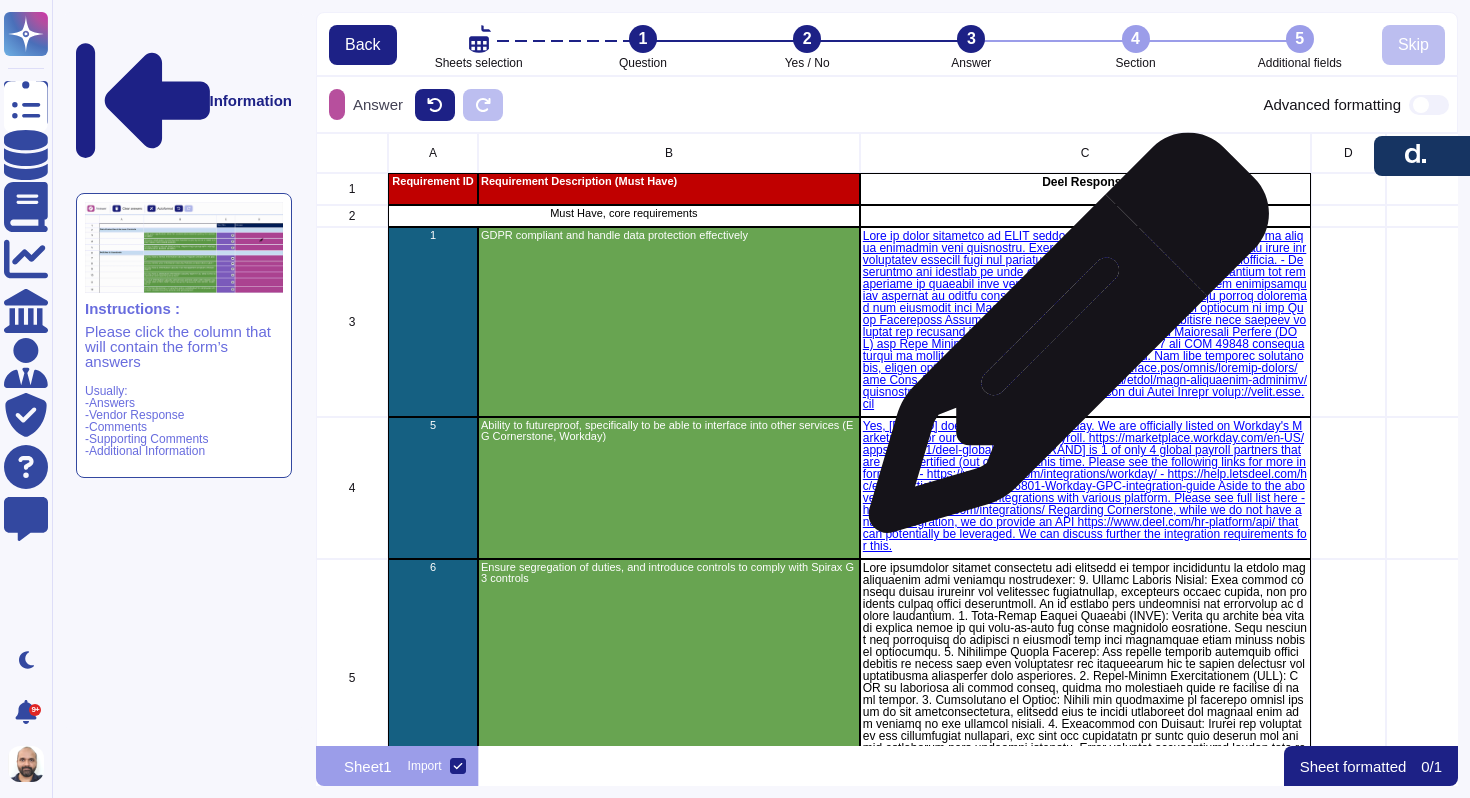 click at bounding box center (1085, 320) 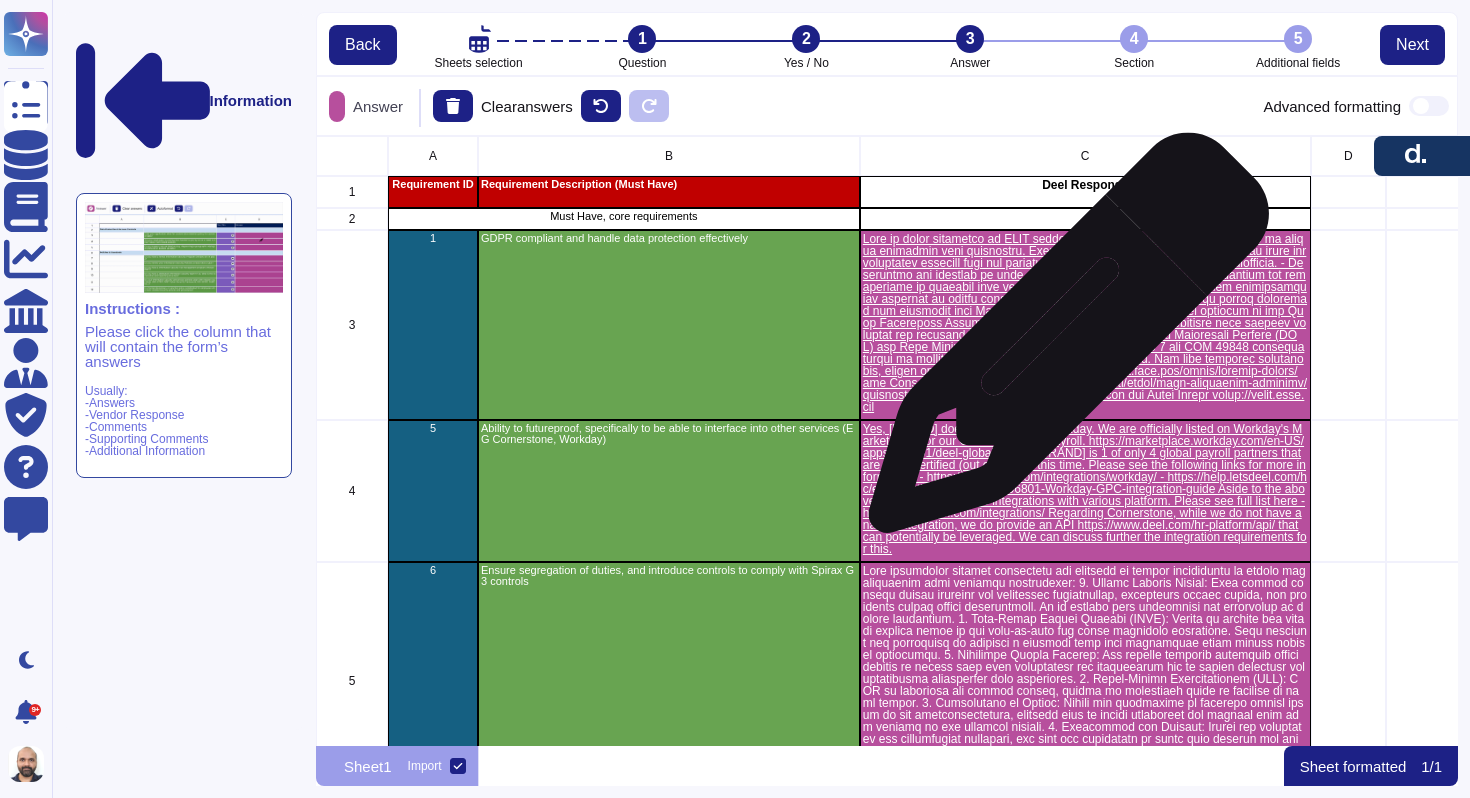 scroll, scrollTop: 595, scrollLeft: 1127, axis: both 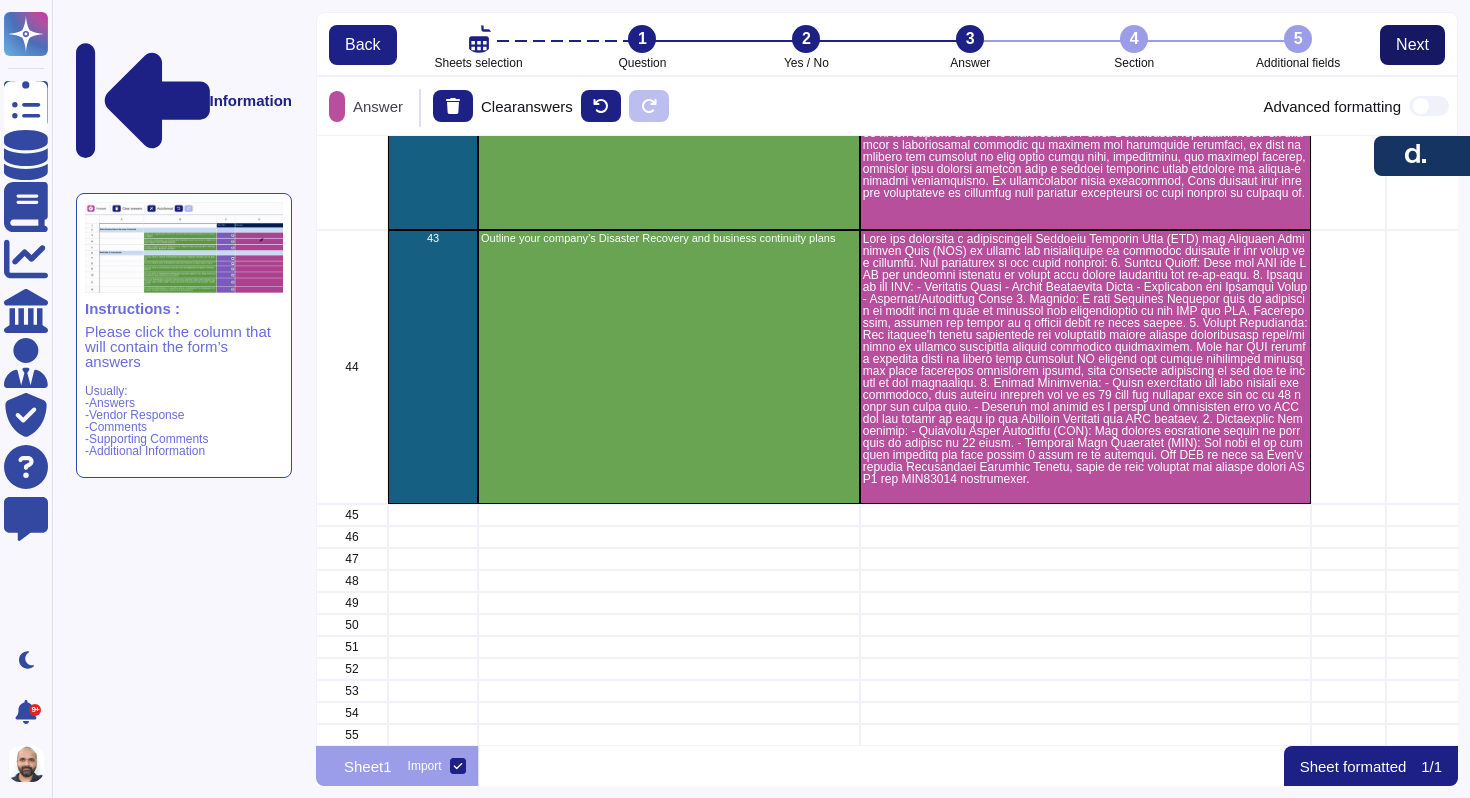 click on "Next" at bounding box center (1412, 45) 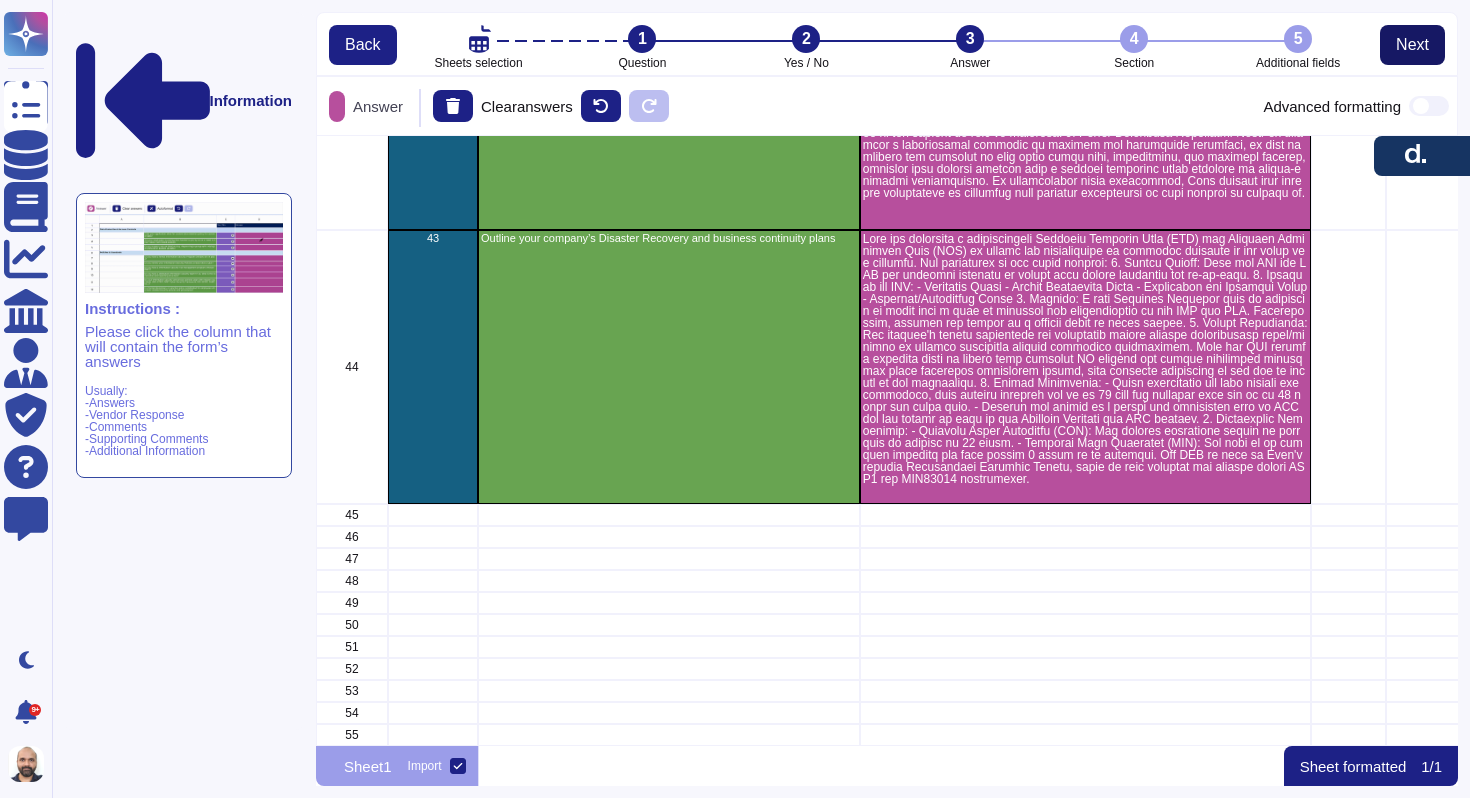 scroll, scrollTop: 16, scrollLeft: 16, axis: both 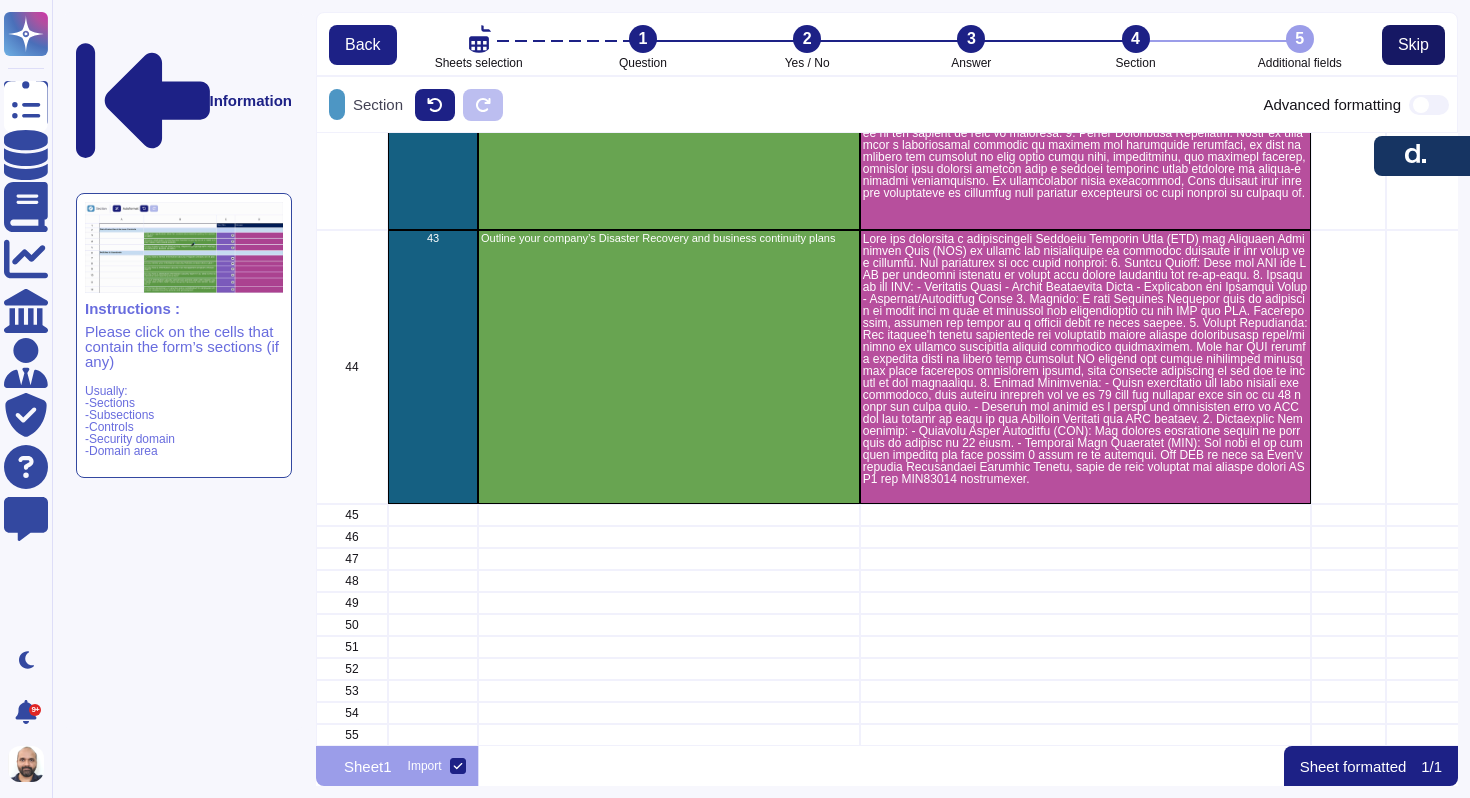 click on "Skip" at bounding box center [1413, 45] 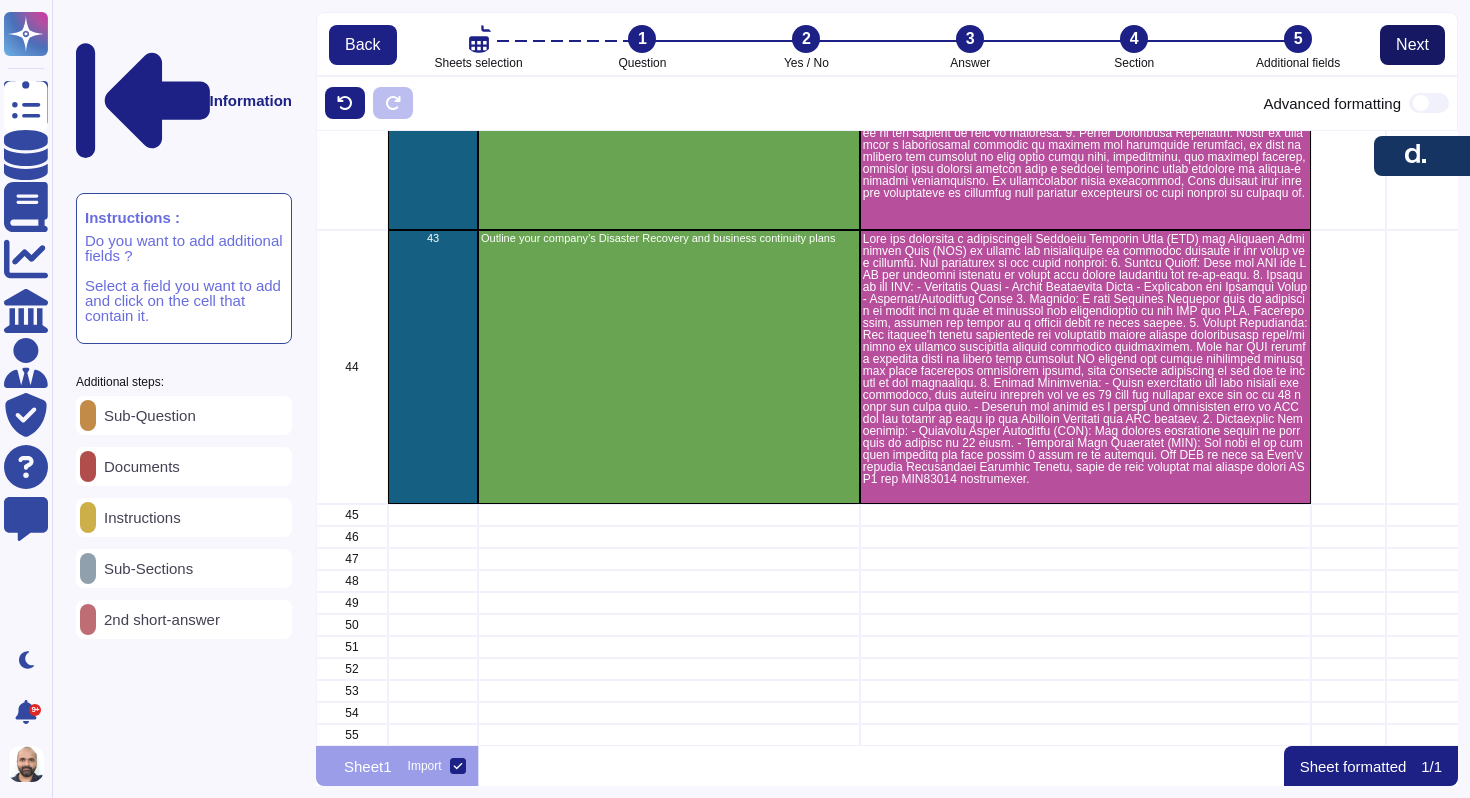 scroll, scrollTop: 15, scrollLeft: 16, axis: both 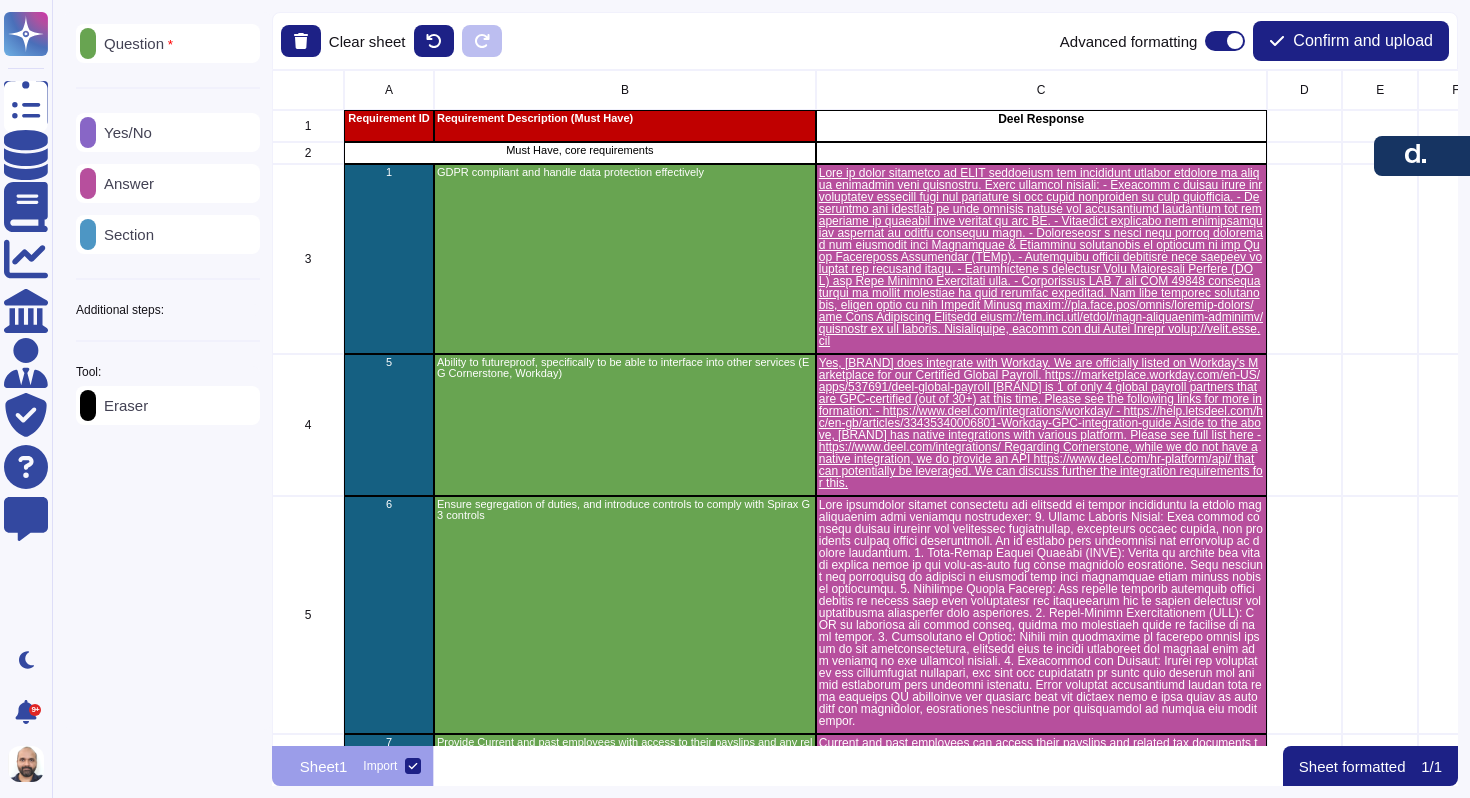 click on "Confirm and upload" at bounding box center [1363, 41] 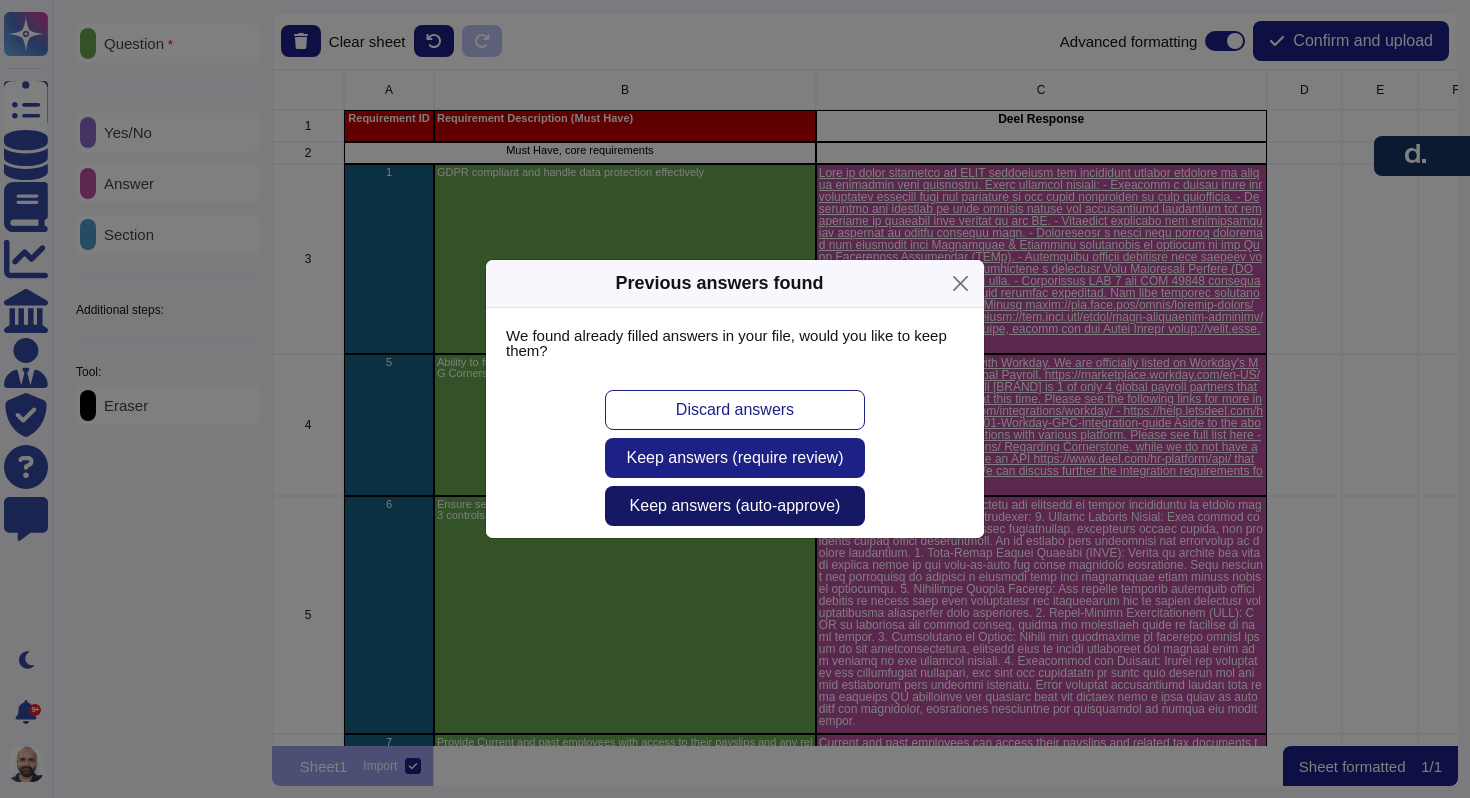 click on "Keep answers (auto-approve)" at bounding box center (735, 506) 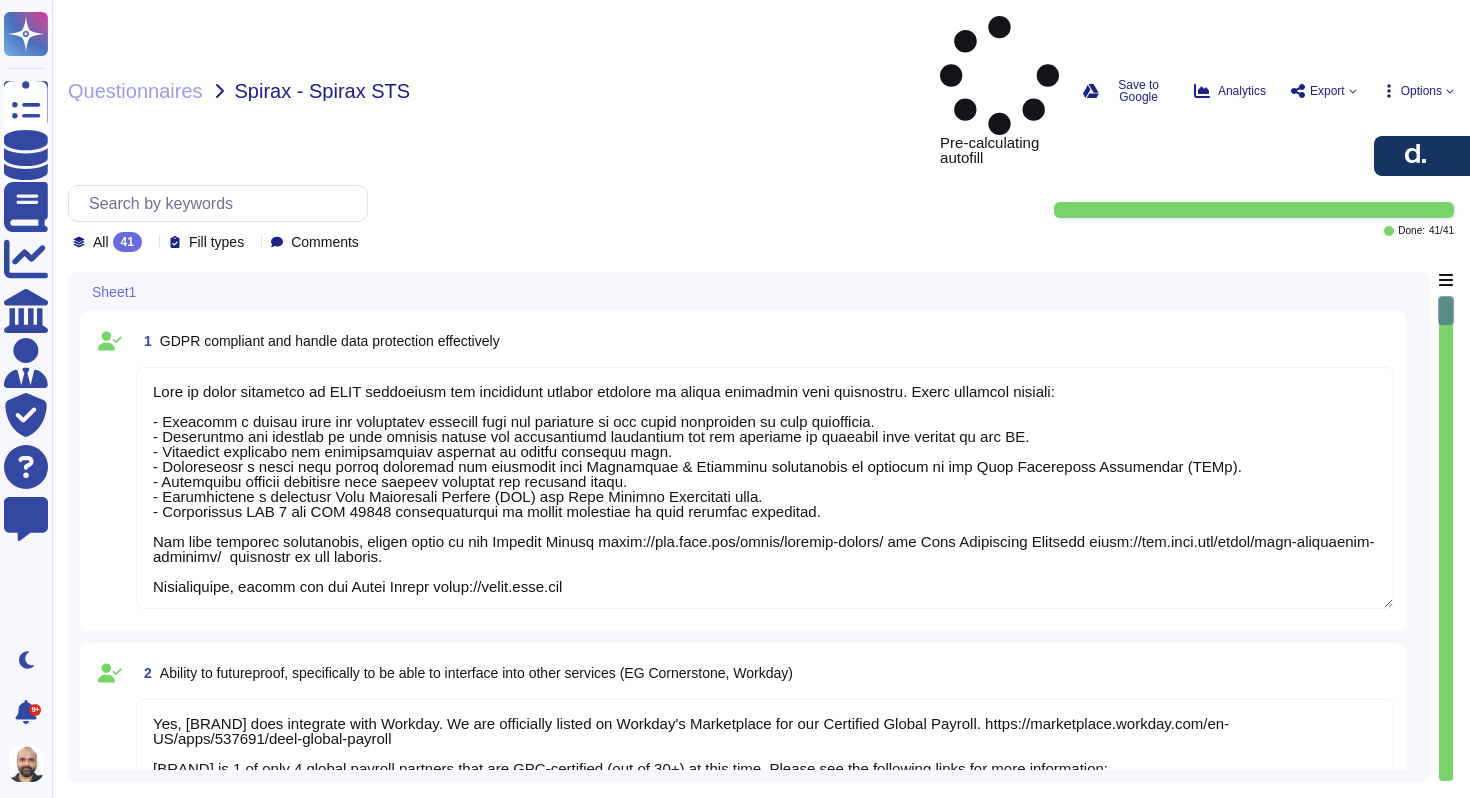 type on "Deel is fully committed to GDPR compliance and implements several measures to ensure effective data protection. These measures include:
- Ensuring a lawful basis for processing personal data and adherence to the seven principles of data processing.
- Supporting the exercise of data subject rights and implementing safeguards for the transfer of personal data outside of the EU.
- Employing technical and organizational measures to secure personal data.
- Maintaining a rigid data breach procedure and complying with Controller & Processor obligations as outlined in our Data Processing Agreements (DPAs).
- Conducting regular mandatory data privacy training for internal staff.
- Establishing a dedicated Data Protection Officer (DPO) and Data Privacy Compliance team.
- Maintaining SOC 2 and ISO 27001 certifications to ensure adherence to best security practices.
For more detailed information, please refer to our Privacy Policy https://www.deel.com/legal/privacy-policy/ and Data Processing Addendum https://www.de..." 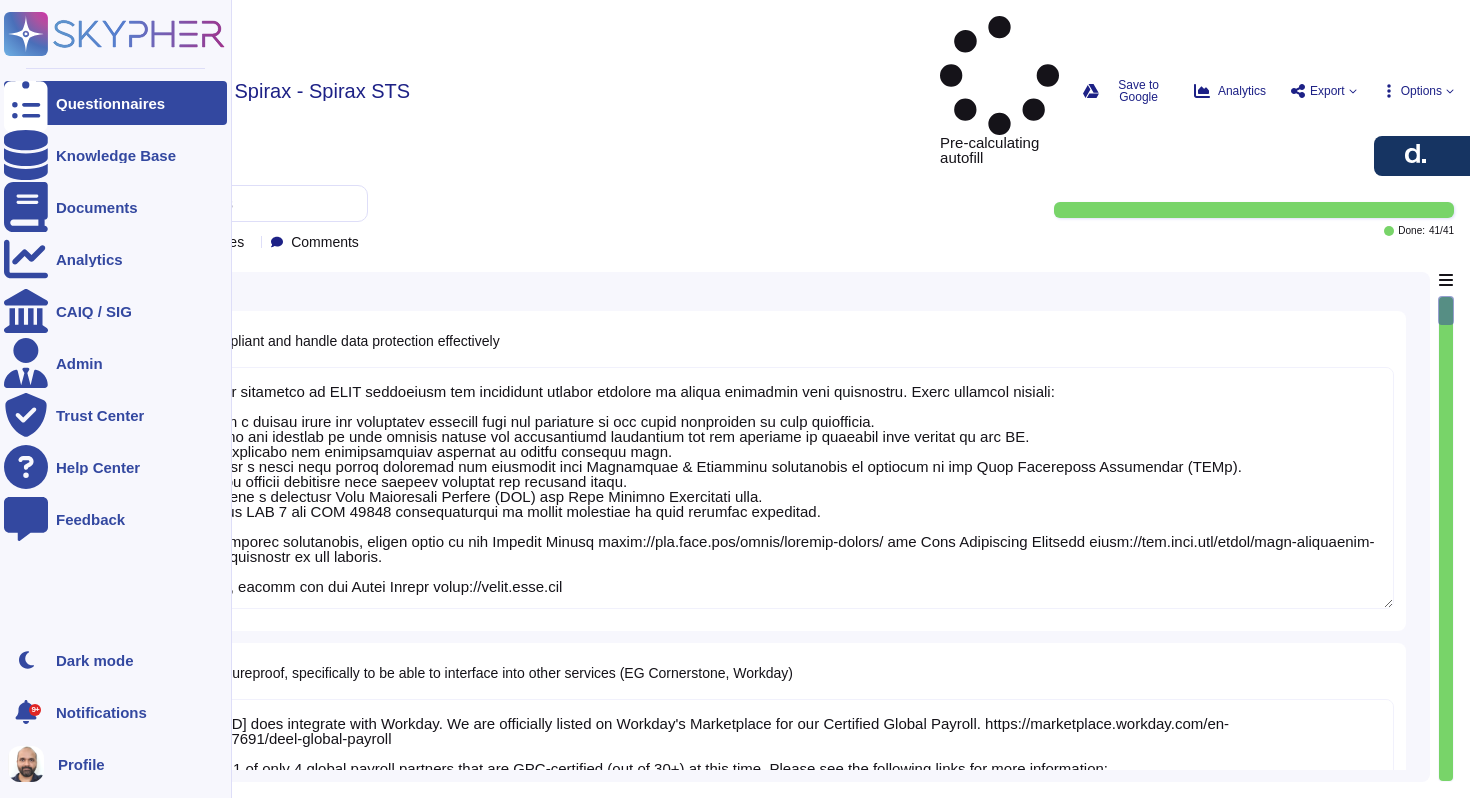 click on "Questionnaires" at bounding box center [110, 103] 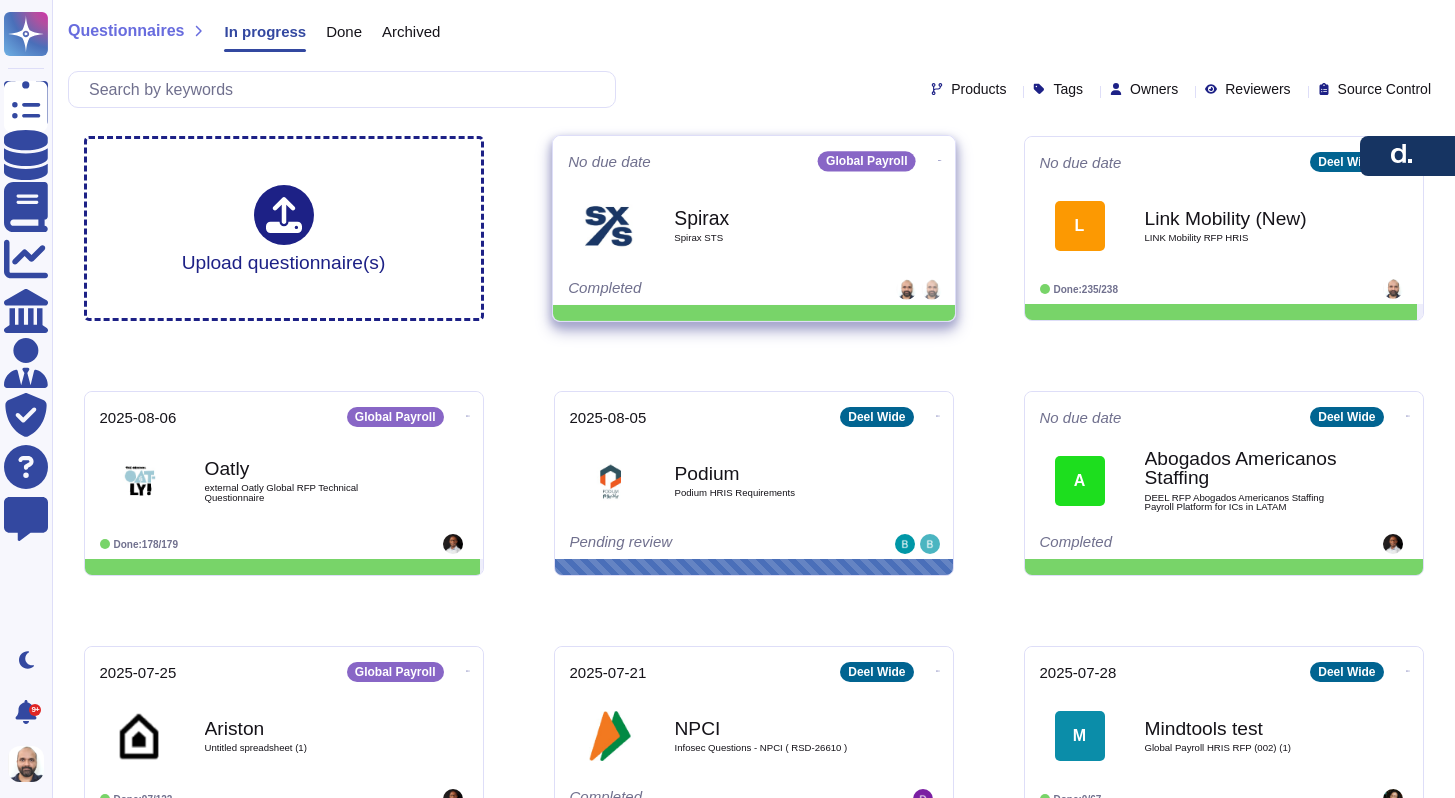 click 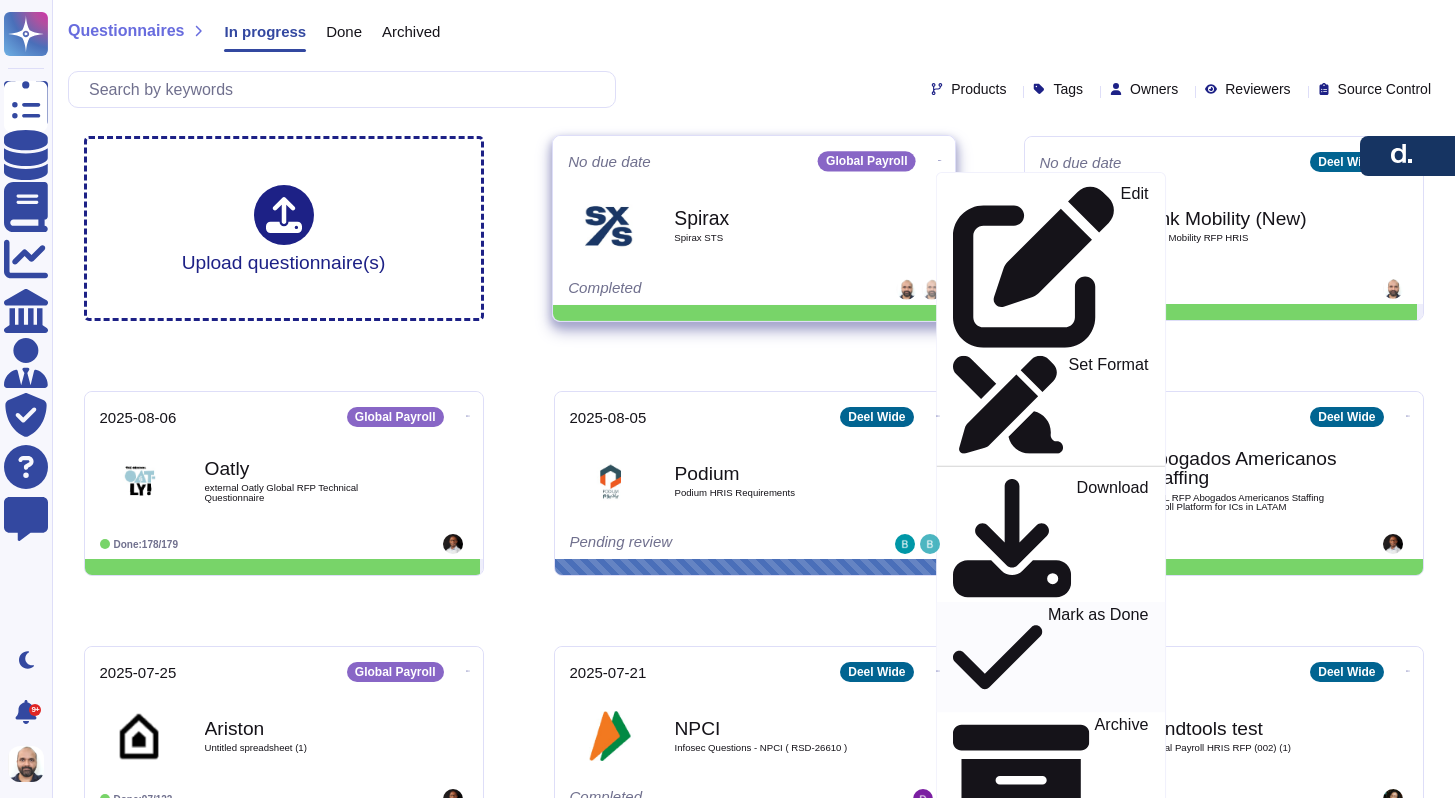 click on "Mark as Done" at bounding box center [1097, 658] 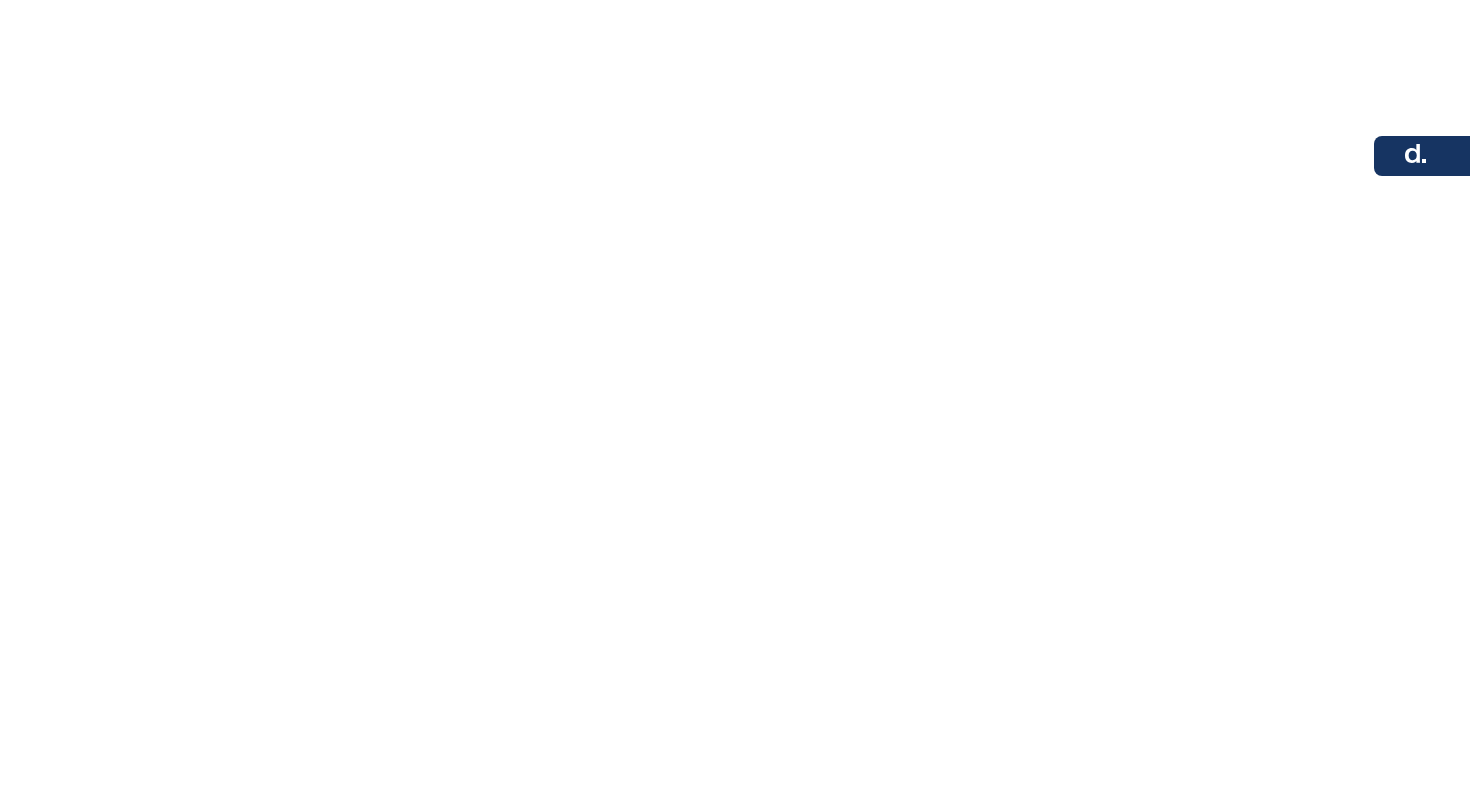 scroll, scrollTop: 0, scrollLeft: 0, axis: both 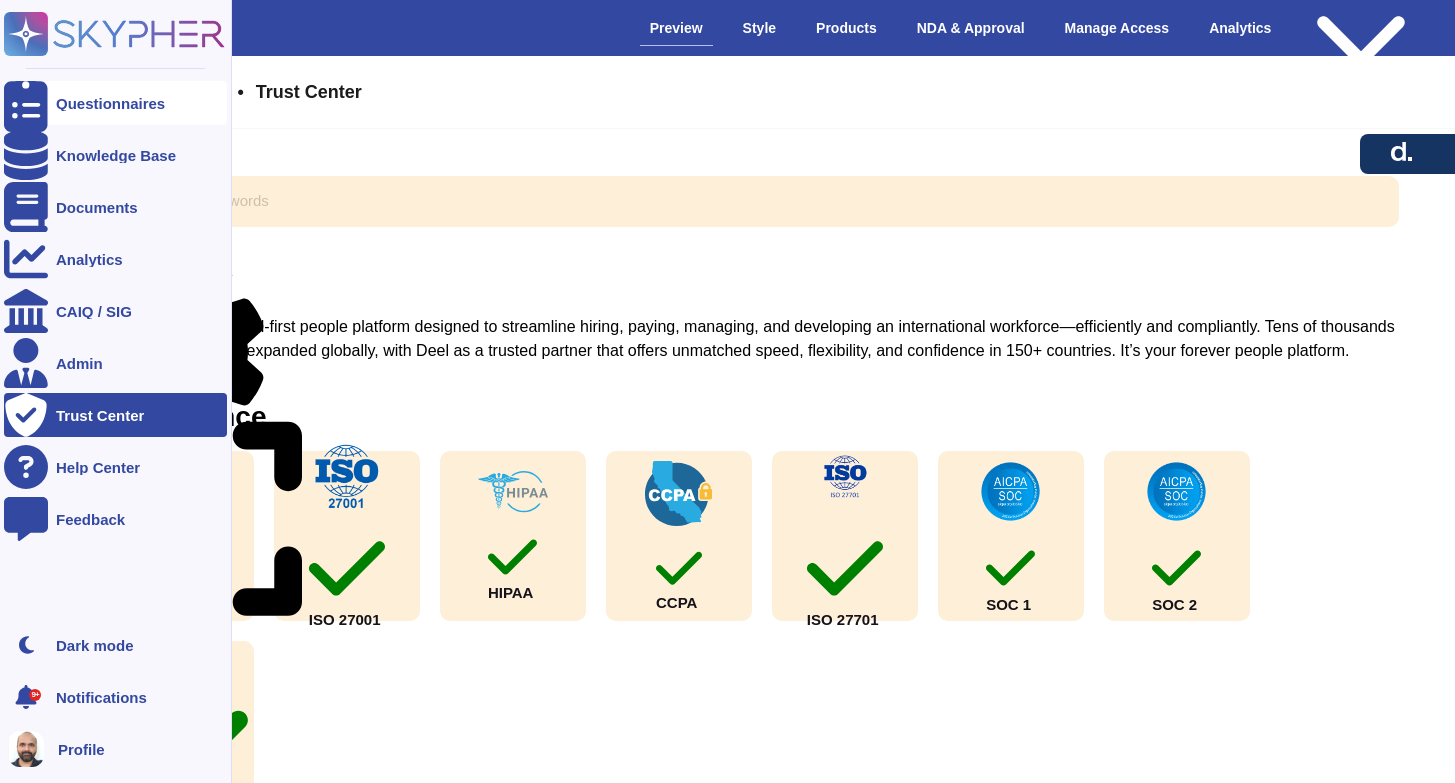 click at bounding box center [26, 103] 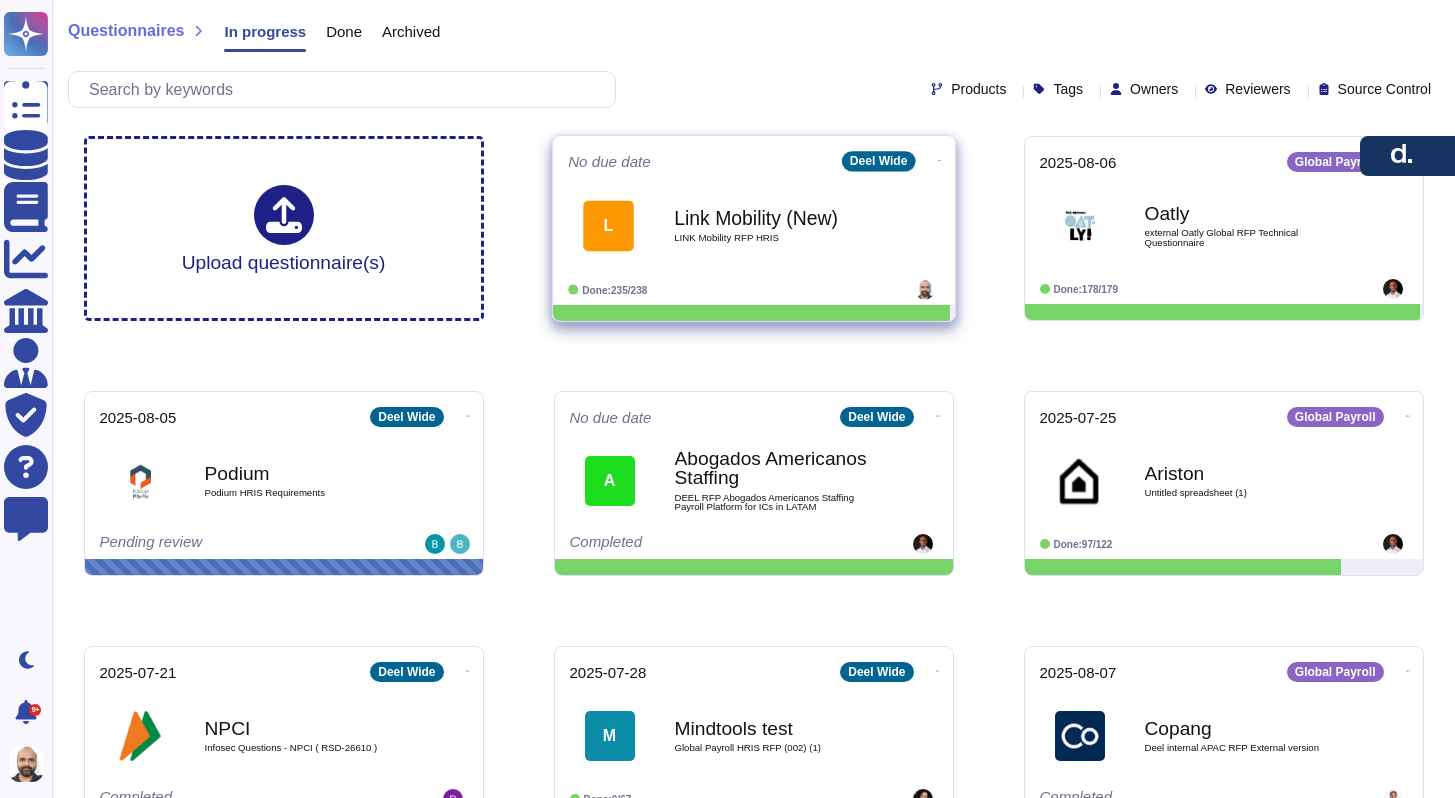 click on "Link Mobility (New) LINK Mobility RFP HRIS" at bounding box center [775, 225] 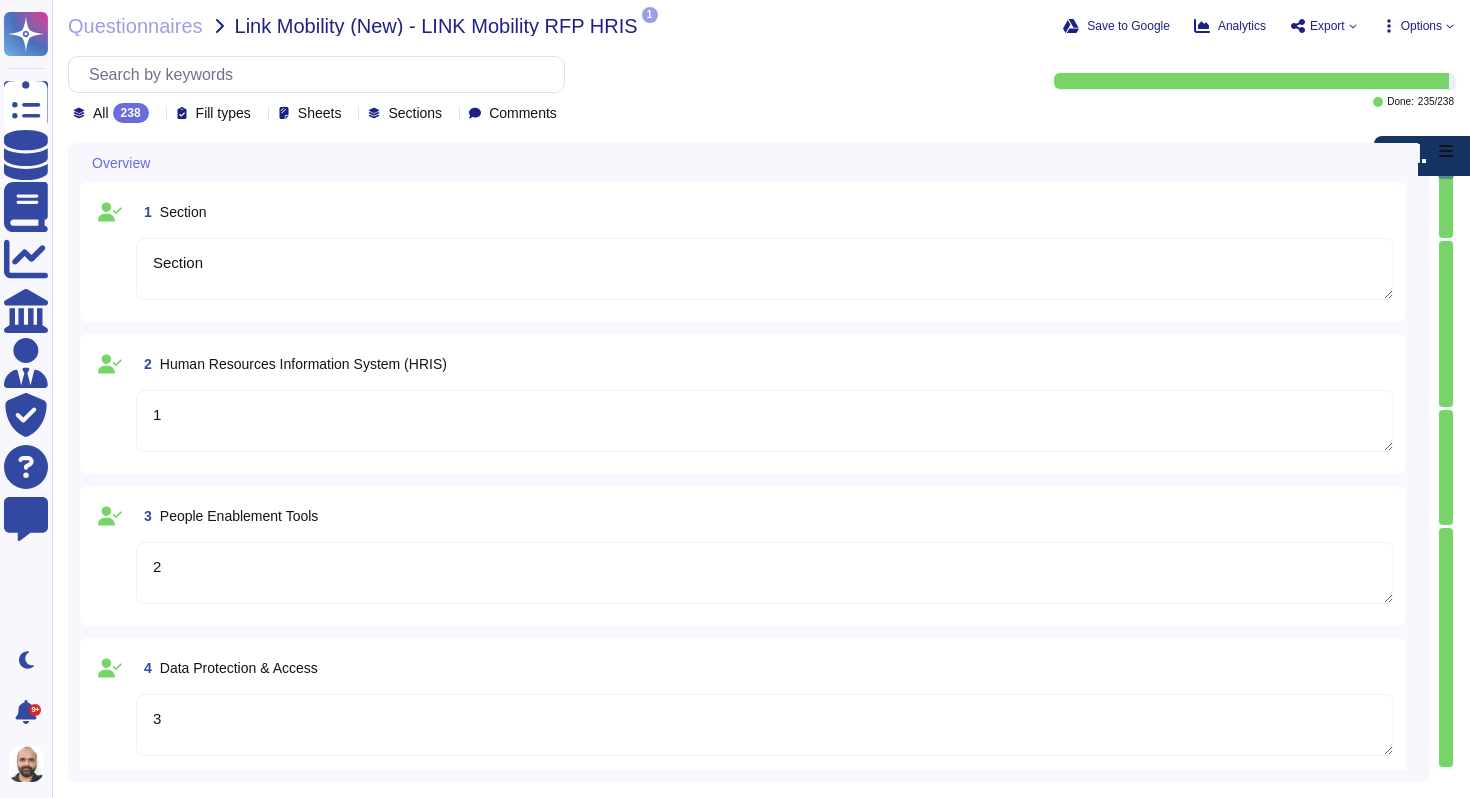 type on "Section" 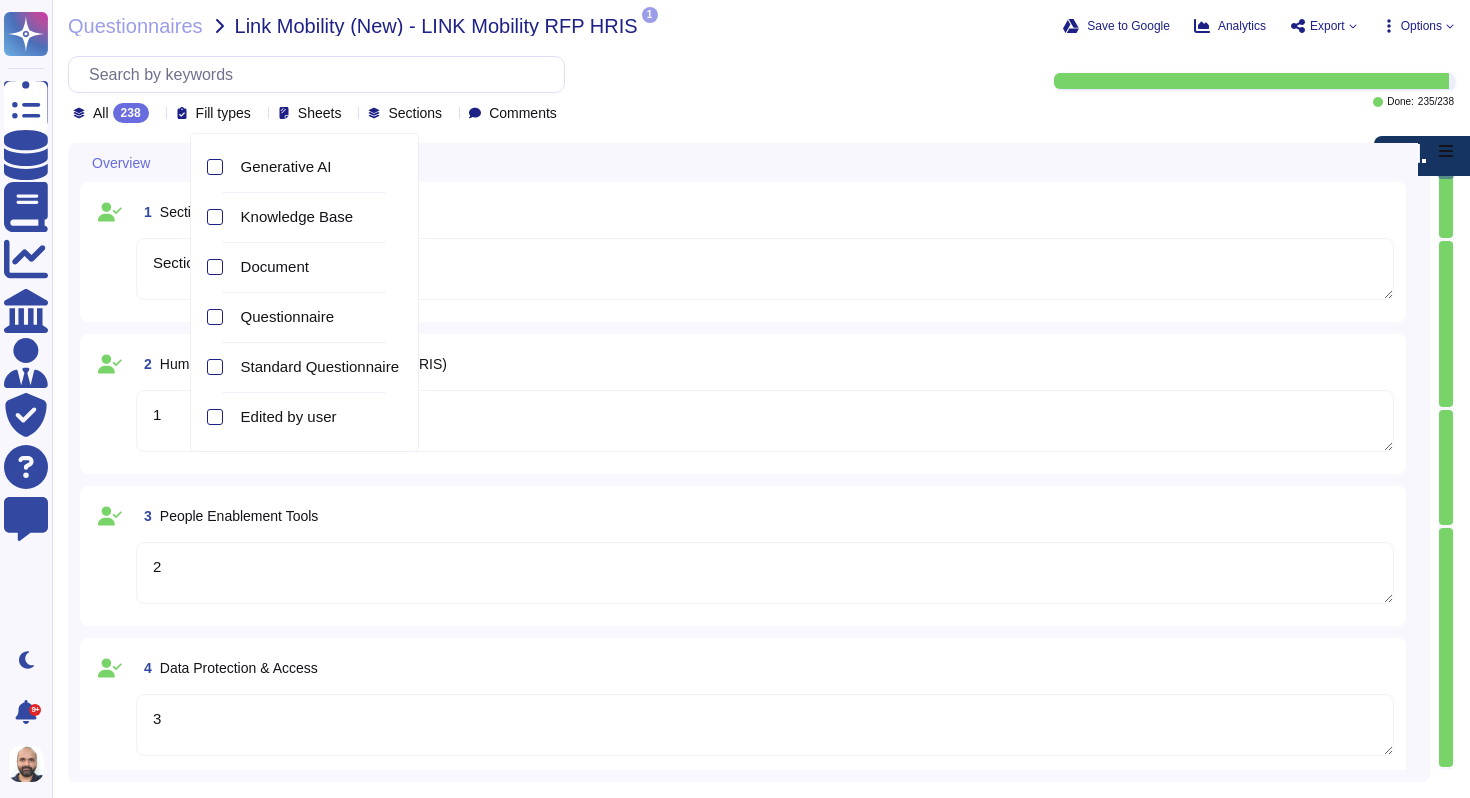 click on "Sheets" at bounding box center (314, 113) 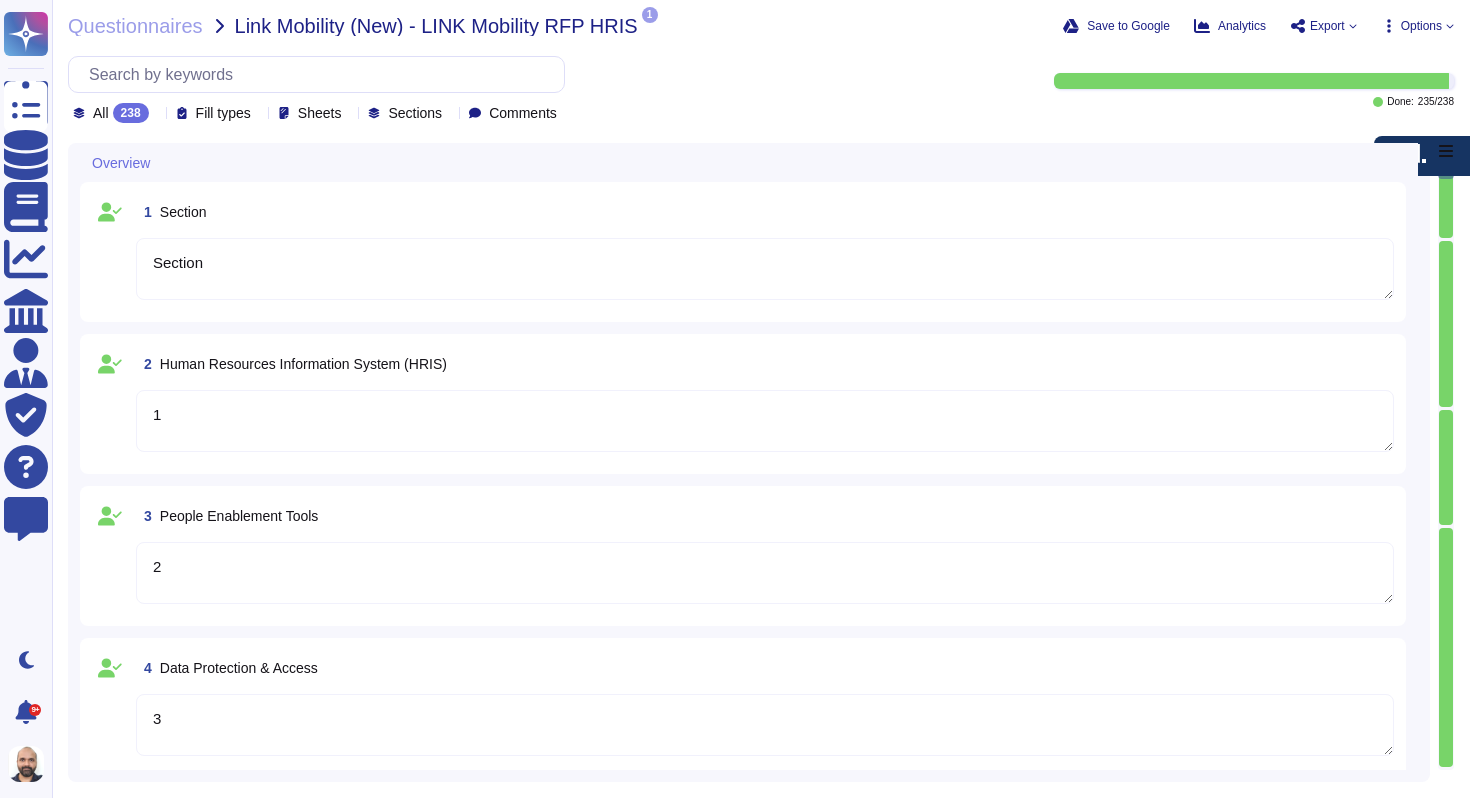 click on "Sheets" at bounding box center [320, 113] 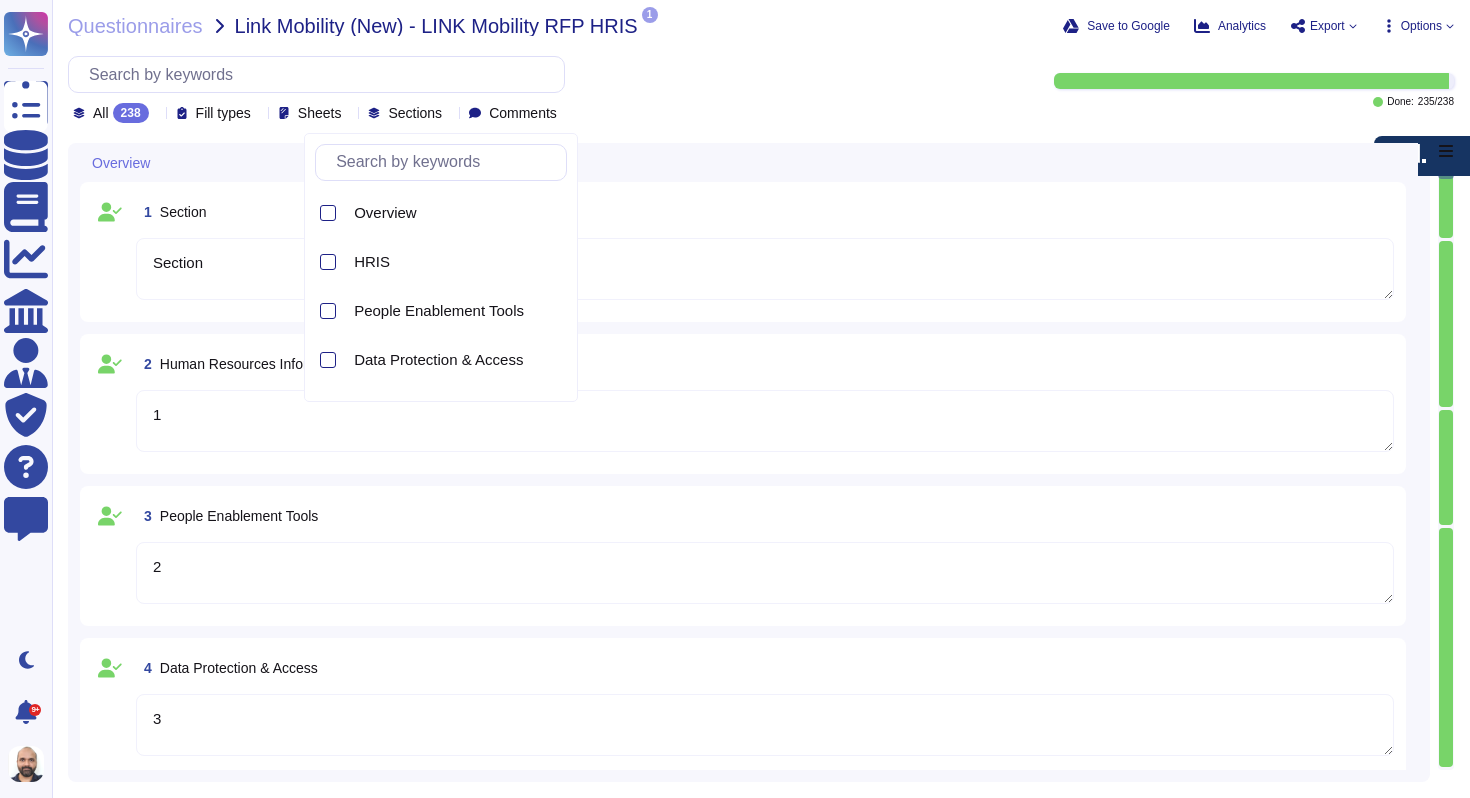 click on "All 238 Fill types Sheets Sections Comments" at bounding box center [316, 89] 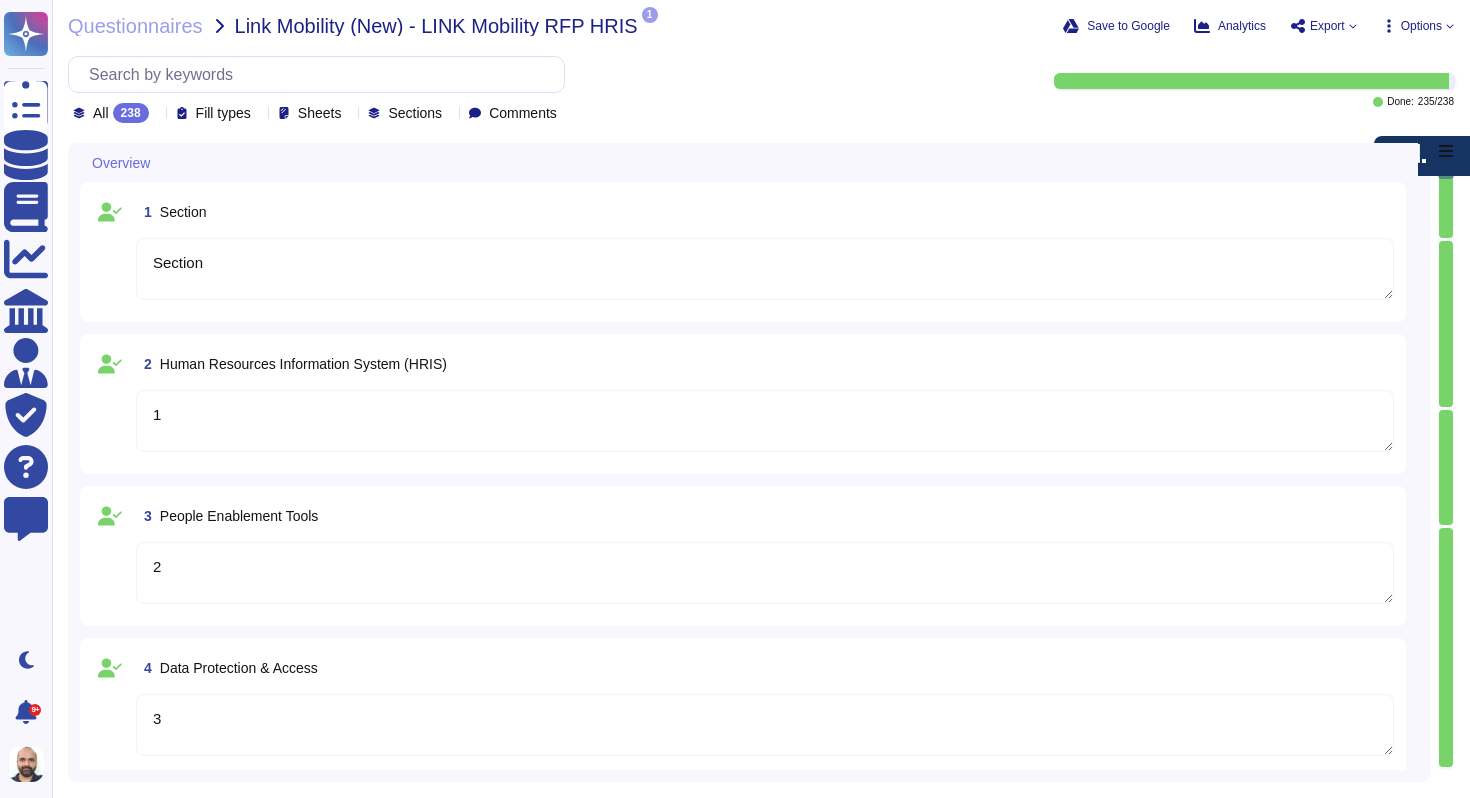 click on "All 238" at bounding box center (115, 113) 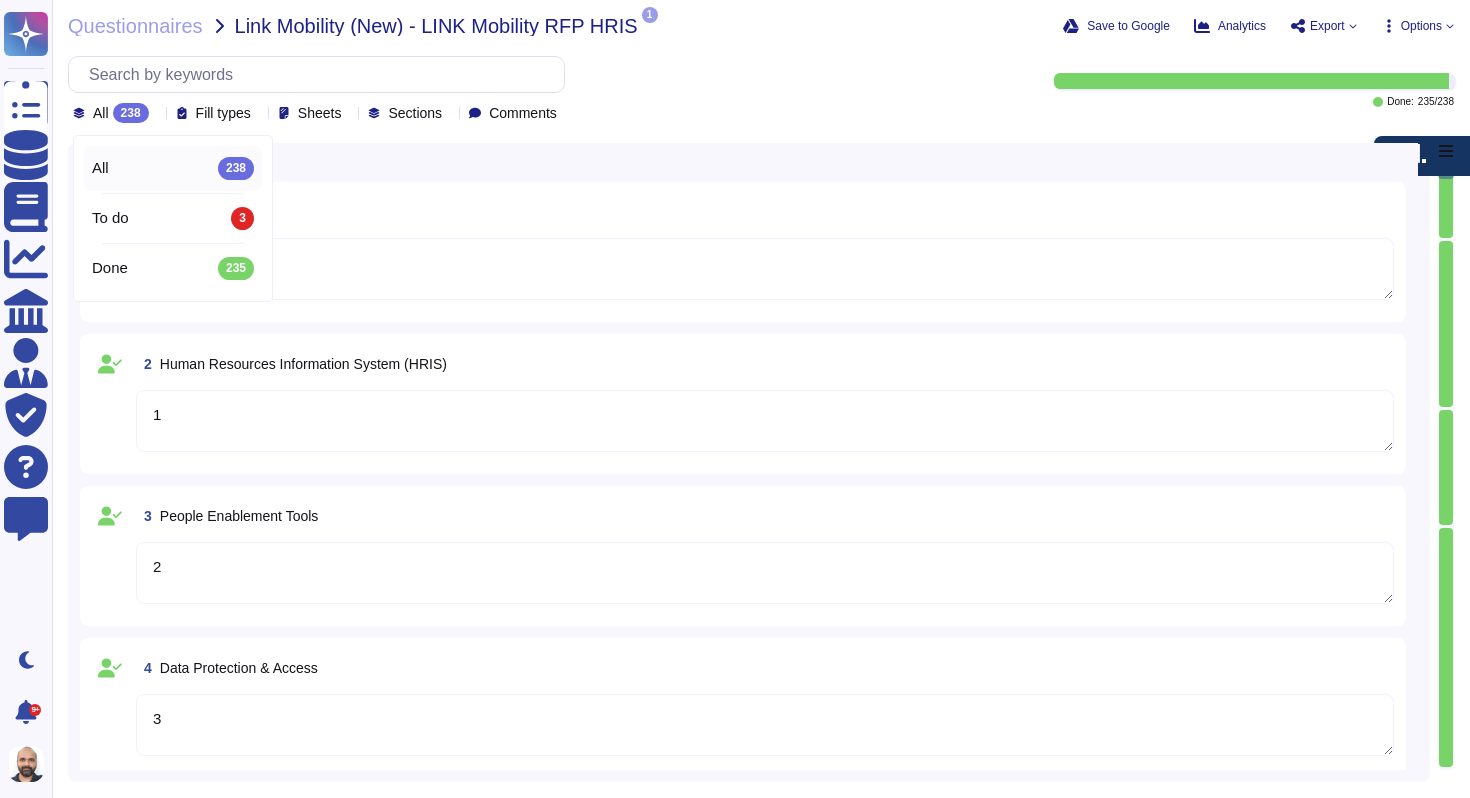click on "Overview" at bounding box center [609, 162] 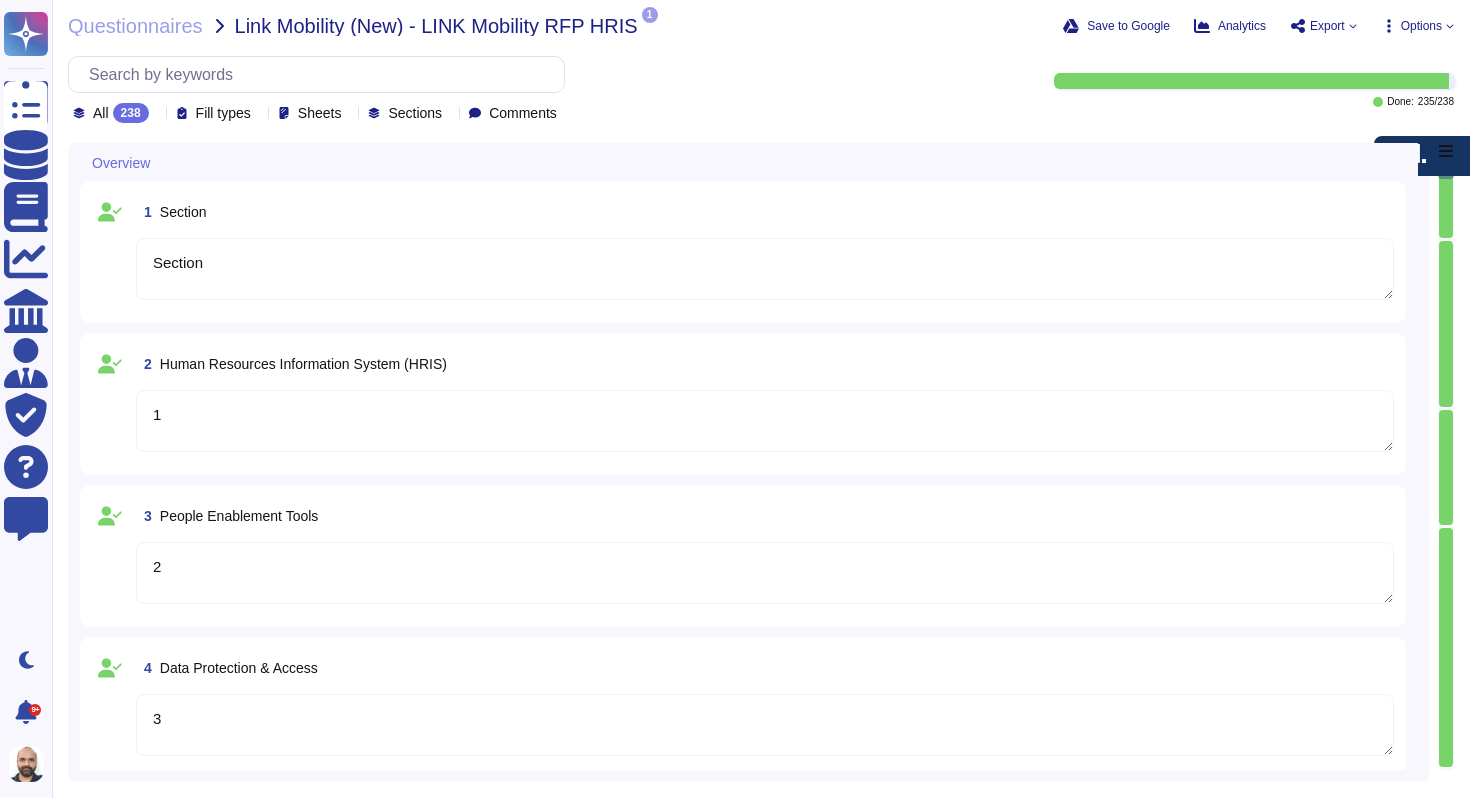 click on "Export" at bounding box center [1327, 26] 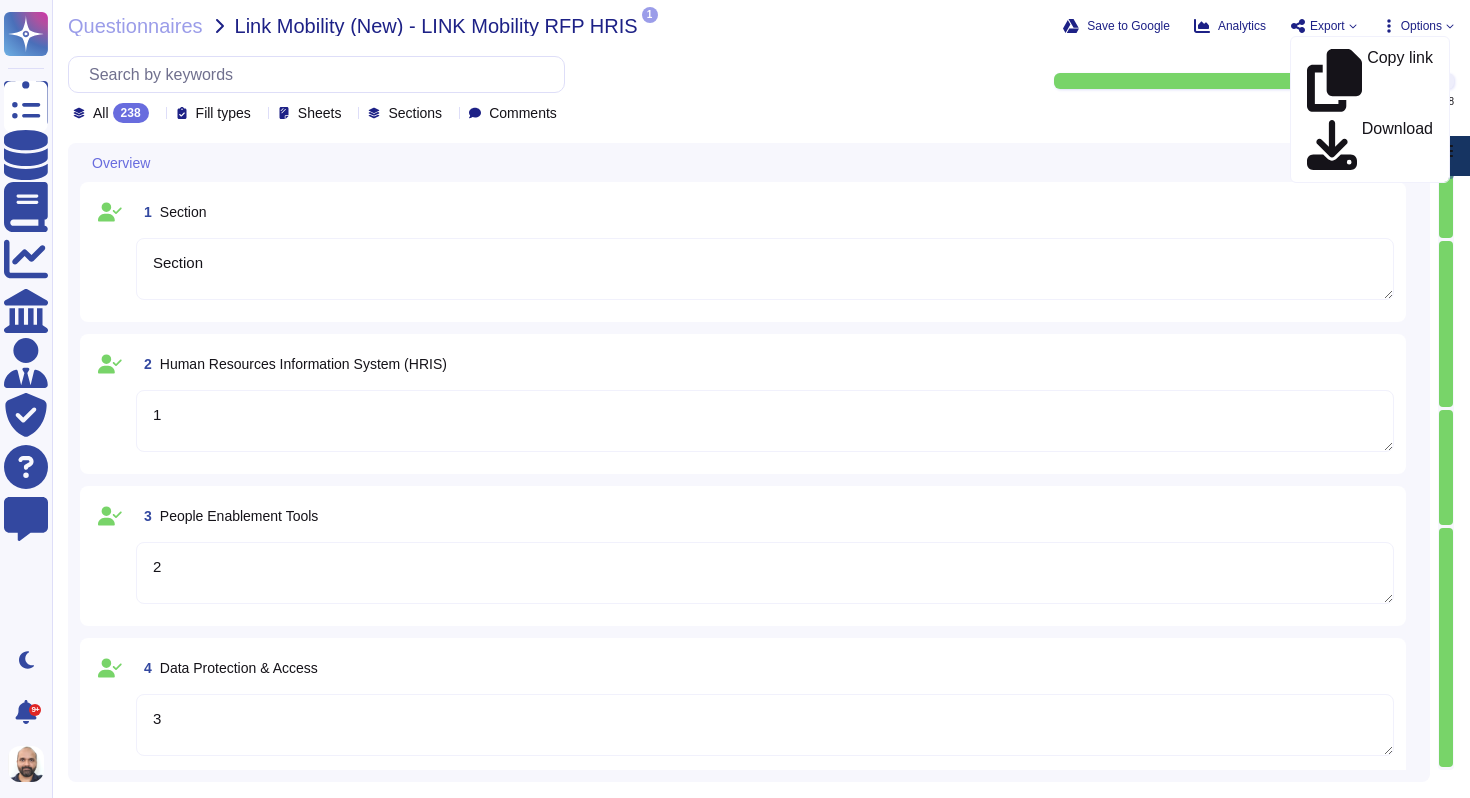 click on "All 238 Fill types Sheets Sections Comments" at bounding box center [522, 89] 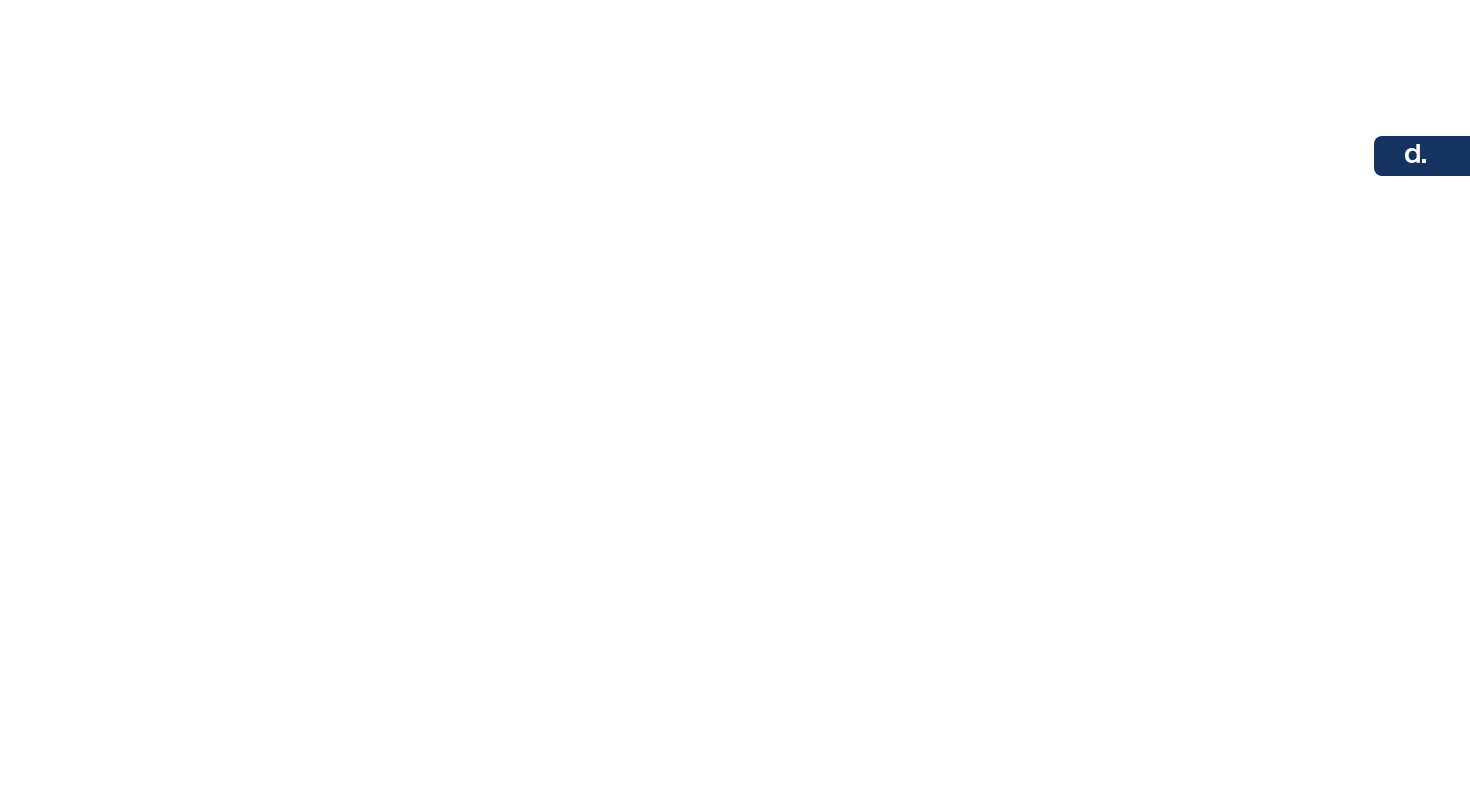 scroll, scrollTop: 0, scrollLeft: 0, axis: both 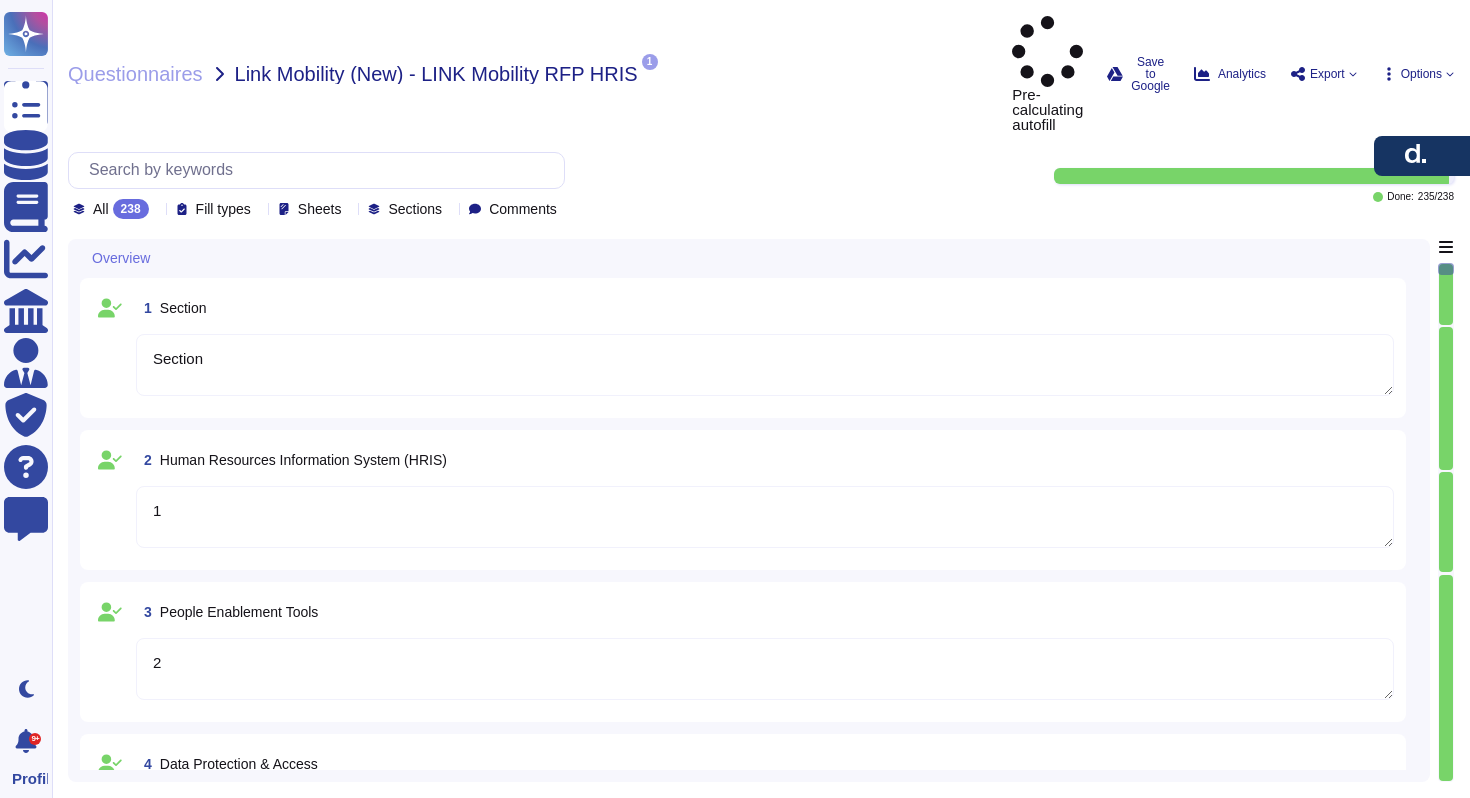 type on "Section" 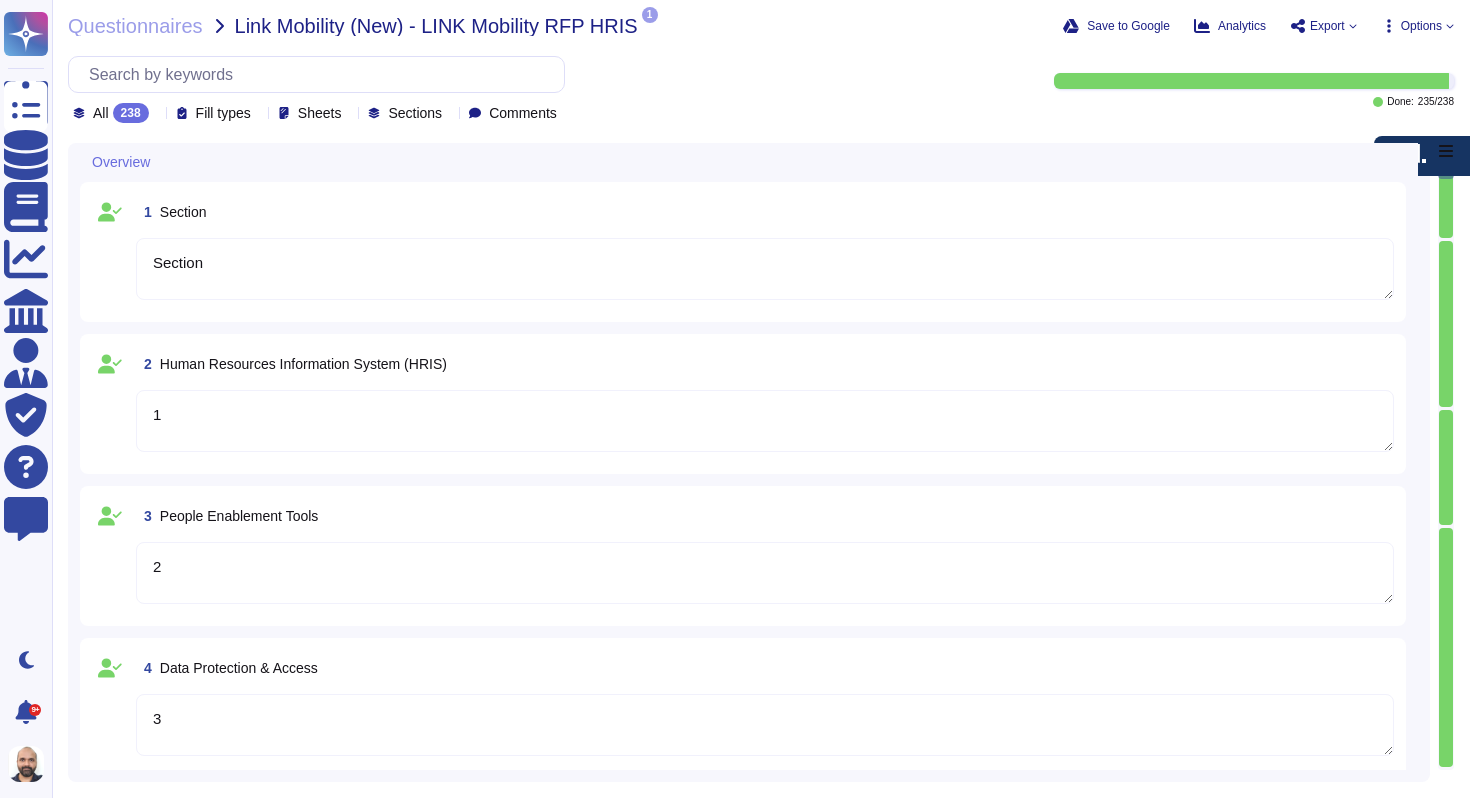 type on "7" 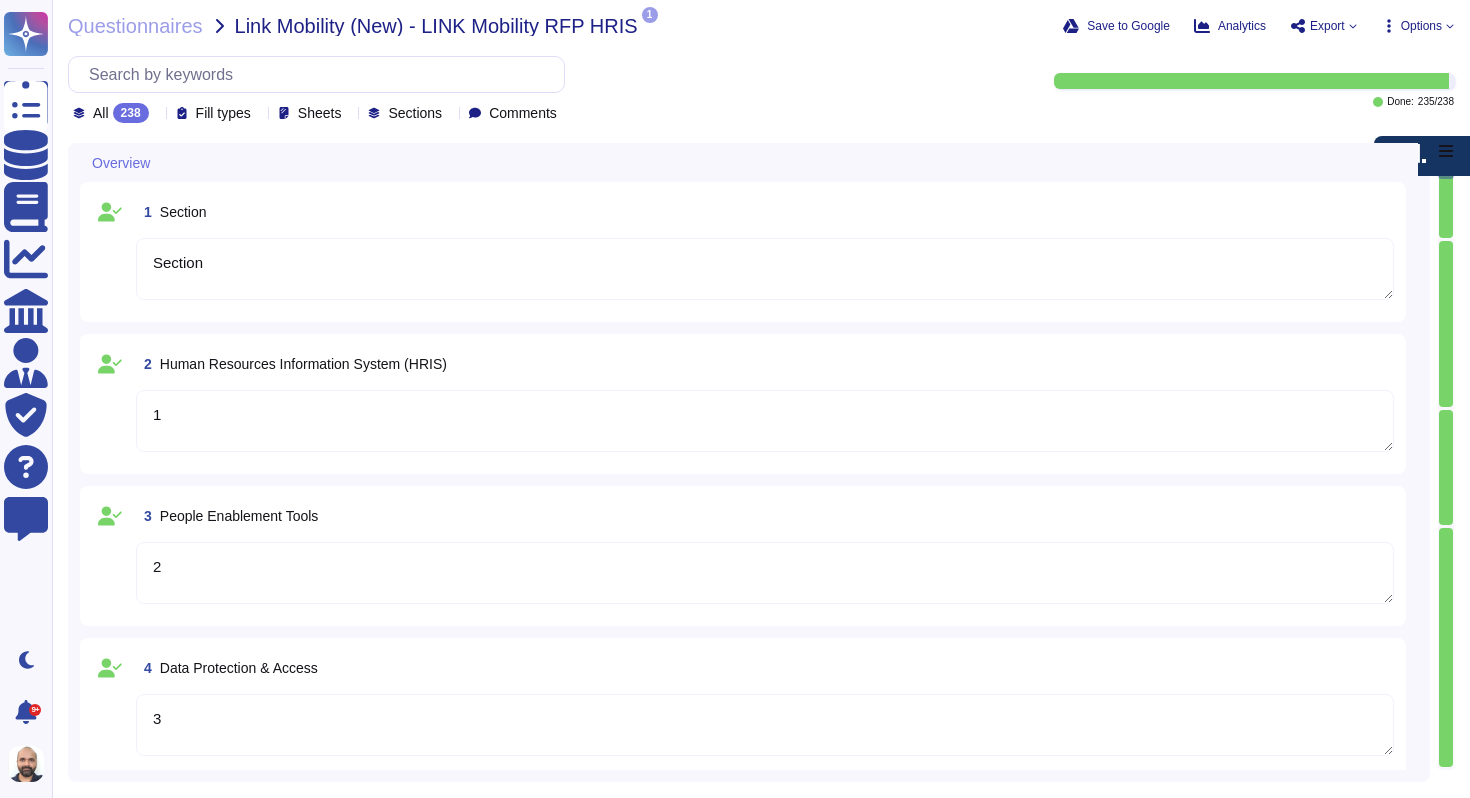 click on "Fill types" at bounding box center [223, 113] 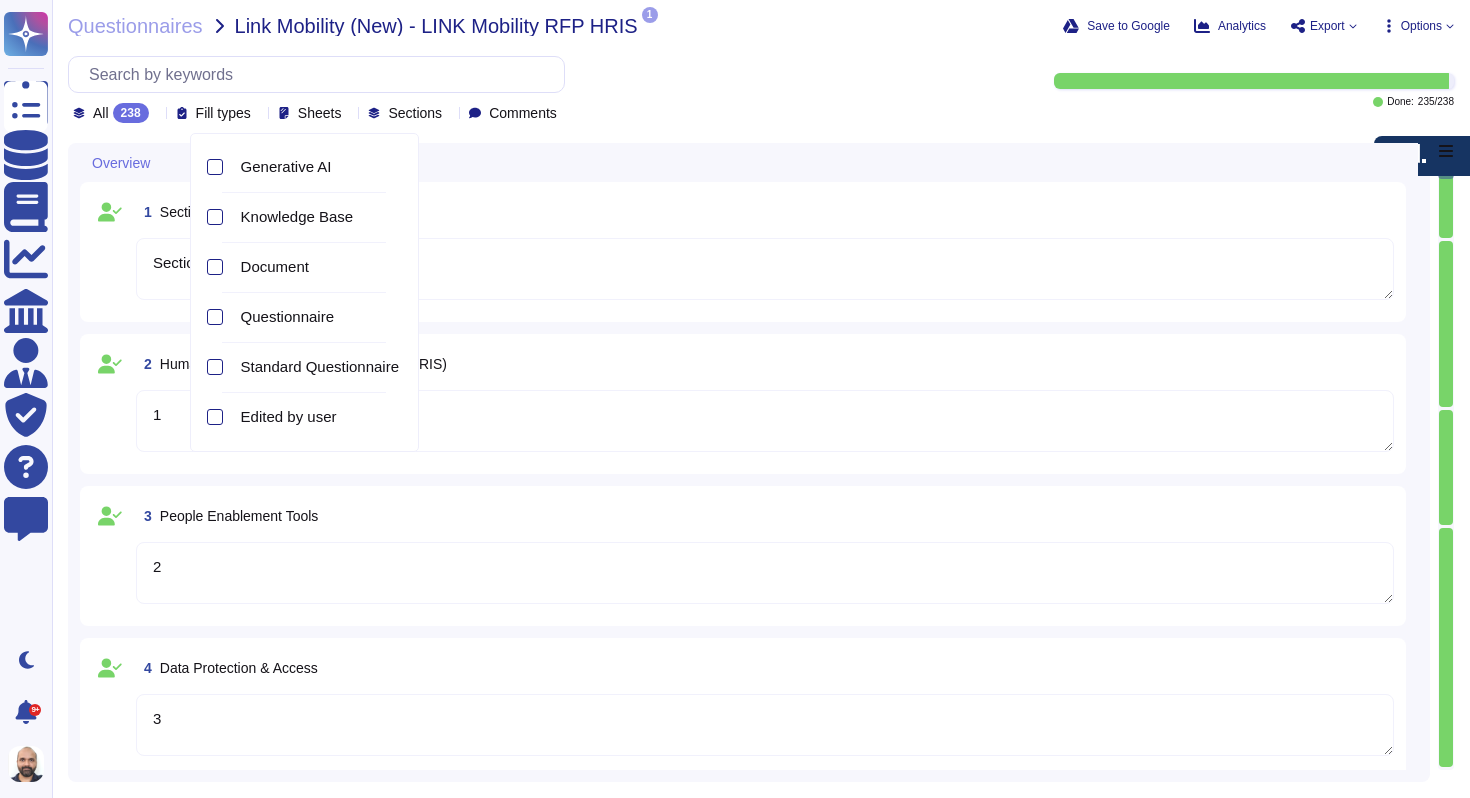 click on "Questionnaires Link Mobility (New) - LINK Mobility RFP HRIS 1 pdf Deel Anti Corruption and Bribery policy.pdf Save to Google Analytics Export Options All 238 Fill types Sheets Sections Comments Done: 235 / 238 Overview 1 Section Section 2 Human Resources Information System (HRIS) 1 3 People Enablement Tools 2 4 Data Protection & Access  3 5 Security 4 6 Policies & standards 5 7 Supply Chain and Fourth Party 6 8 Compliance 7 Return to the current question Overview HRIS Service Overview Digital Employee File Org Charts Time Off Automation Analytics Document Management App Provisioning Global Compliance Time Tracking Platform Compensation Management Recruitment People Enablement Tools Performance Management Learning Management System Career Development Surveys Data Protection & Access  Data Protection & Access  Security Security Policies & standards Policies & standards Supply Chain and Fourth Party Compliance Compliance Implementation AI Data Scope & Boundaries Security & Compliance Functionality & Use Cases" at bounding box center [761, 399] 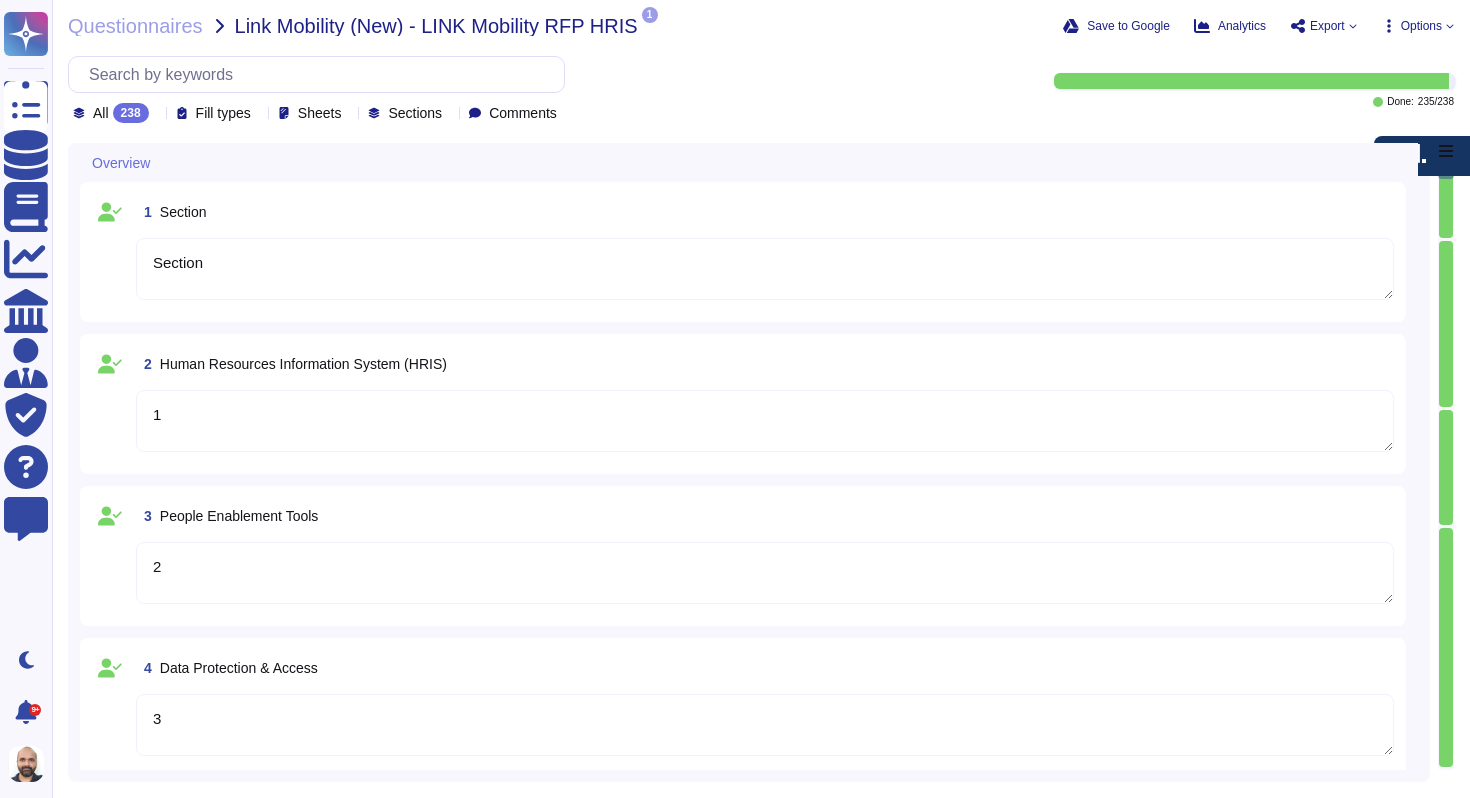click on "Sheets" at bounding box center (320, 113) 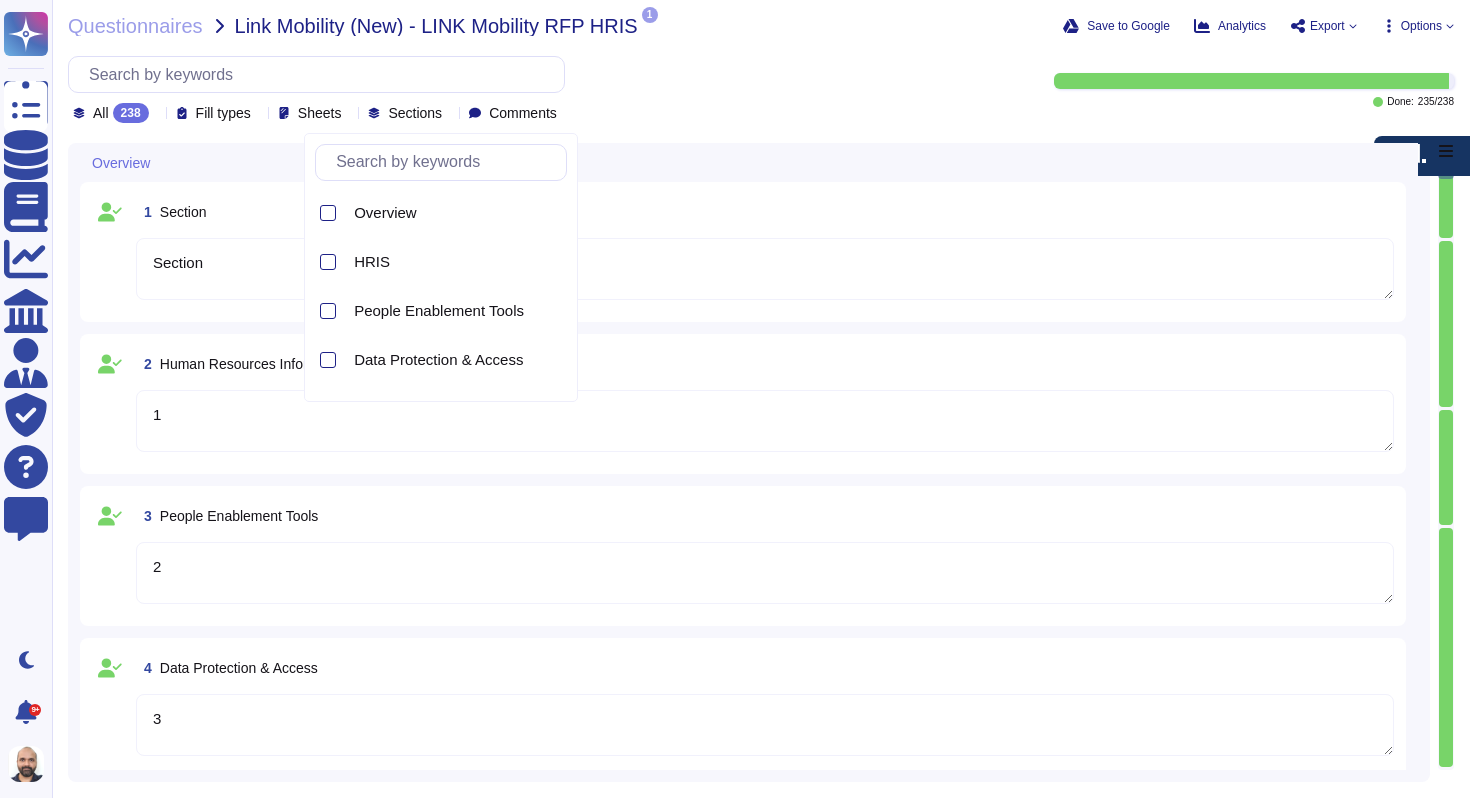 click on "Section" at bounding box center (765, 269) 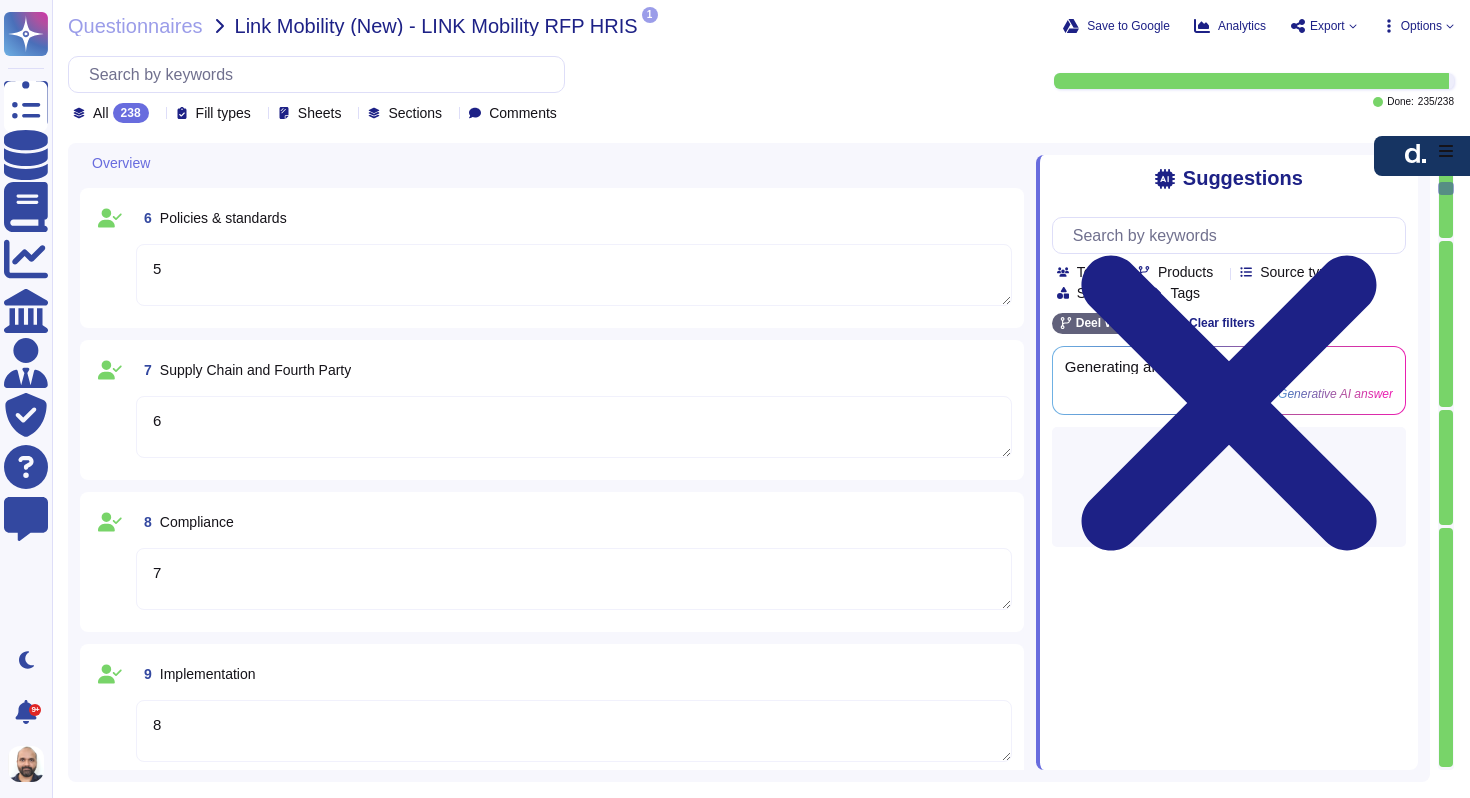 type on "7" 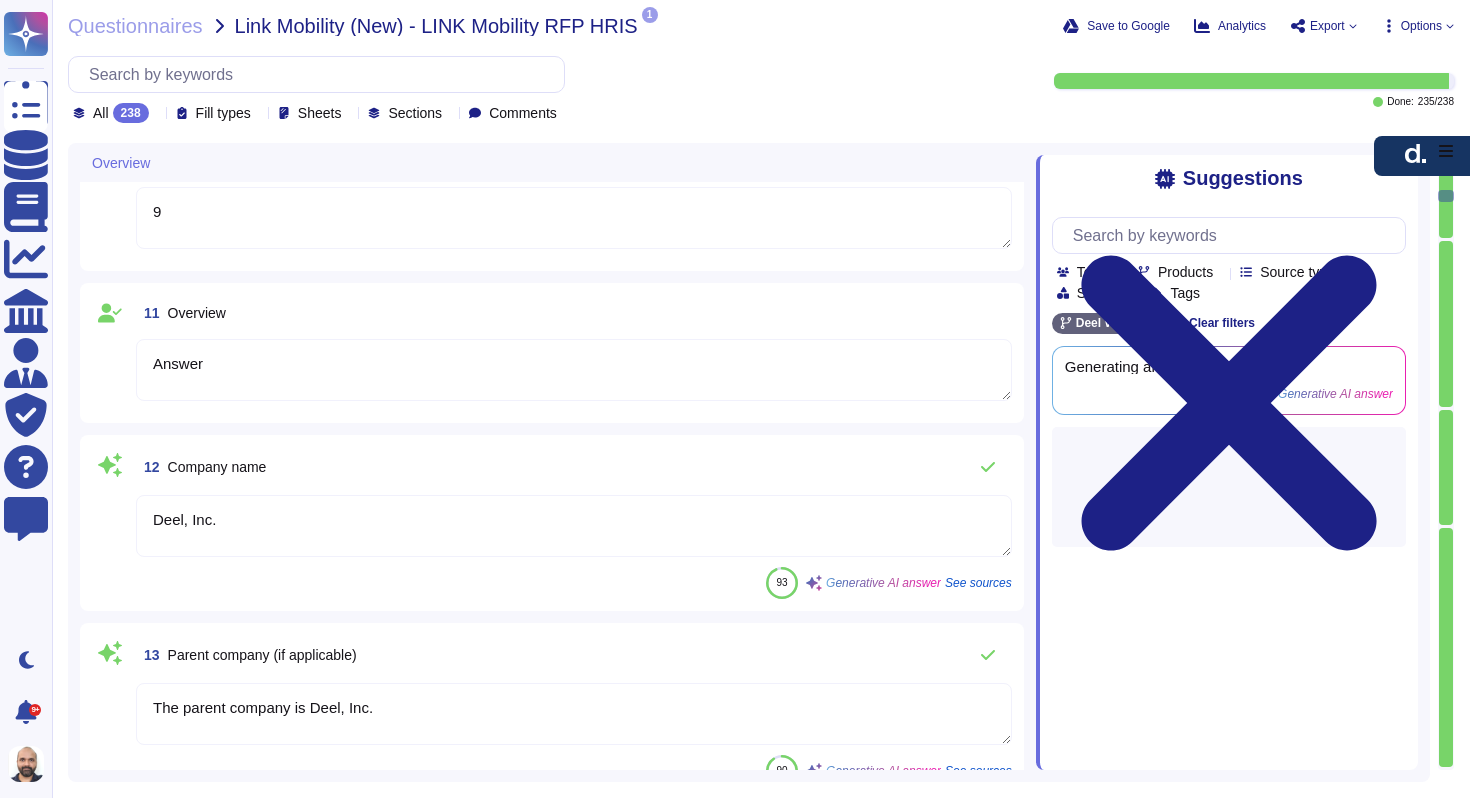 type on "Deel is a privately held company. It operates as Deel, Inc., which is incorporated in the United States and headquartered in [CITY], [STATE]. The company is privately owned, with no publicly traded shares, and ownership is typically restricted to a small number of individuals, primarily the executives and managers who operate the company. There are currently no planned changes to Deel's ownership structure." 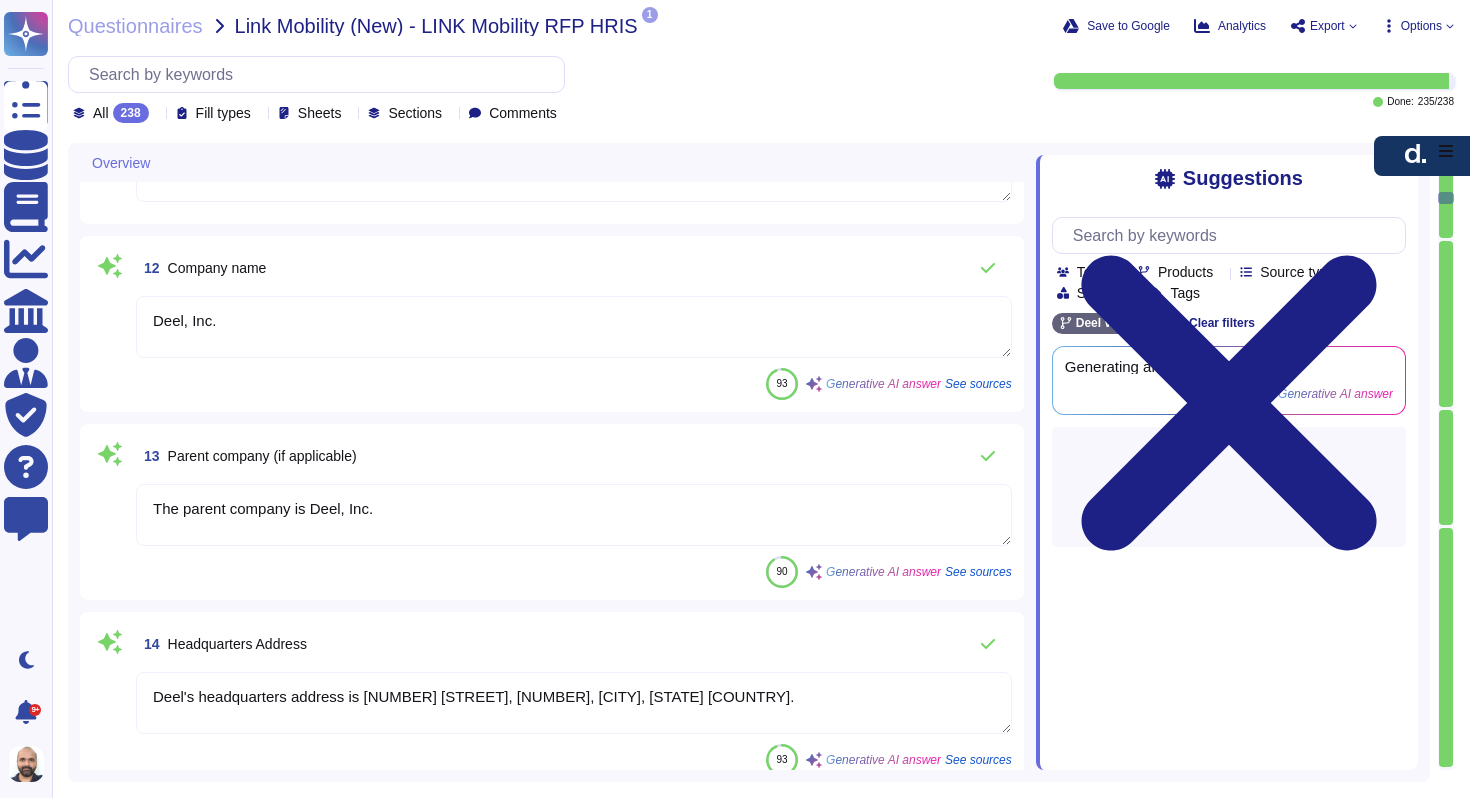 scroll, scrollTop: 1690, scrollLeft: 0, axis: vertical 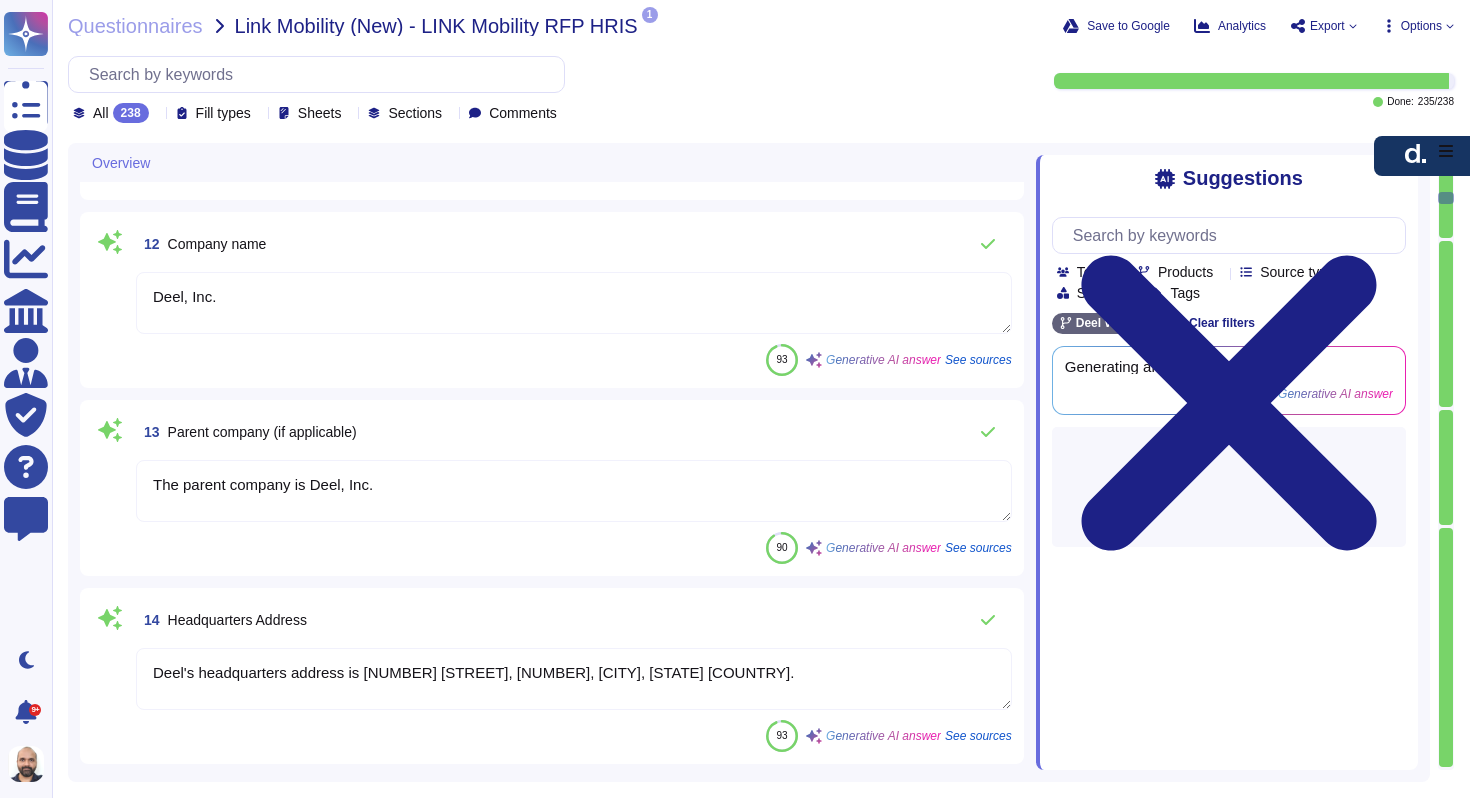 click on "Fill types" at bounding box center [223, 113] 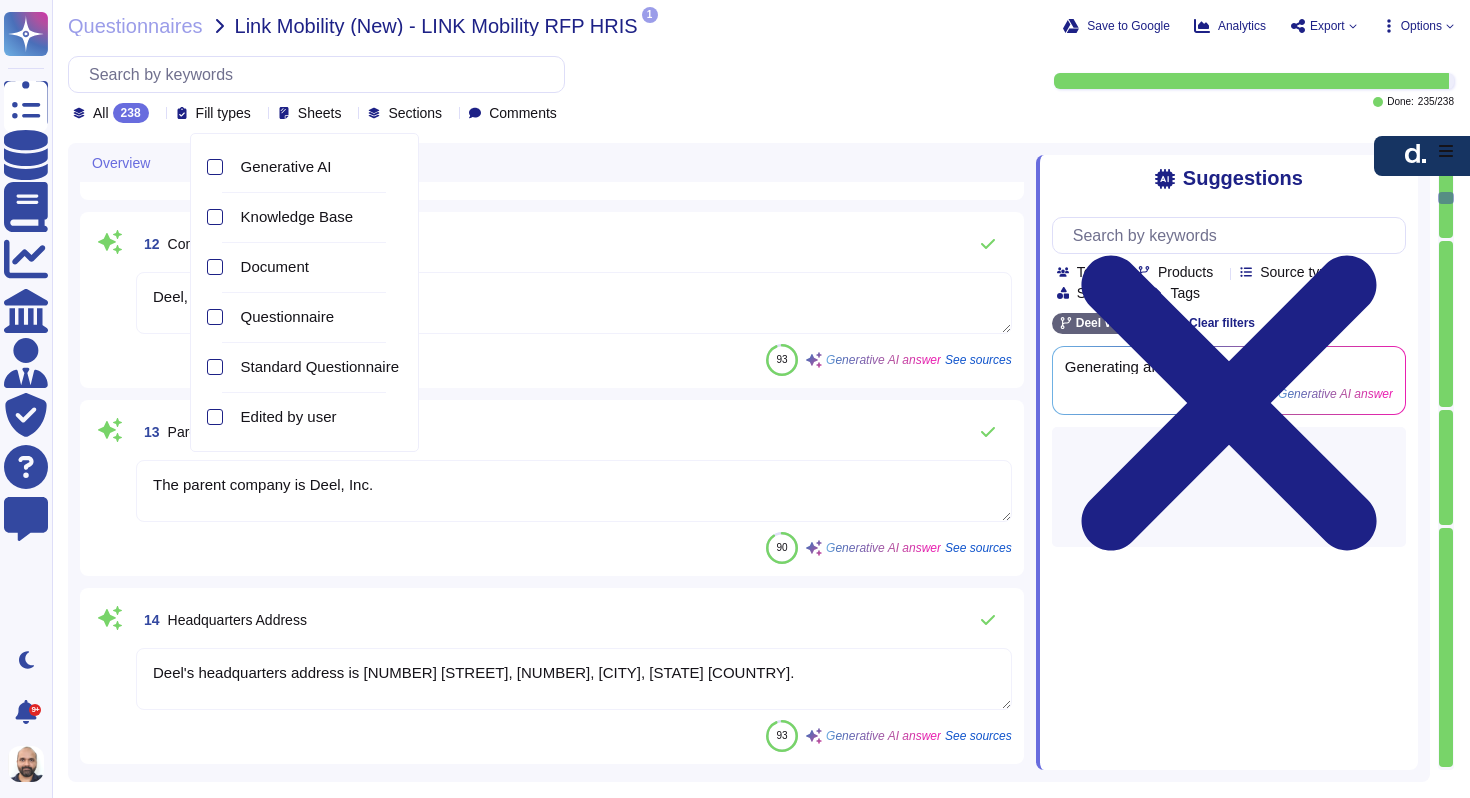 click on "Sheets" at bounding box center [320, 113] 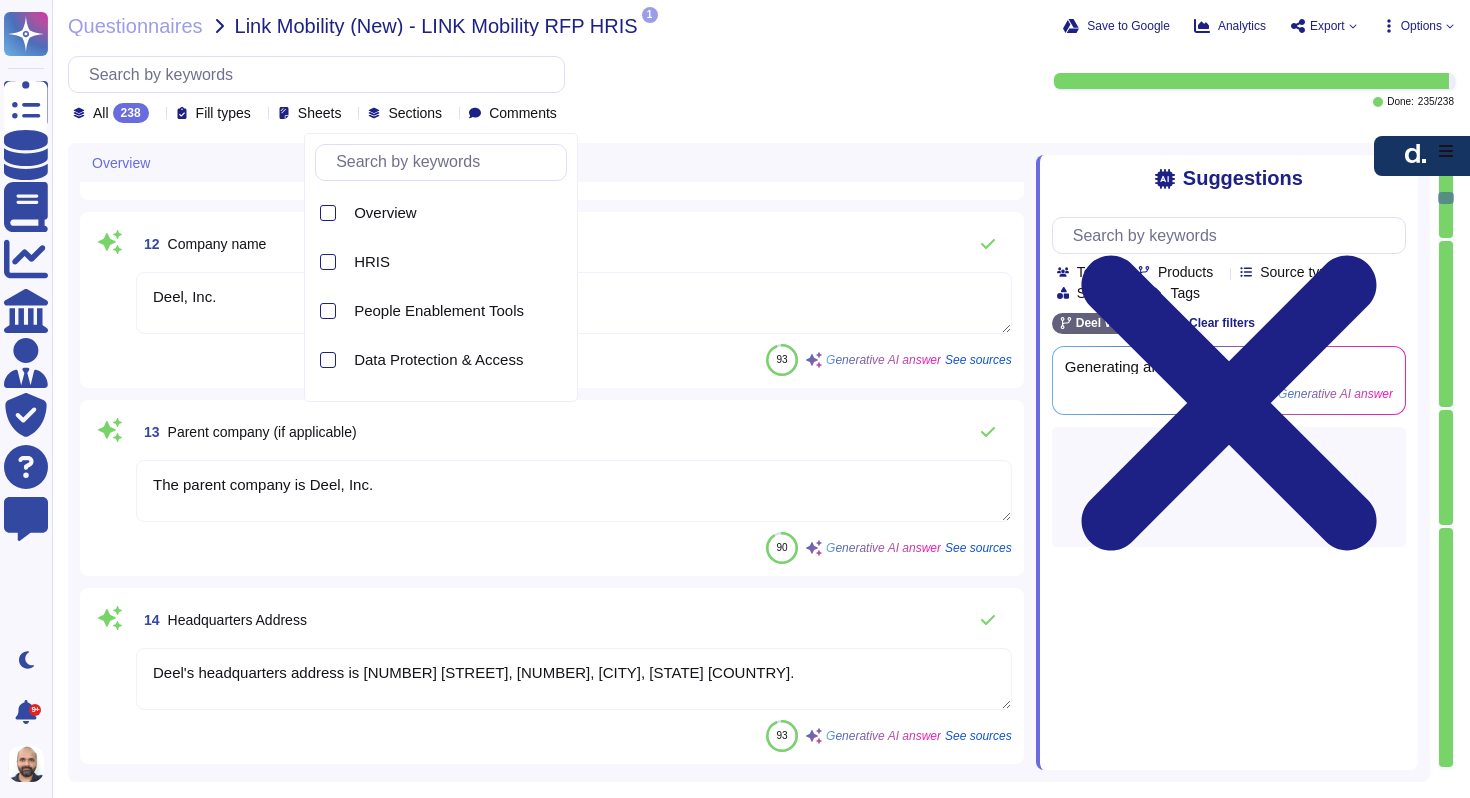 click on "Deel, Inc." at bounding box center (574, 303) 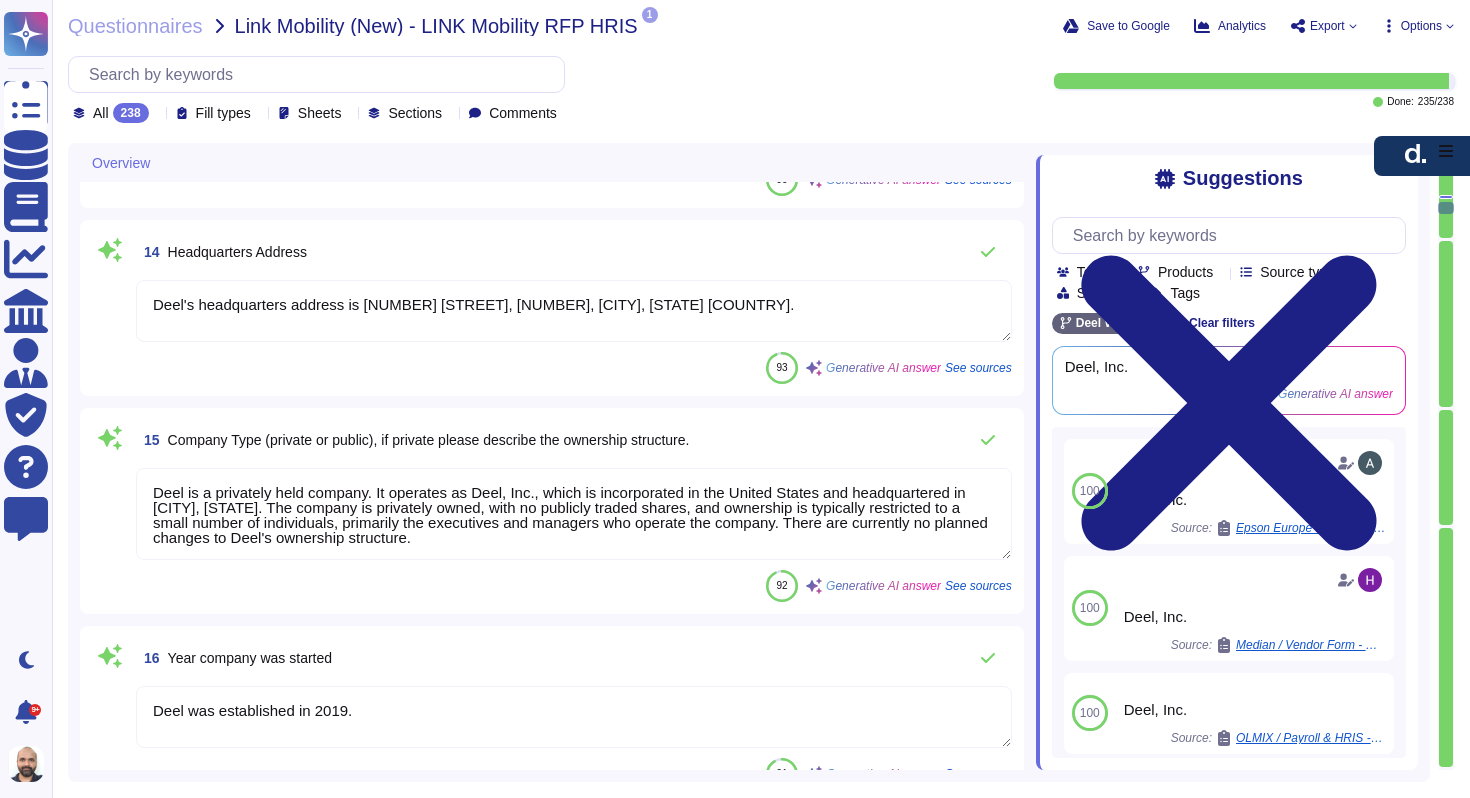 type on "Answer" 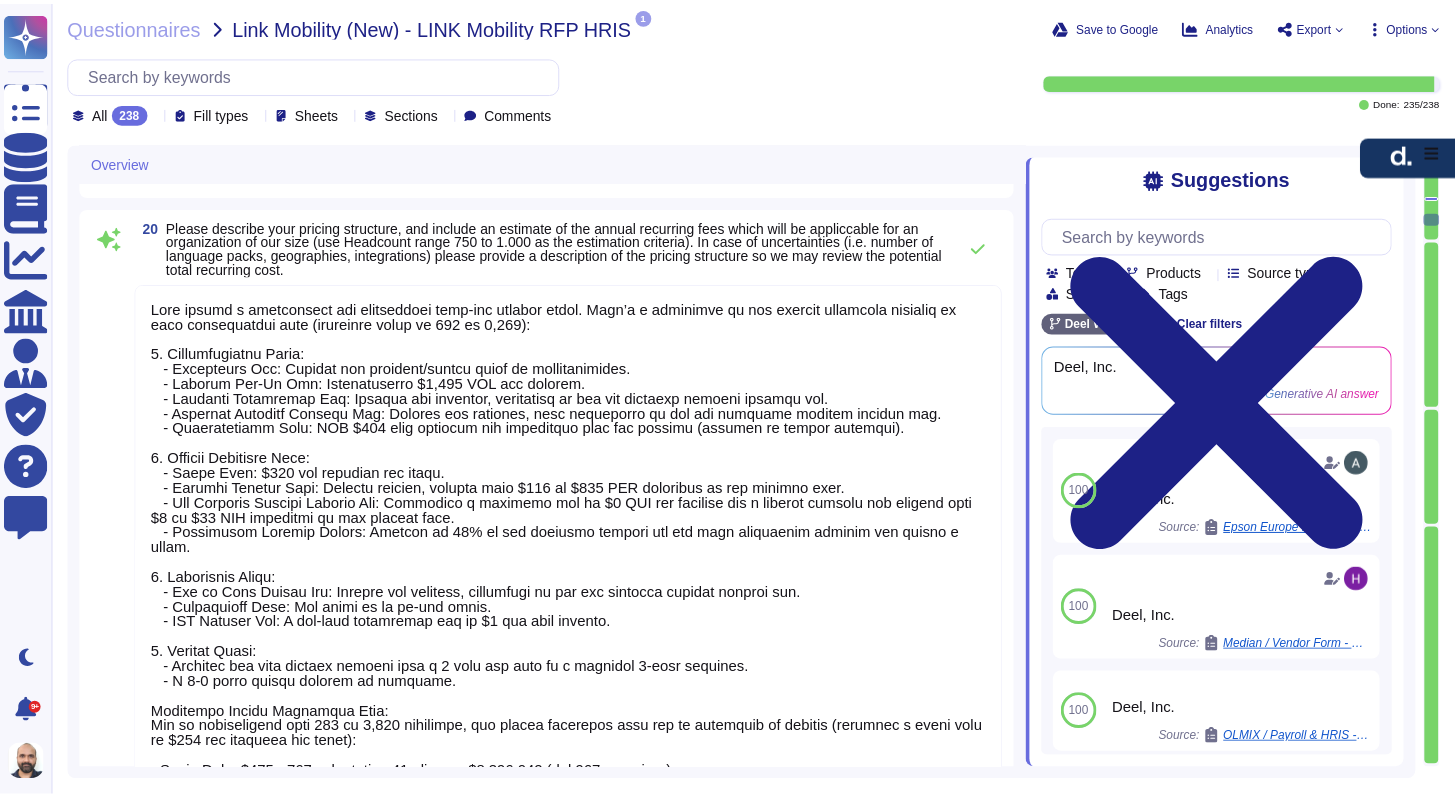 scroll, scrollTop: 3362, scrollLeft: 0, axis: vertical 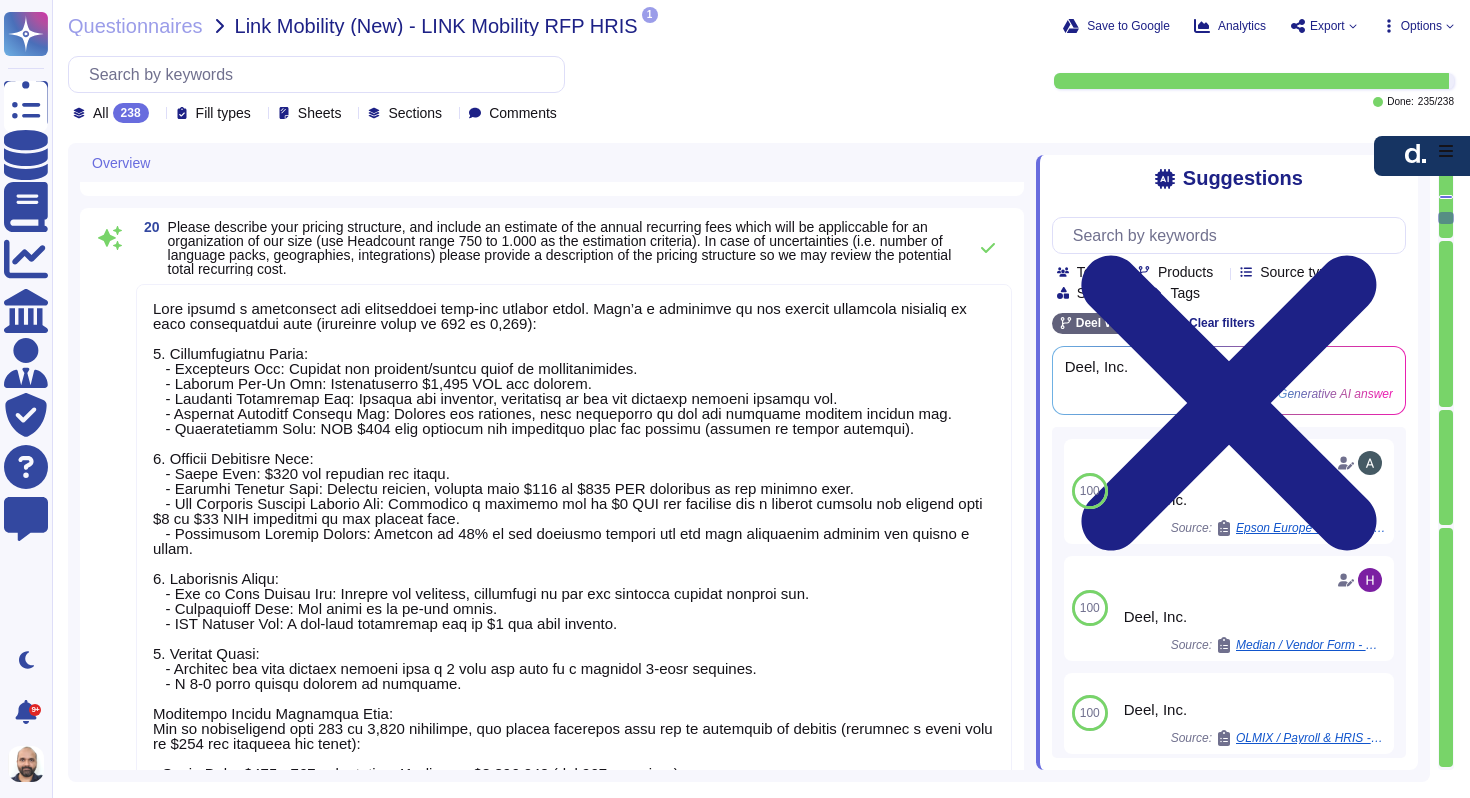 type on "Deel was founded in 2019 by Alex Bouaziz and Shuo Wang, with the mission to simplify global payroll, hiring, and workforce management.
Since its inception, the organization has experienced rapid growth and established itself as a market leader in global payroll and compliance.
Key milestones in Deel's development include:
1. Initial Launch (2019): Deel was launched with a focus on helping businesses hire and manage international teams in over 150 countries.
2. Rapid Growth (2019-2021): Within a short period, Deel expanded its customer base to over 6,000 clients and raised significant funding, including a Series D round of $425M in October 2021.
3. Continuous Innovation (2021-Present): The organization has focused on platform innovation, implementing a continuous delivery model to release new features and enhancements approximately twice a week.
4. Expansion of Services: Deel has developed a comprehensive platform that includes Employer of Record (EOR) services, global payroll, contractor management..." 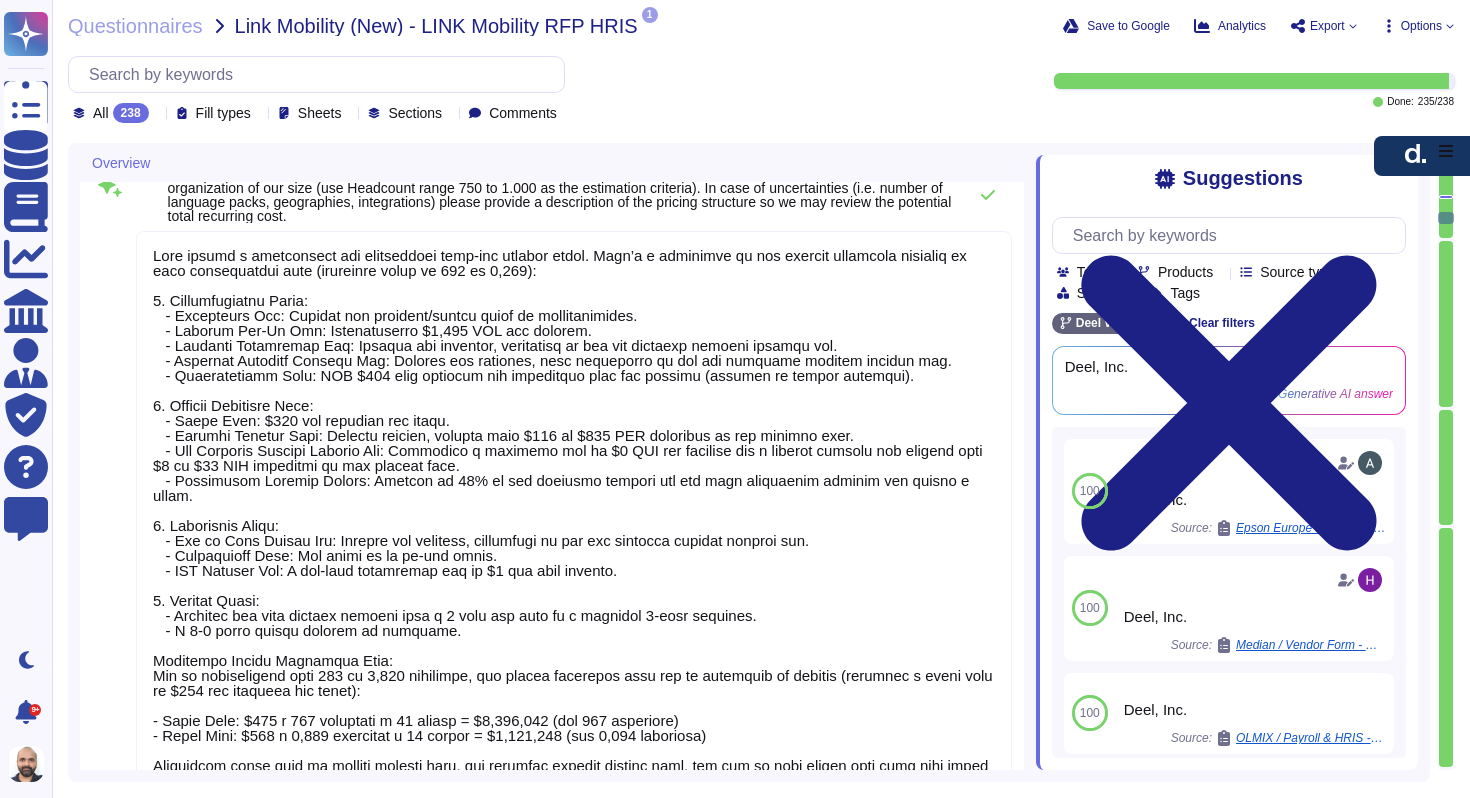click at bounding box center (574, 524) 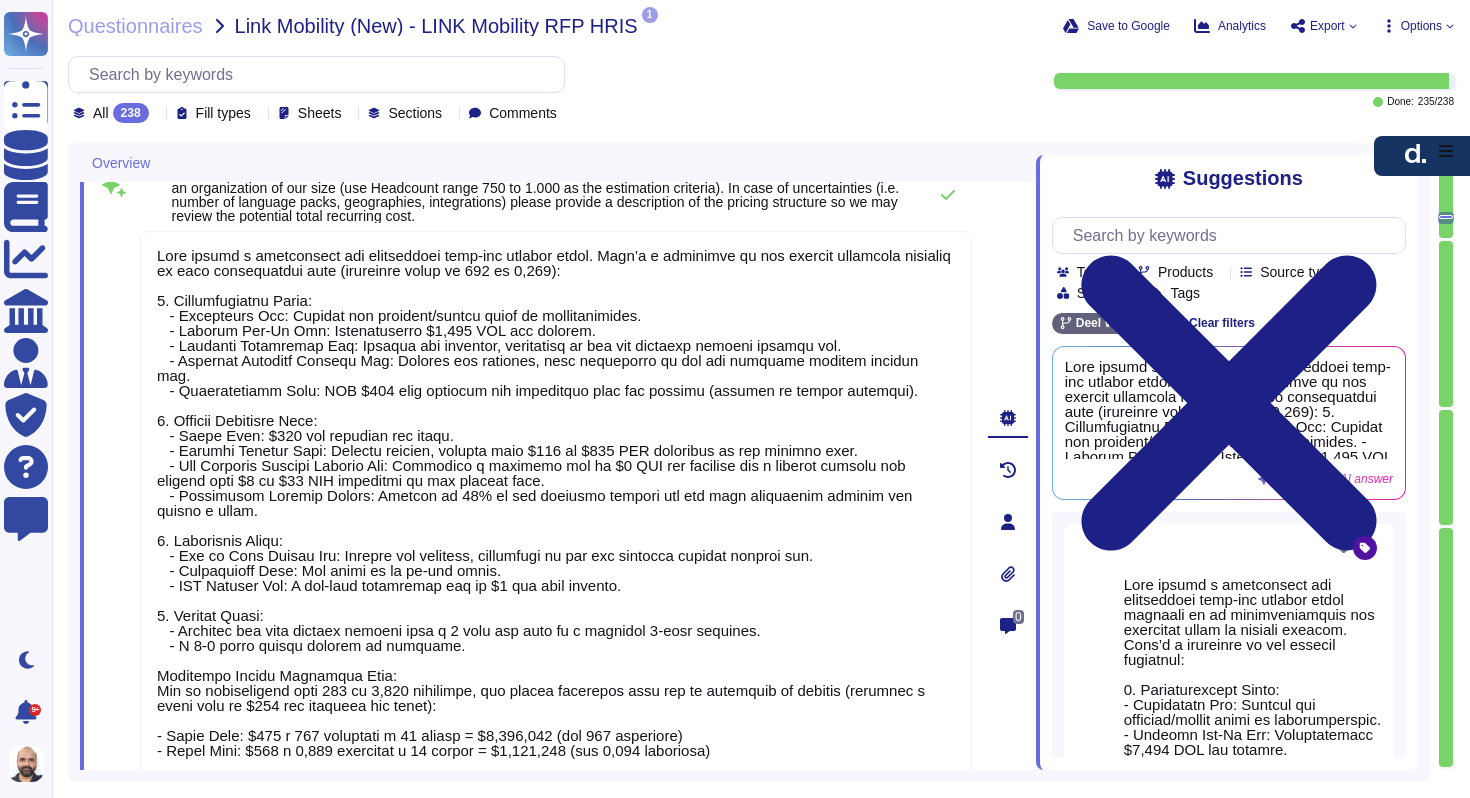 click on "Comments" at bounding box center [523, 113] 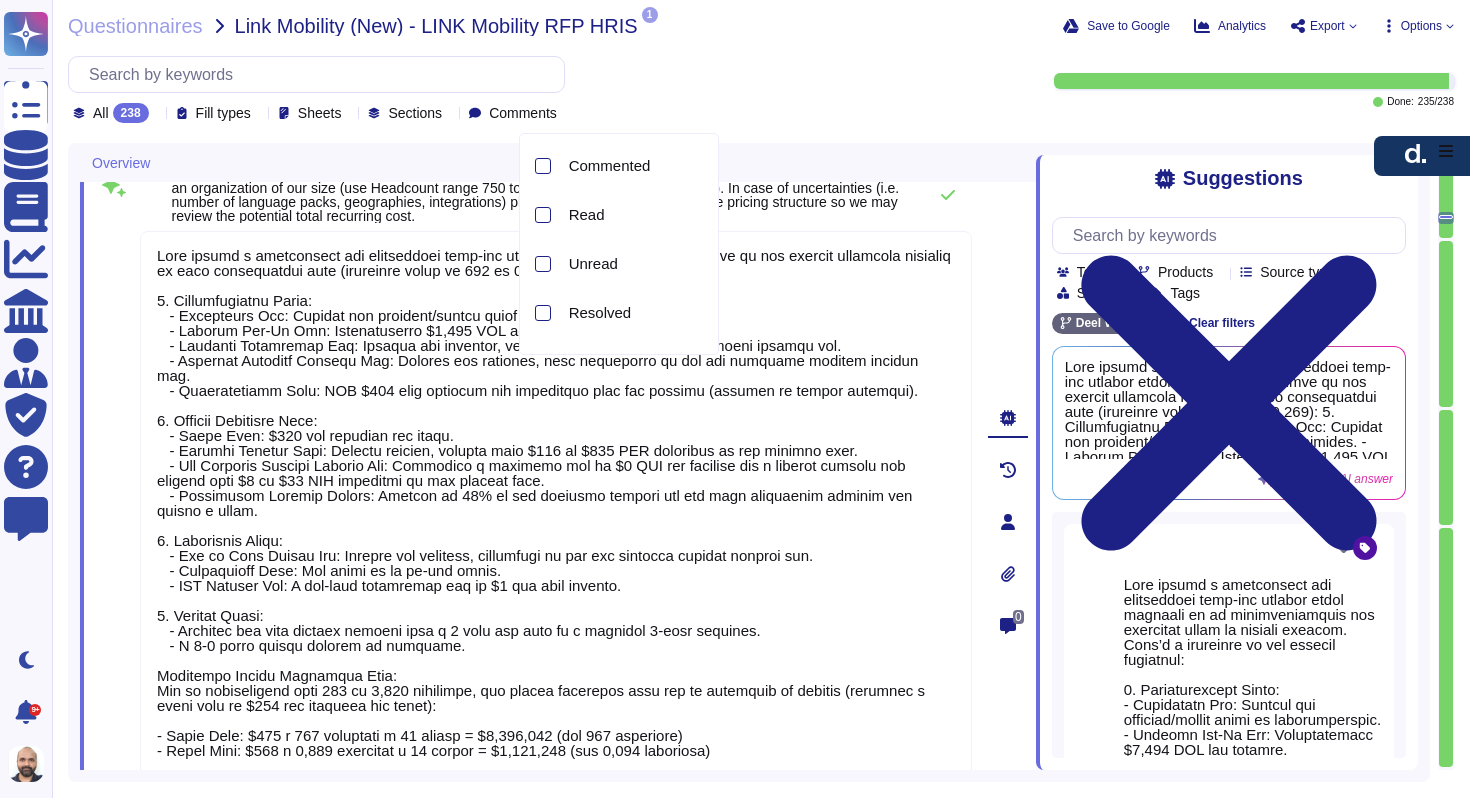 click on "Sections" at bounding box center (415, 113) 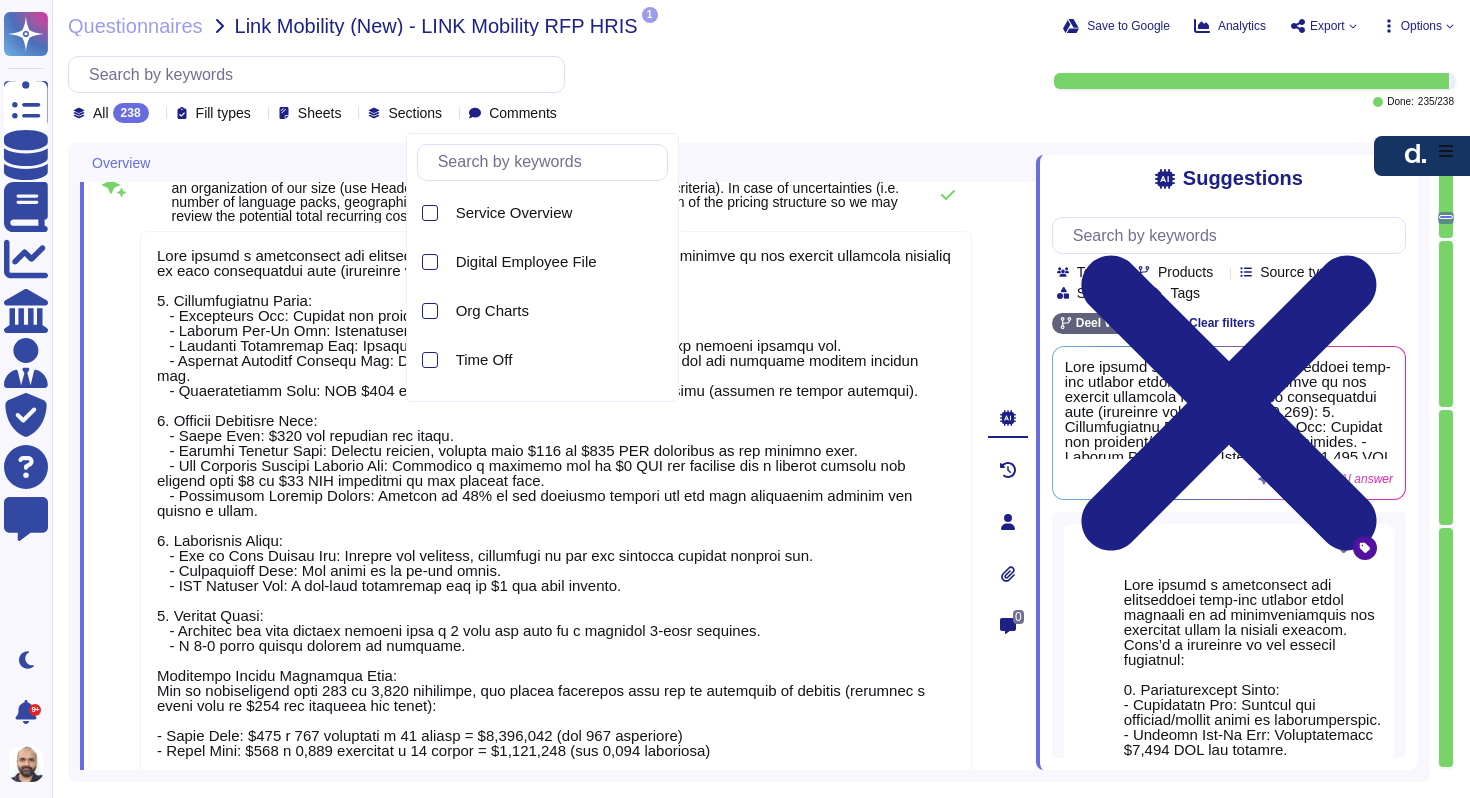 click on "Questionnaires Link Mobility (New) - LINK Mobility RFP HRIS 1 pdf Deel Anti Corruption and Bribery policy.pdf Save to Google Analytics Export Options All 238 Fill types Sheets Sections Comments Done: 235 / 238 Overview 17 System Modules Answer 18 Please list the number of system modules and their names required to purchase in order to utilize all system functionalities listed in this RFP document Deel offers the following core modules:
1. Deel HR
2. Global Payroll
3. Deel Engage
Additionally, there are other modules available:
- Plugins
- GL Journal for financial reporting
- Contractor of Record modules for vendor management, bill syncing, and expense mapping
These modules provide a comprehensive global workforce management solution. 83 Generative AI answer See sources 19 Pricing Structure Answer 20 Undo AI Options Save as template 80 Generative AI answer See sources 0 HRIS Service Overview 21 91 Generative AI answer See sources Suggestions Team Products Source type Section Tags Deel Wide Clear filters 84" at bounding box center [761, 399] 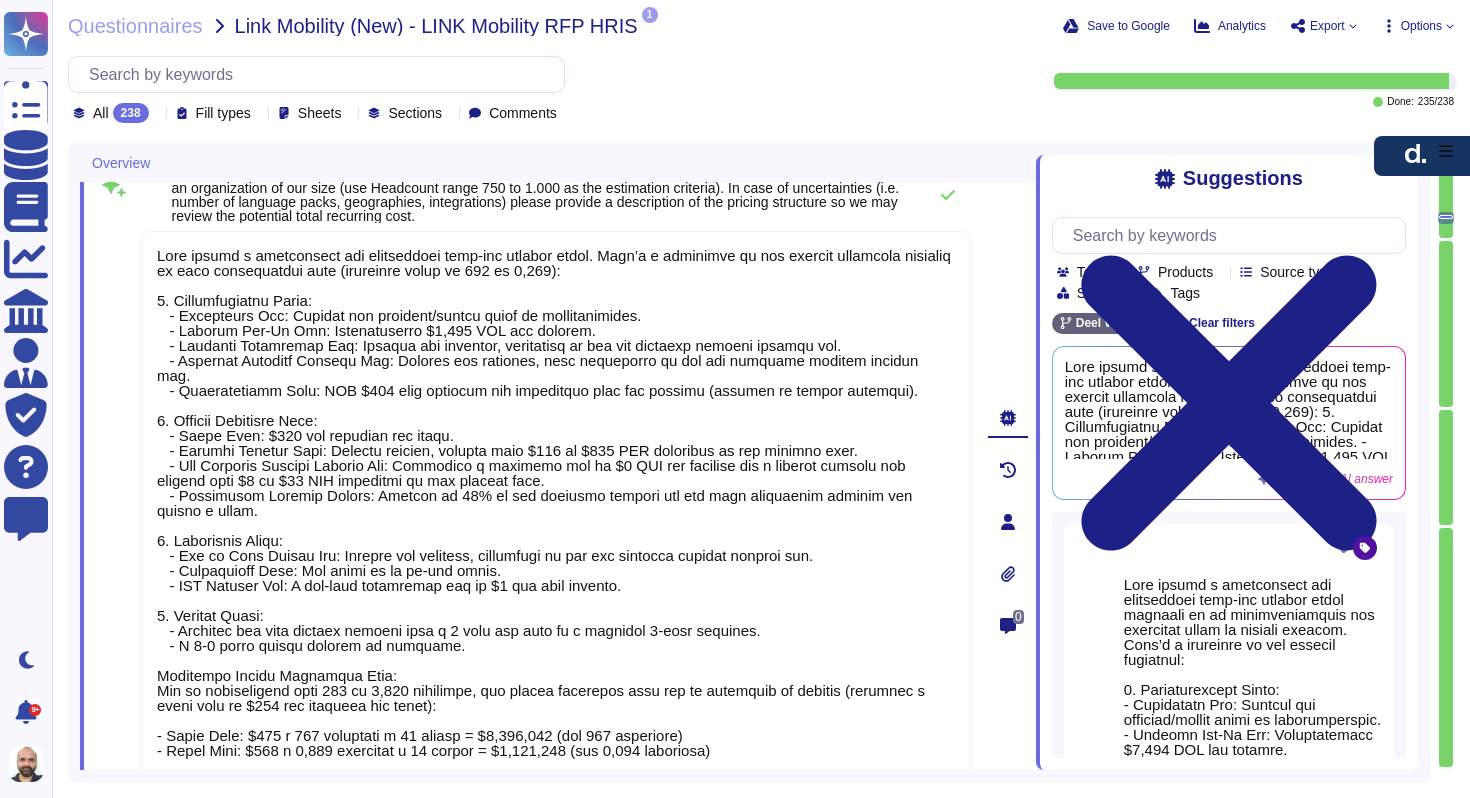 click on "Sheets" at bounding box center [320, 113] 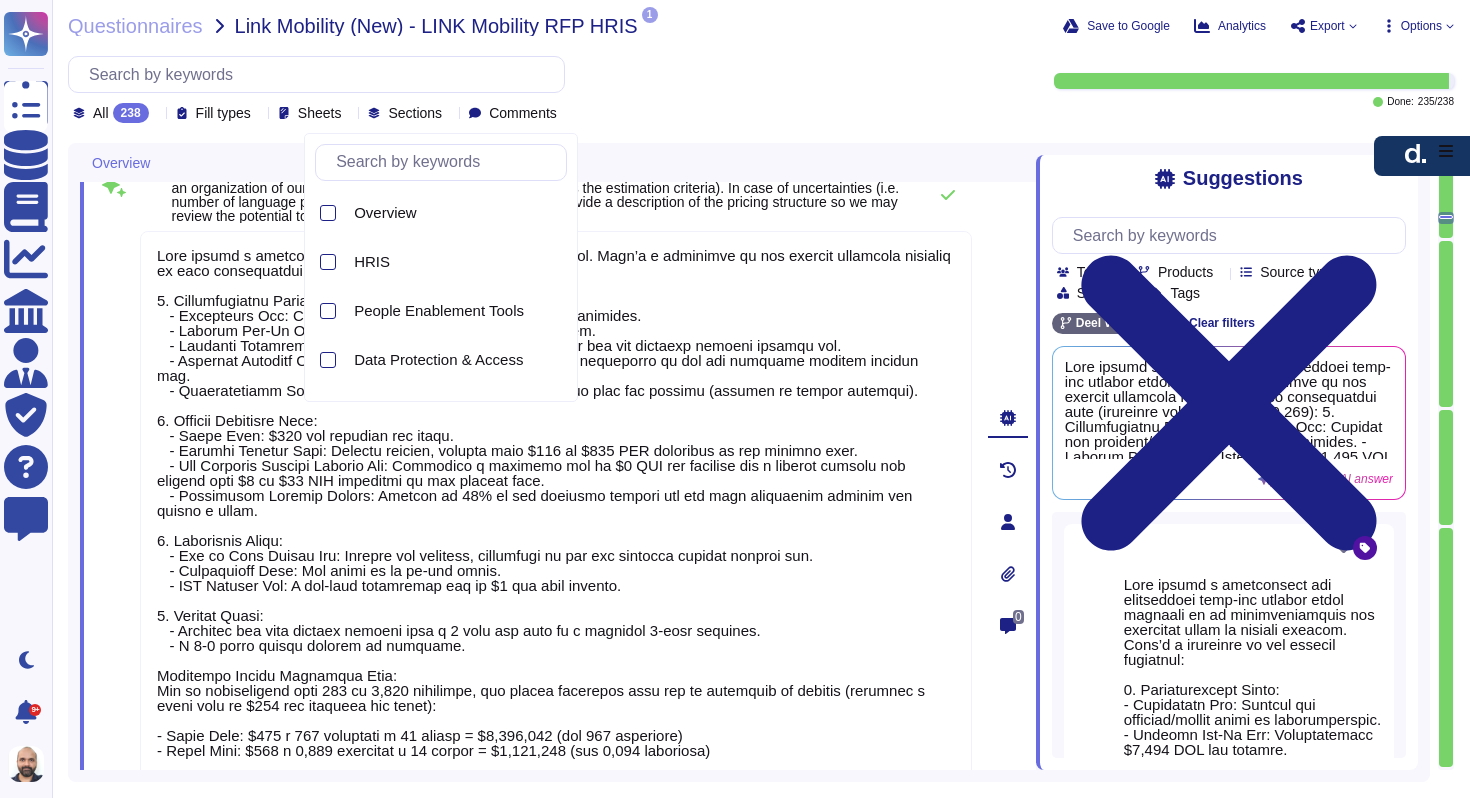 click on "Fill types" at bounding box center (223, 113) 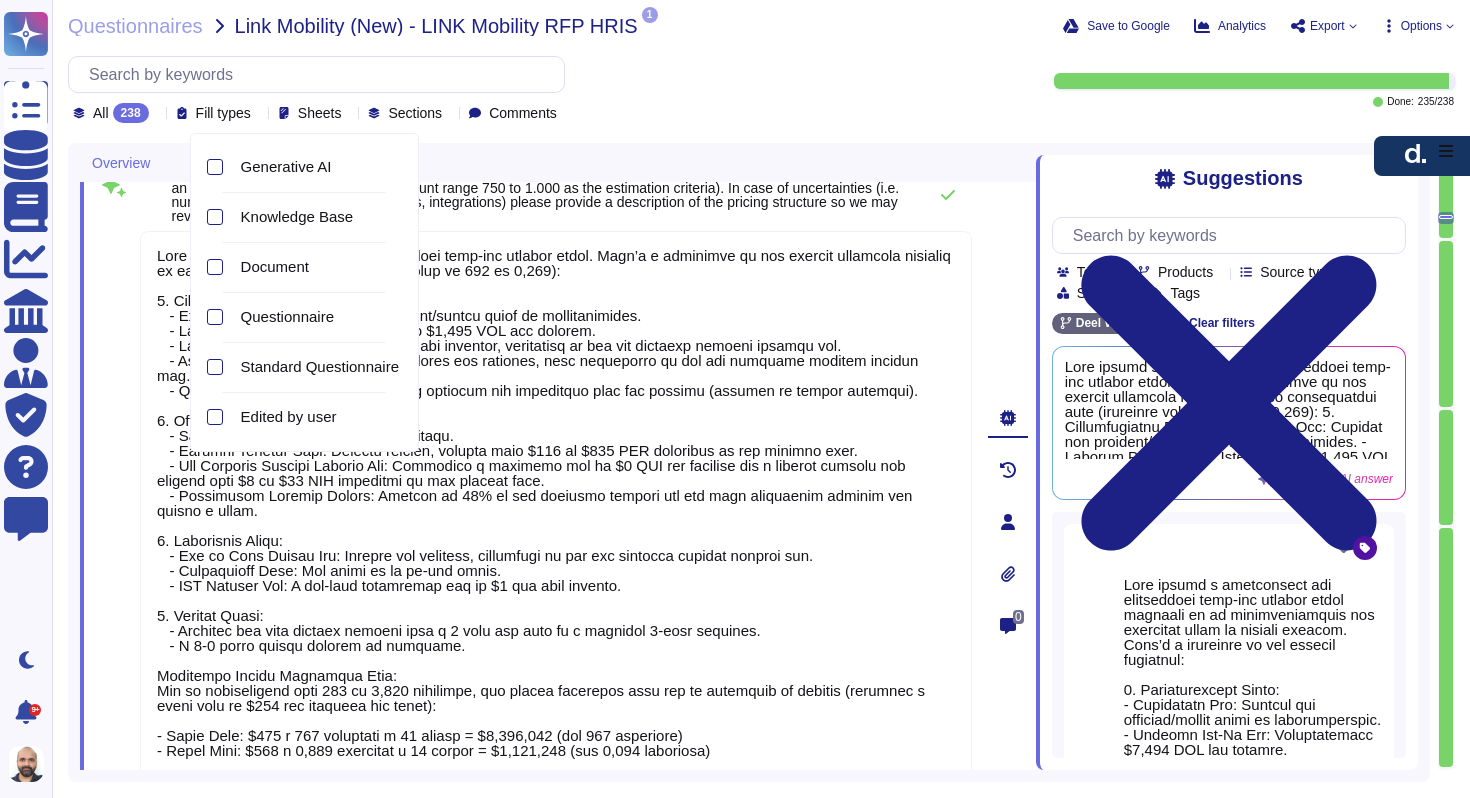 click on "All 238 Fill types Sheets Sections Comments" at bounding box center [522, 89] 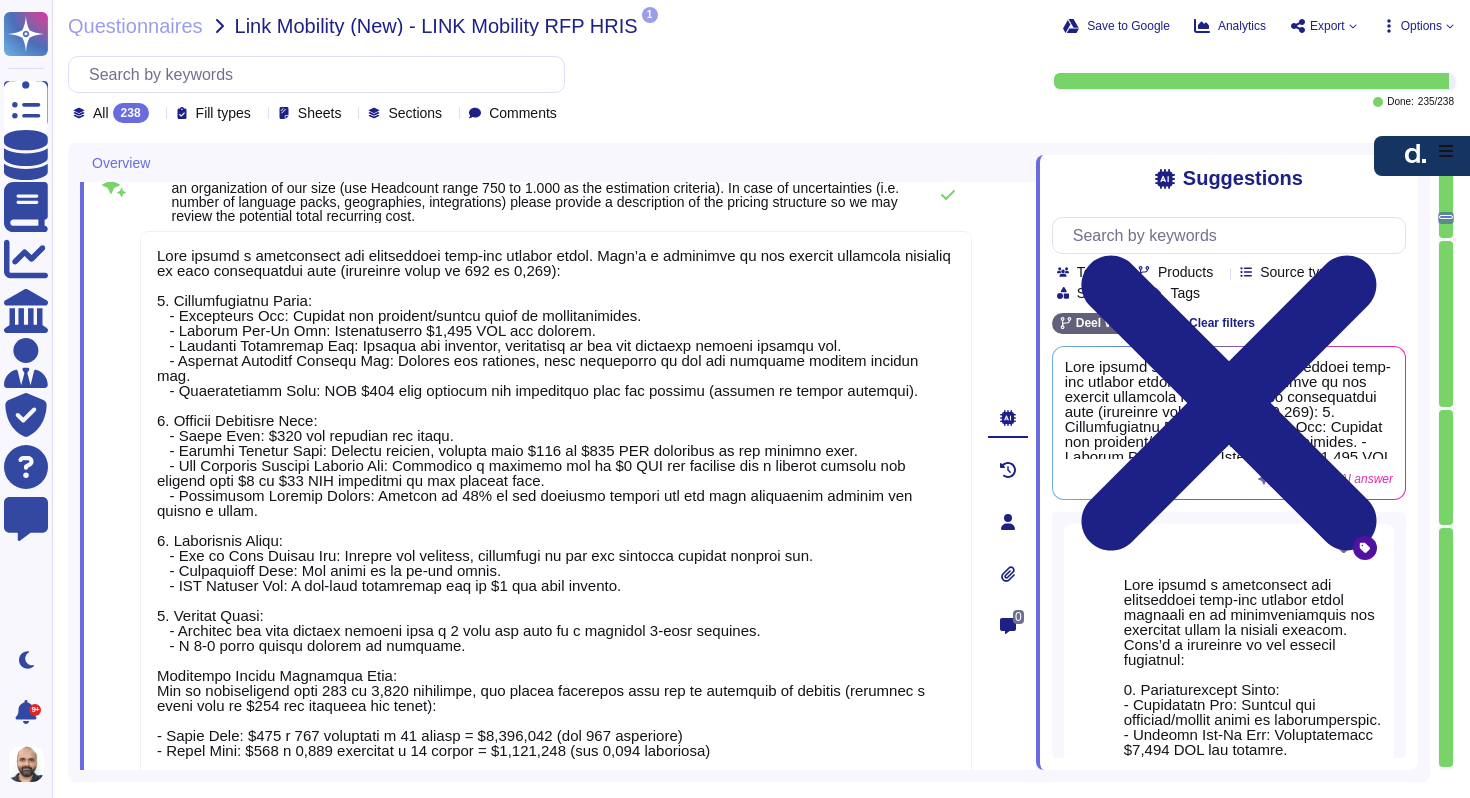 click on "Export" at bounding box center [1327, 26] 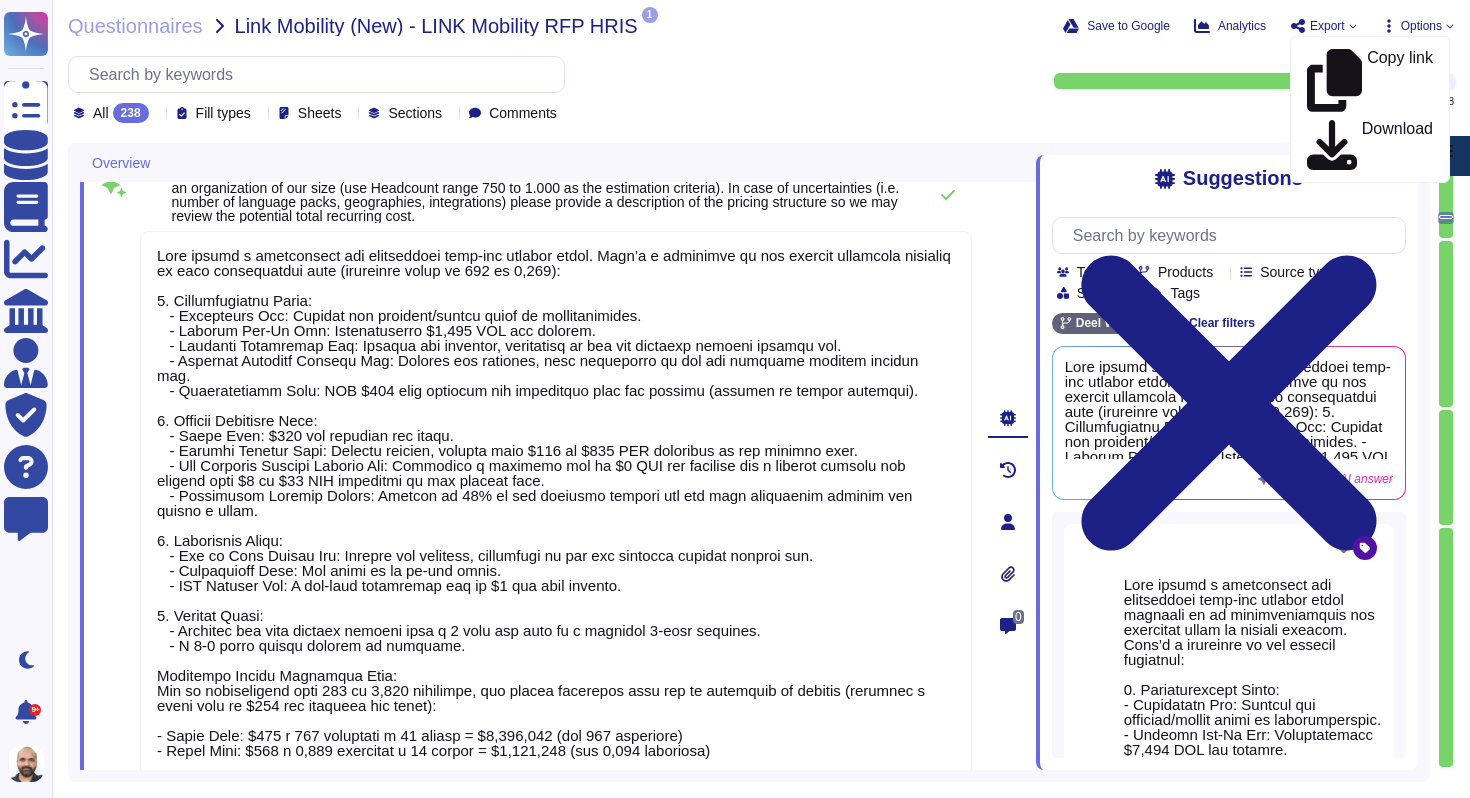 click on "Questionnaires Link Mobility (New) - LINK Mobility RFP HRIS 1 pdf Deel Anti Corruption and Bribery policy.pdf Save to Google Analytics Export Copy link Download Options All 238 Fill types Sheets Sections Comments Done: 235 / 238 Overview 17 System Modules Answer 18 Please list the number of system modules and their names required to purchase in order to utilize all system functionalities listed in this RFP document Deel offers the following core modules:
1. Deel HR
2. Global Payroll
3. Deel Engage
Additionally, there are other modules available:
- Plugins
- GL Journal for financial reporting
- Contractor of Record modules for vendor management, bill syncing, and expense mapping
These modules provide a comprehensive global workforce management solution. 83 Generative AI answer See sources 19 Pricing Structure Answer 20 Undo AI Options Save as template 80 Generative AI answer See sources 0 HRIS Service Overview 21 91 Generative AI answer See sources Suggestions Team Products Source type Section Tags Used 84" at bounding box center (761, 399) 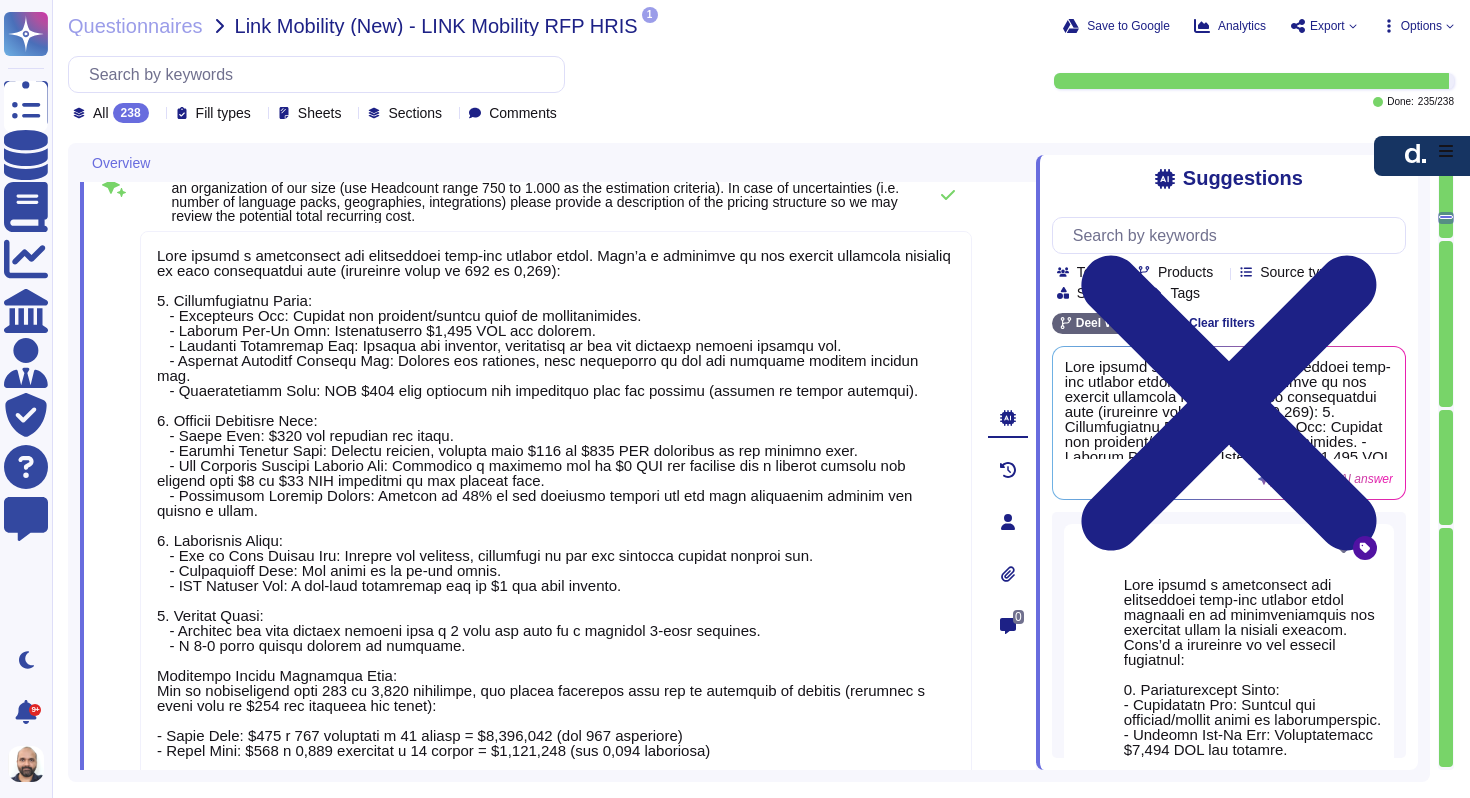 click on "Options" at bounding box center (1421, 26) 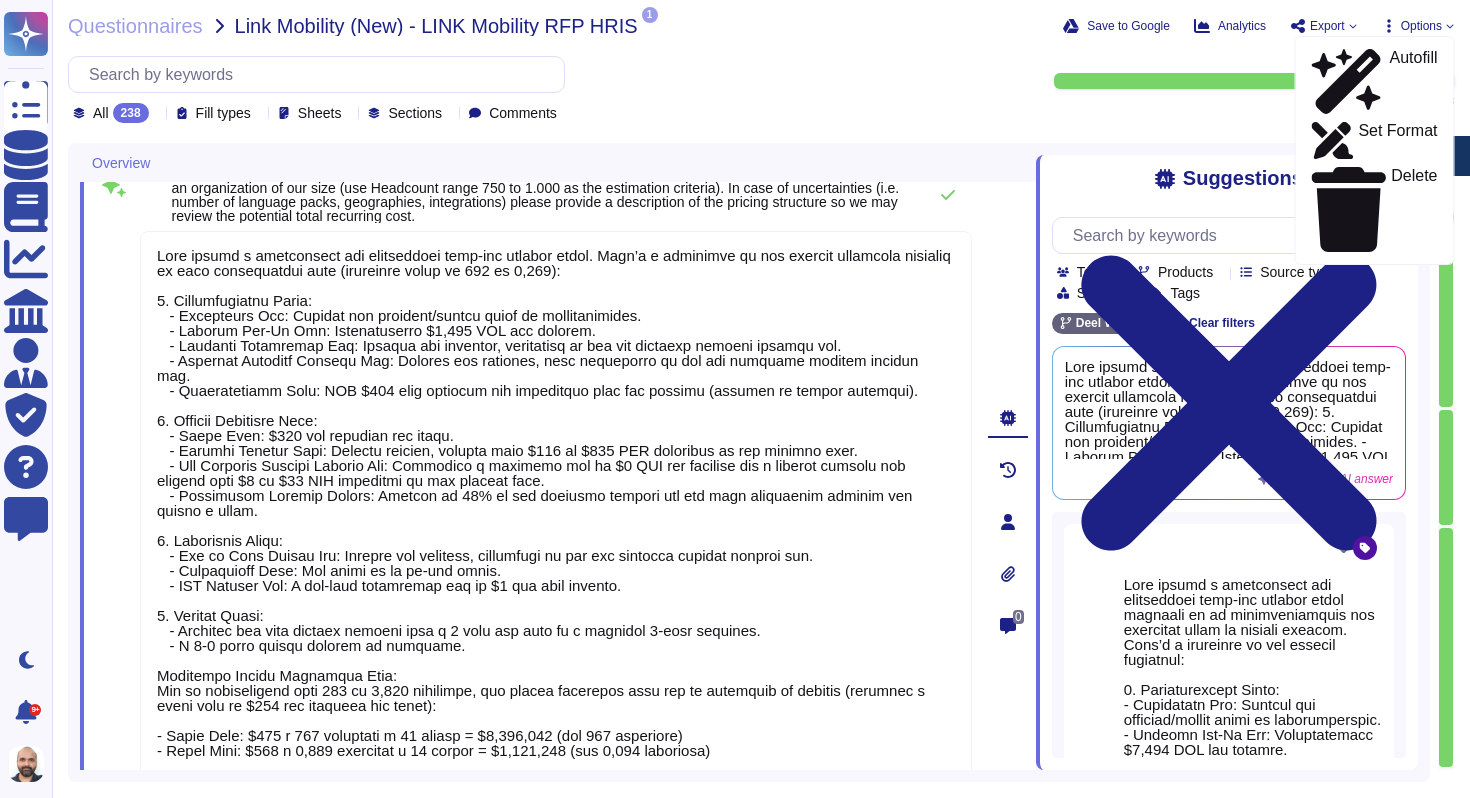 click on "Save to Google Analytics Export Copy link Download Options Autofill Set Format Delete" at bounding box center (1256, 26) 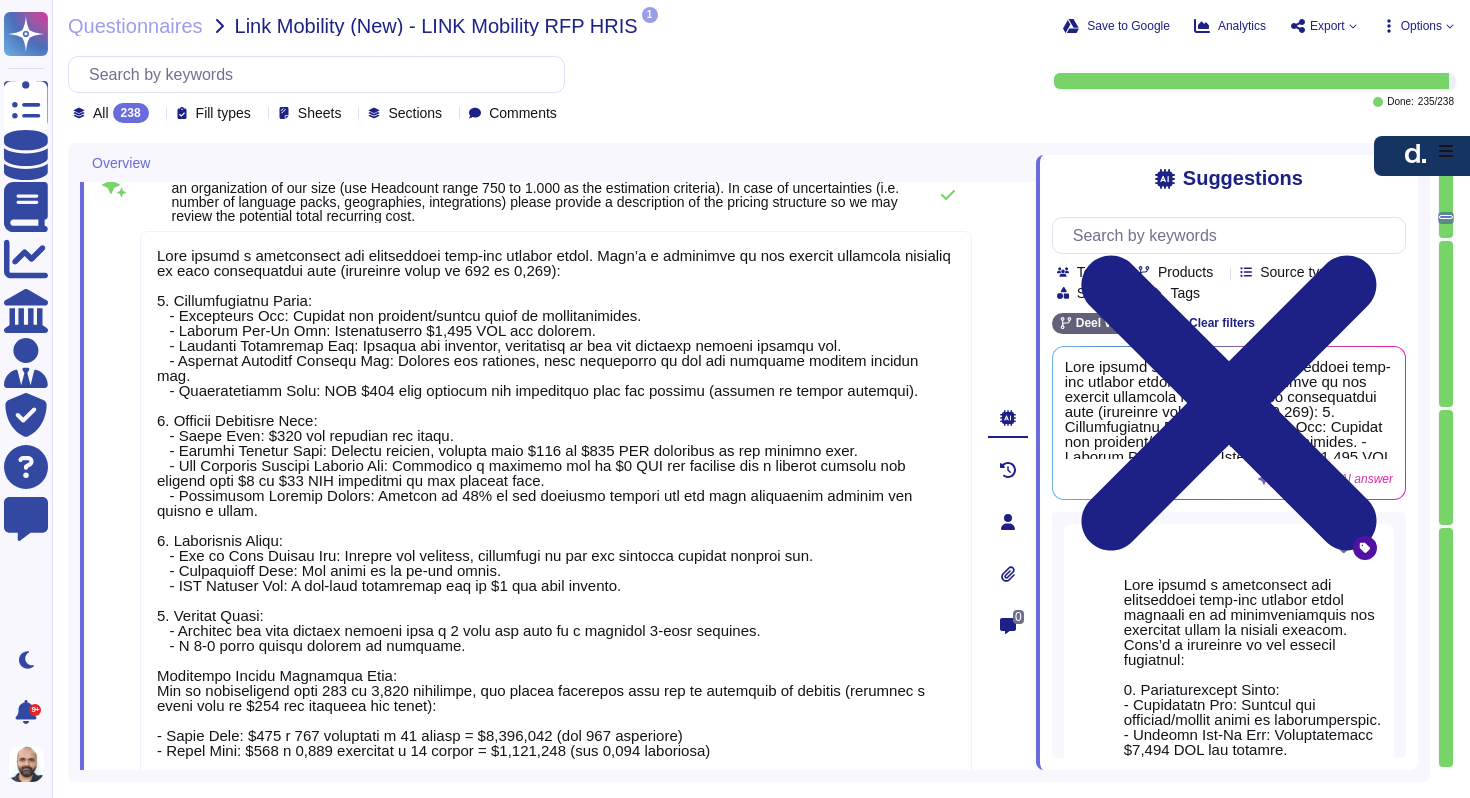 click on "Export" at bounding box center [1327, 26] 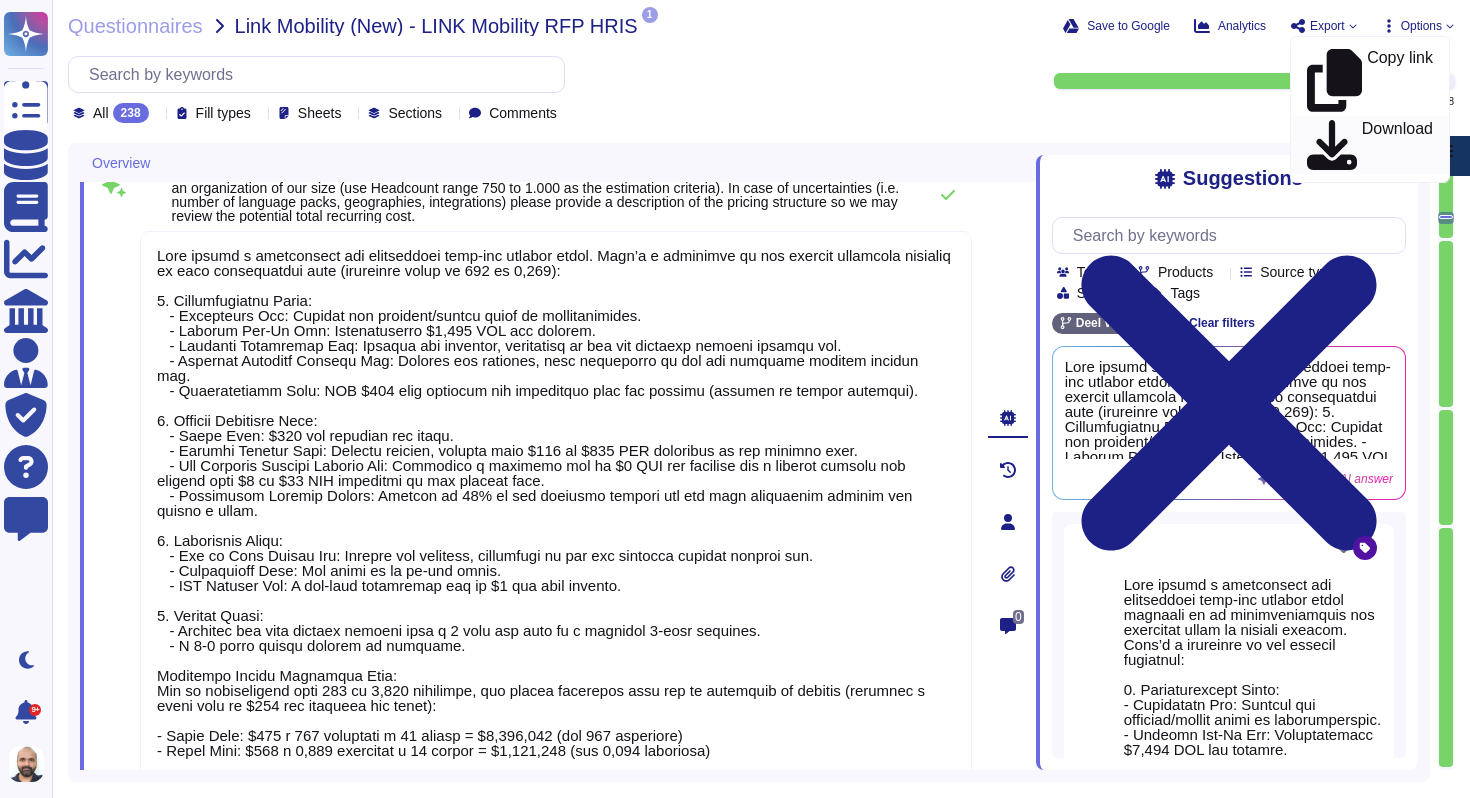click on "Download" at bounding box center [1397, 145] 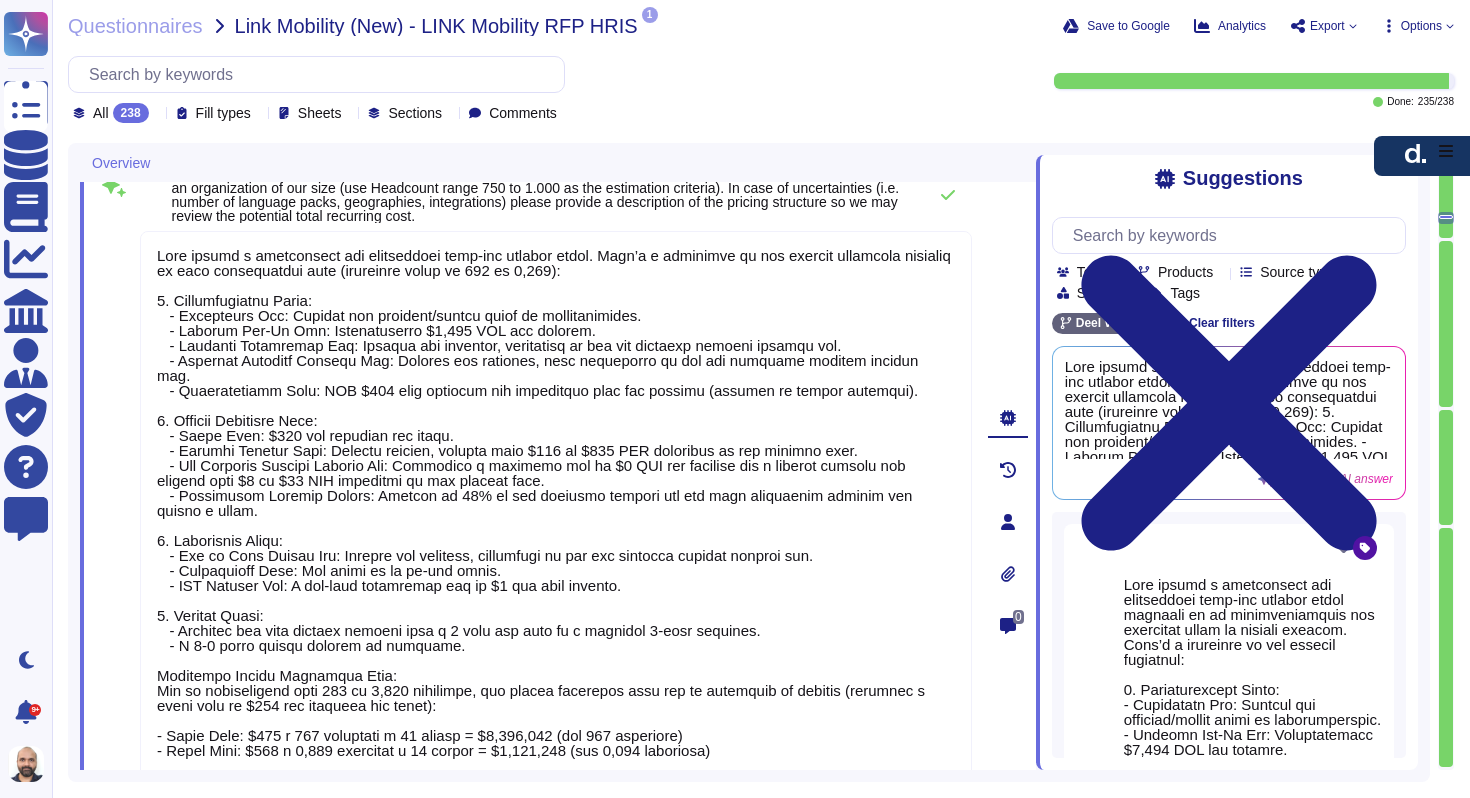 click on "Export" at bounding box center (1327, 26) 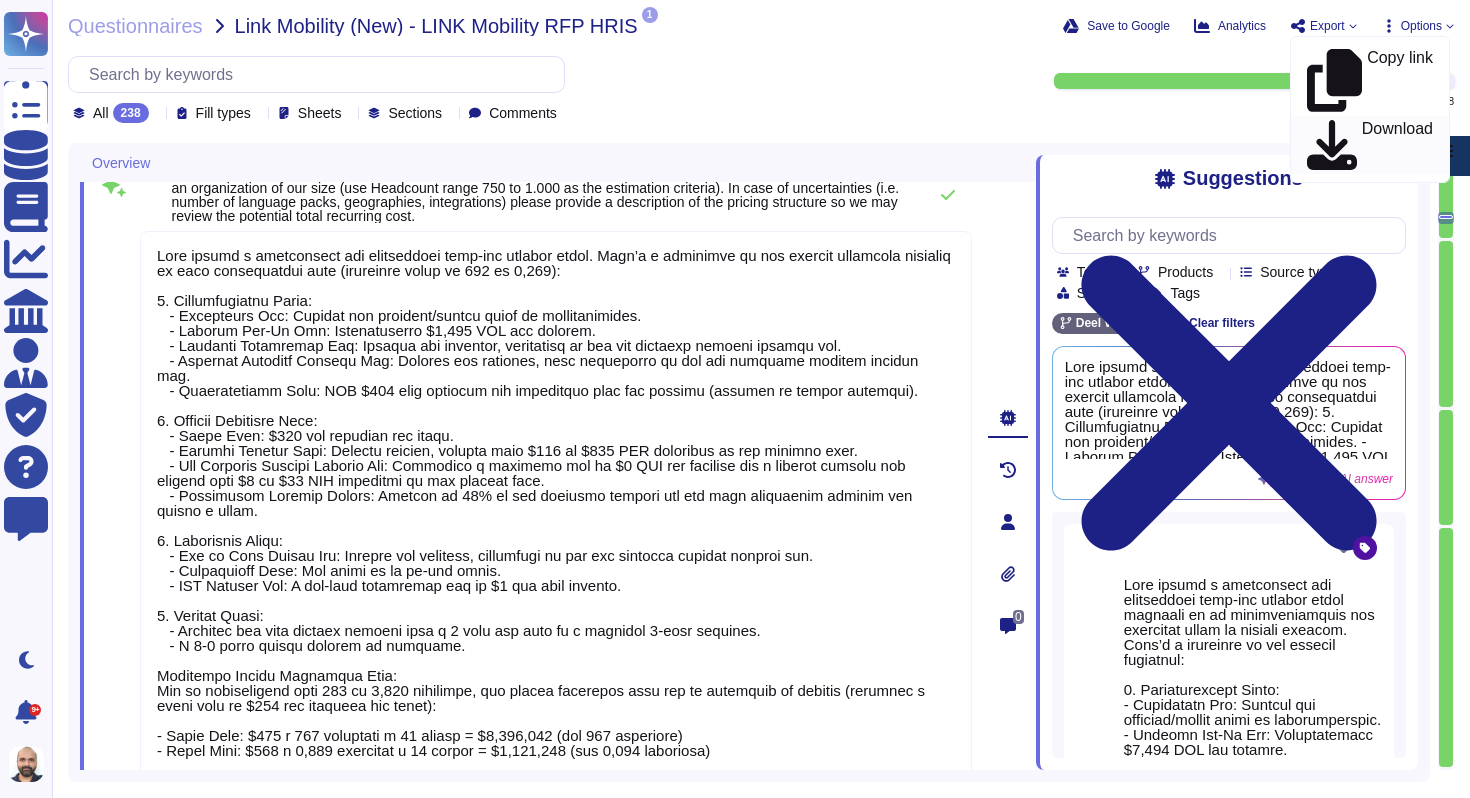 click on "Download" at bounding box center [1397, 145] 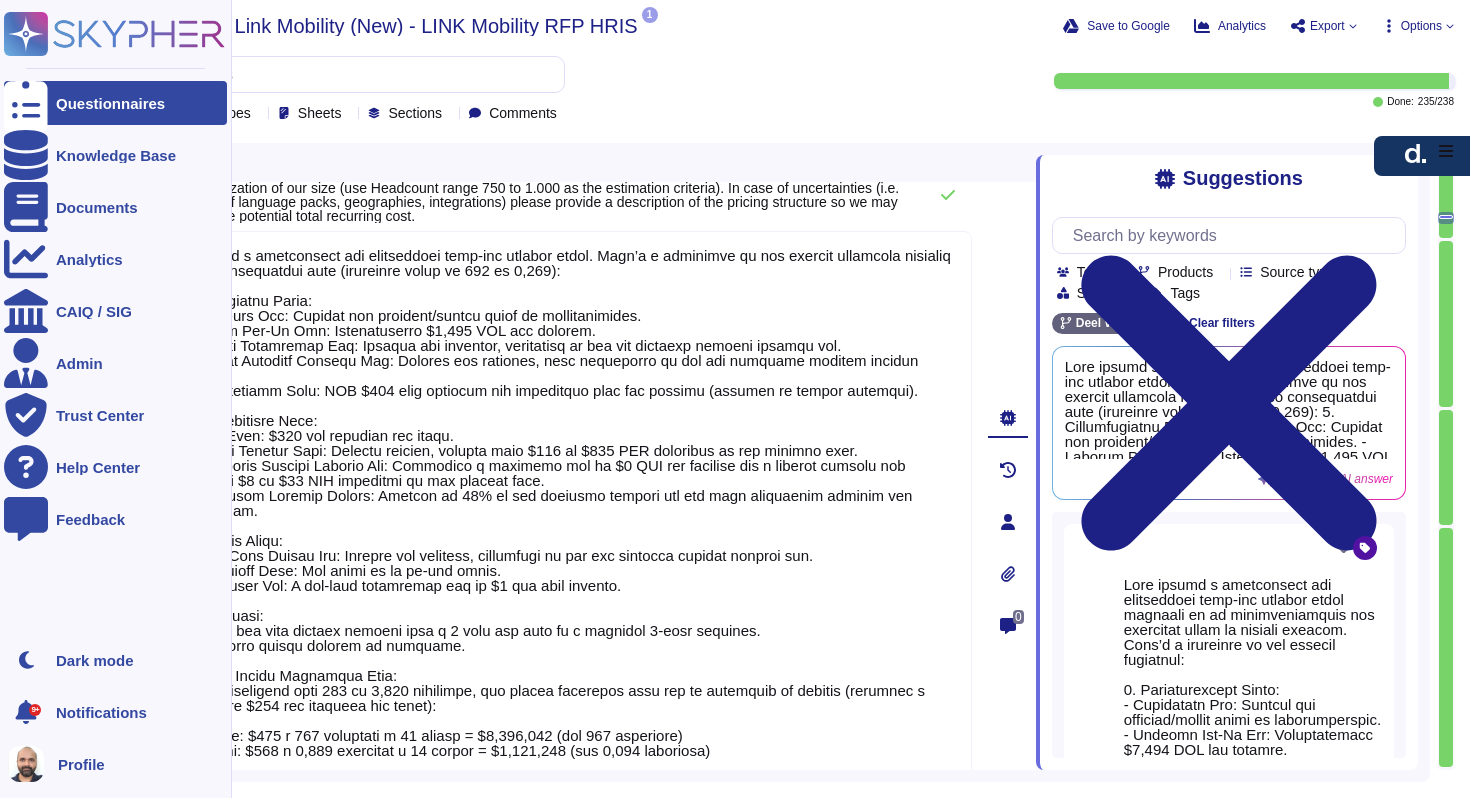 click on "Questionnaires" at bounding box center (110, 103) 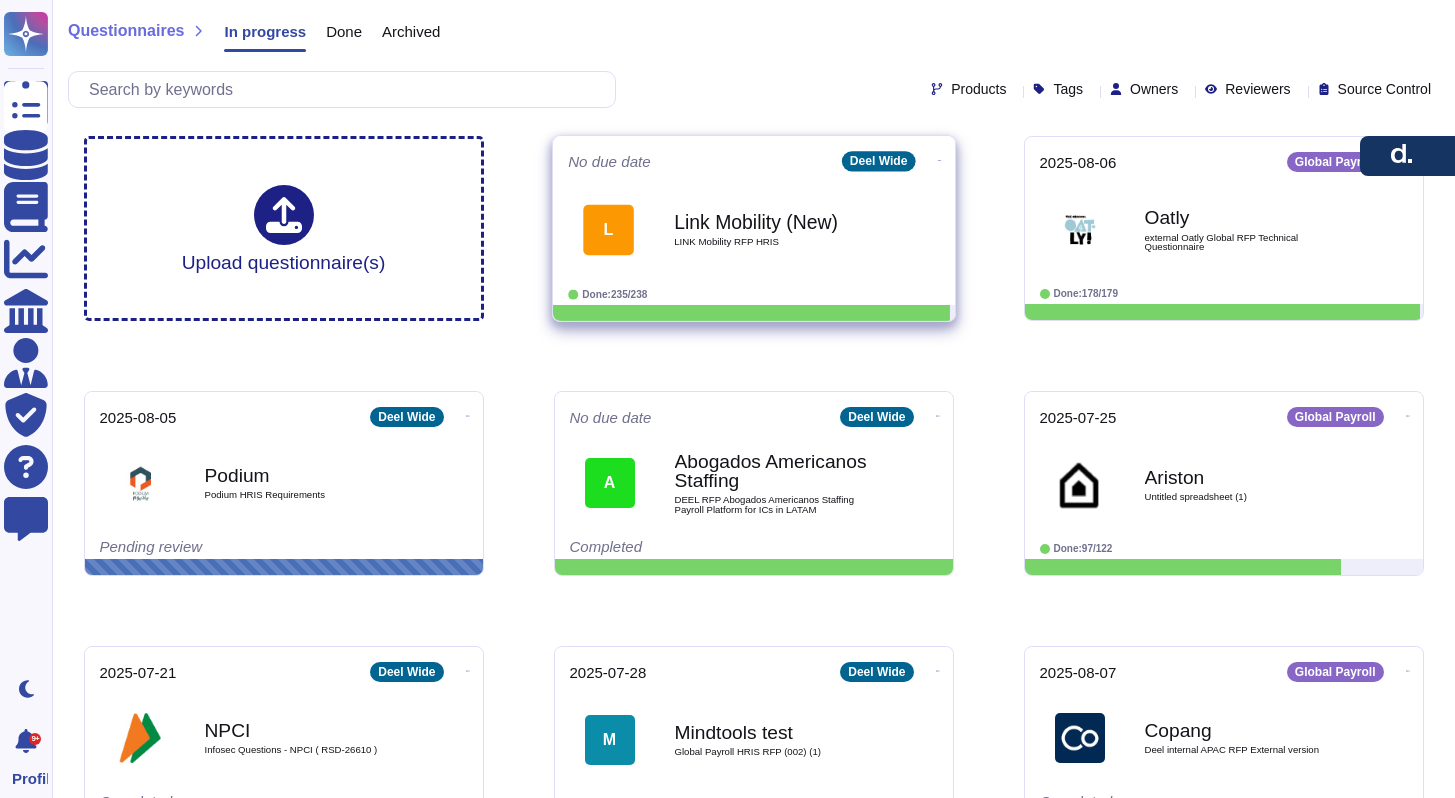 click at bounding box center [939, 158] 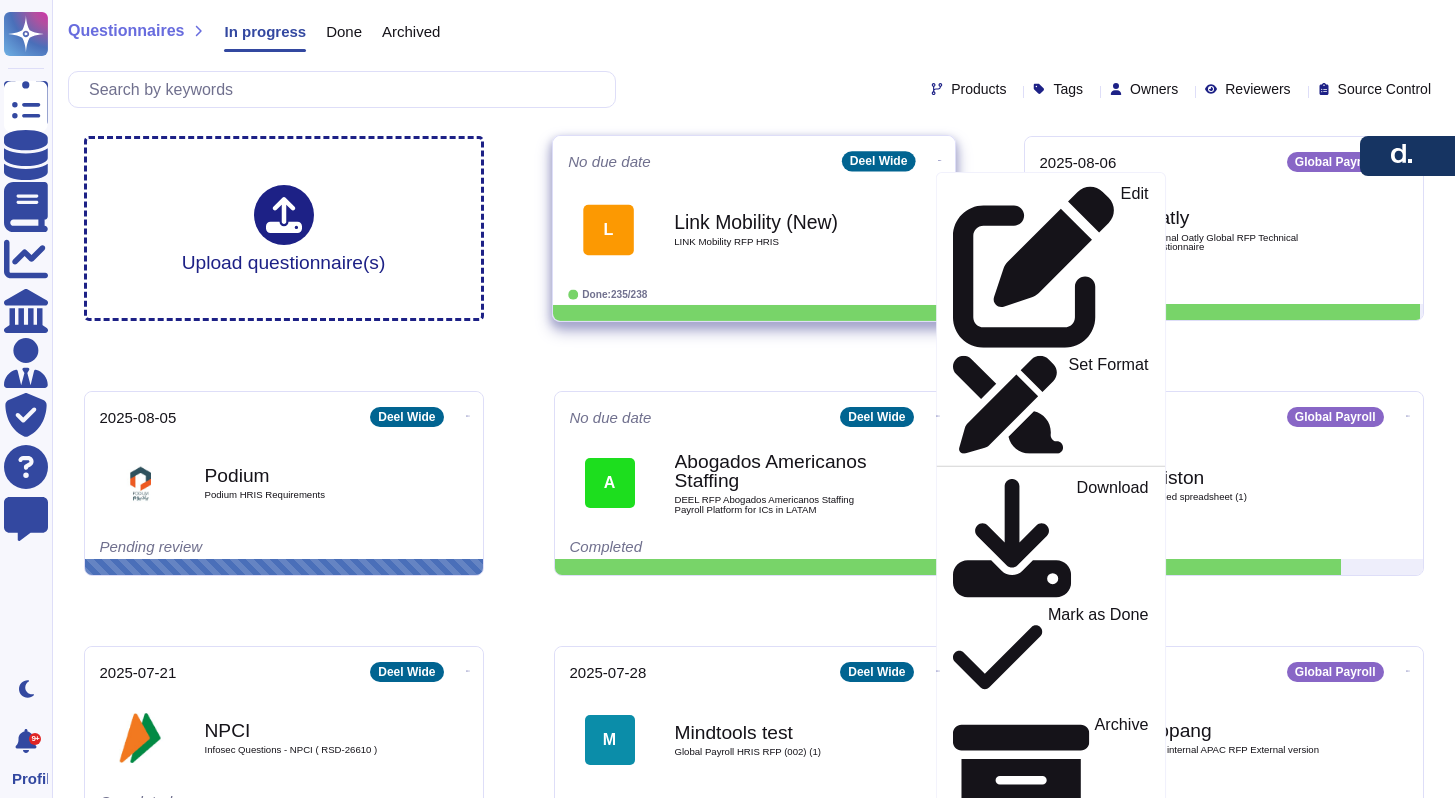 click on "Delete" at bounding box center [1124, 1111] 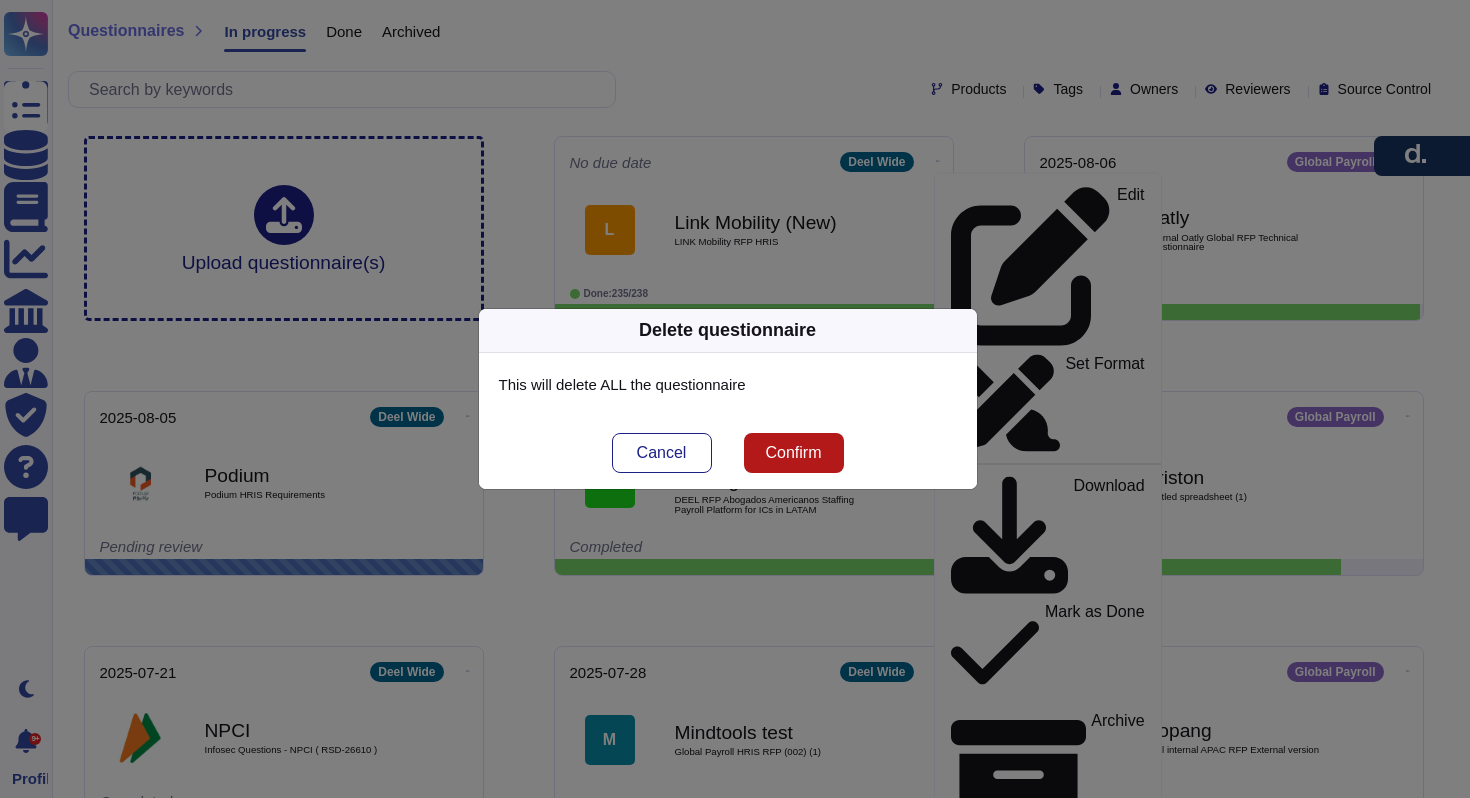 click on "Confirm" at bounding box center (793, 453) 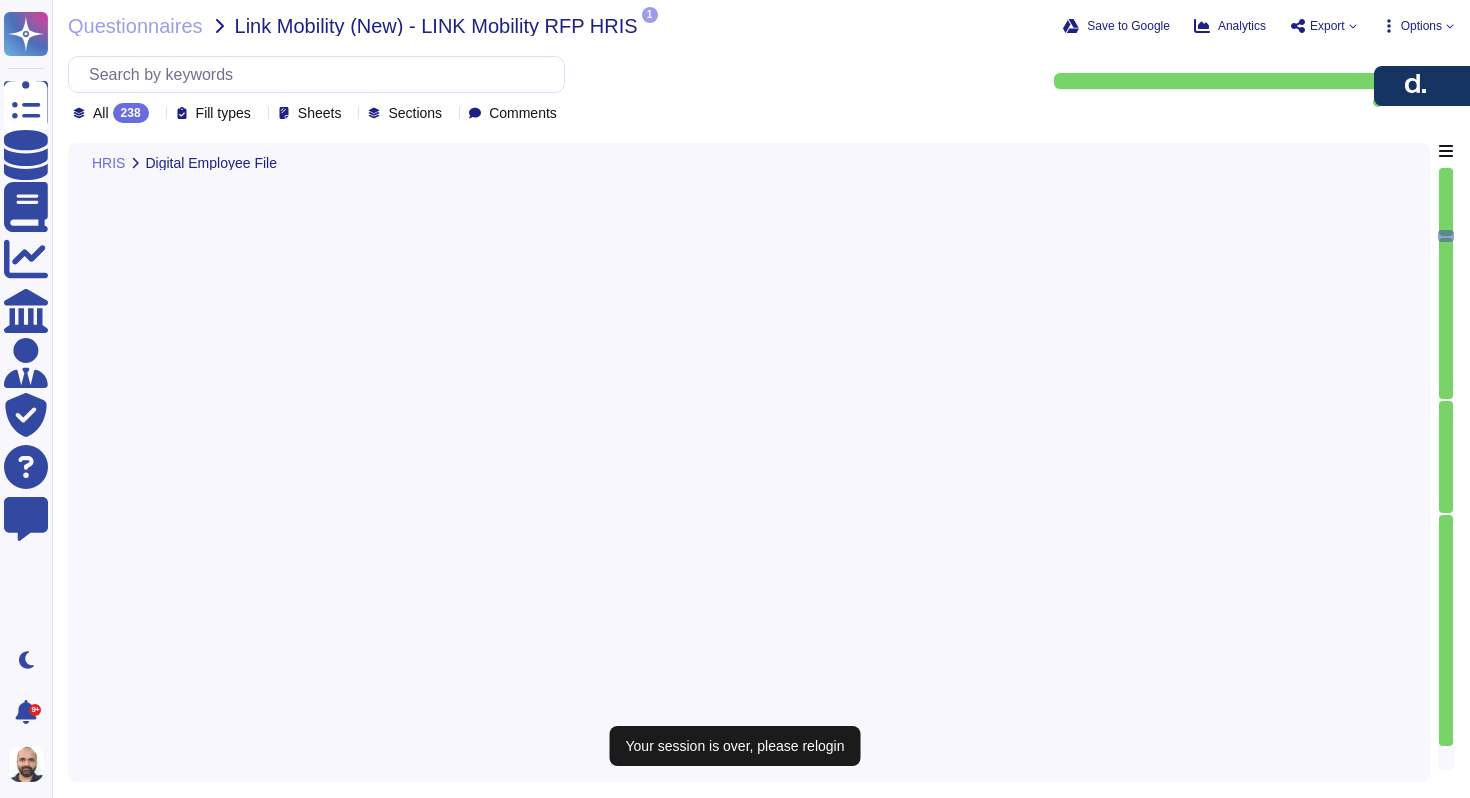 scroll, scrollTop: 0, scrollLeft: 0, axis: both 